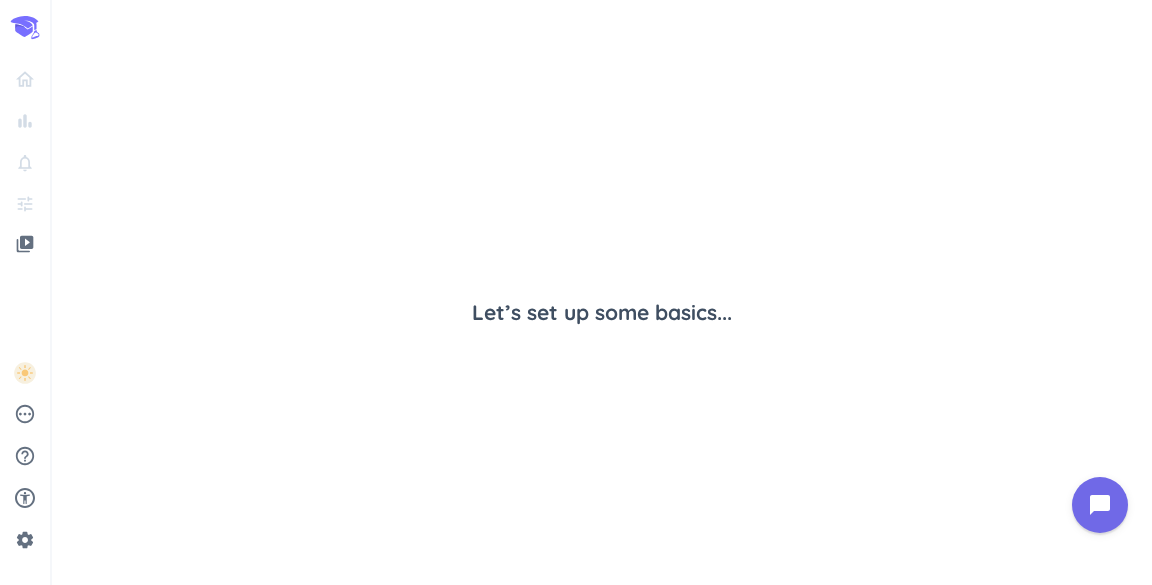 scroll, scrollTop: 0, scrollLeft: 0, axis: both 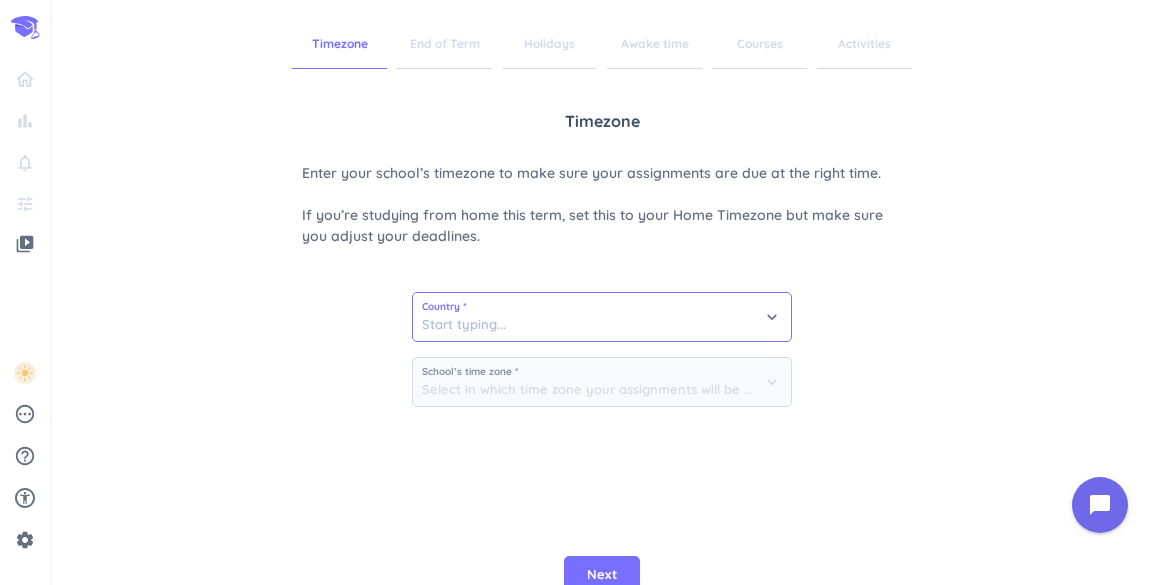 click at bounding box center [602, 317] 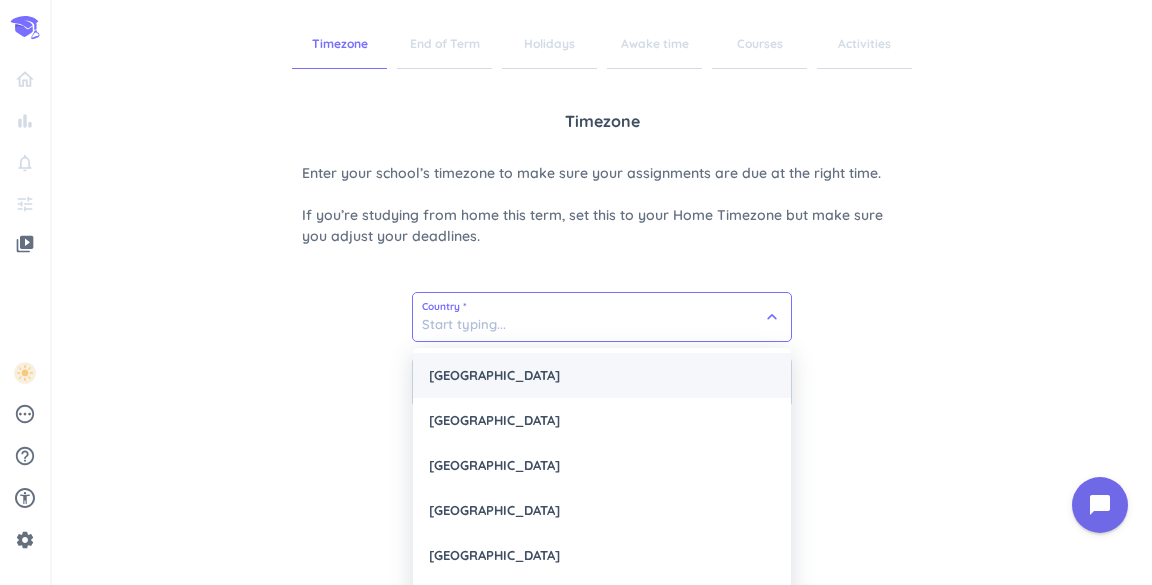 click on "[GEOGRAPHIC_DATA]" at bounding box center (602, 375) 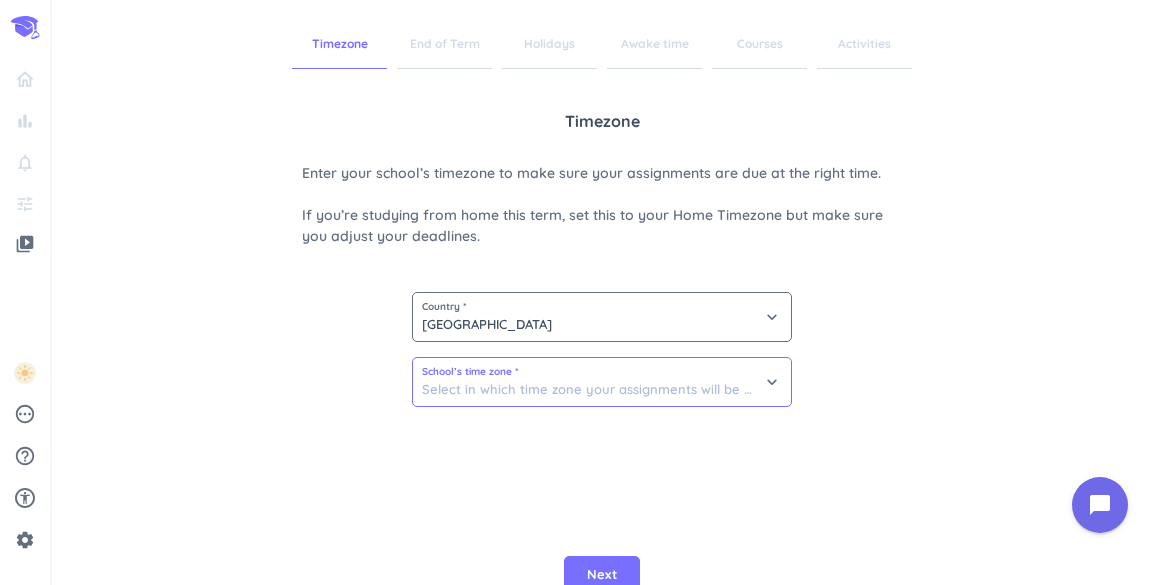 click at bounding box center (602, 382) 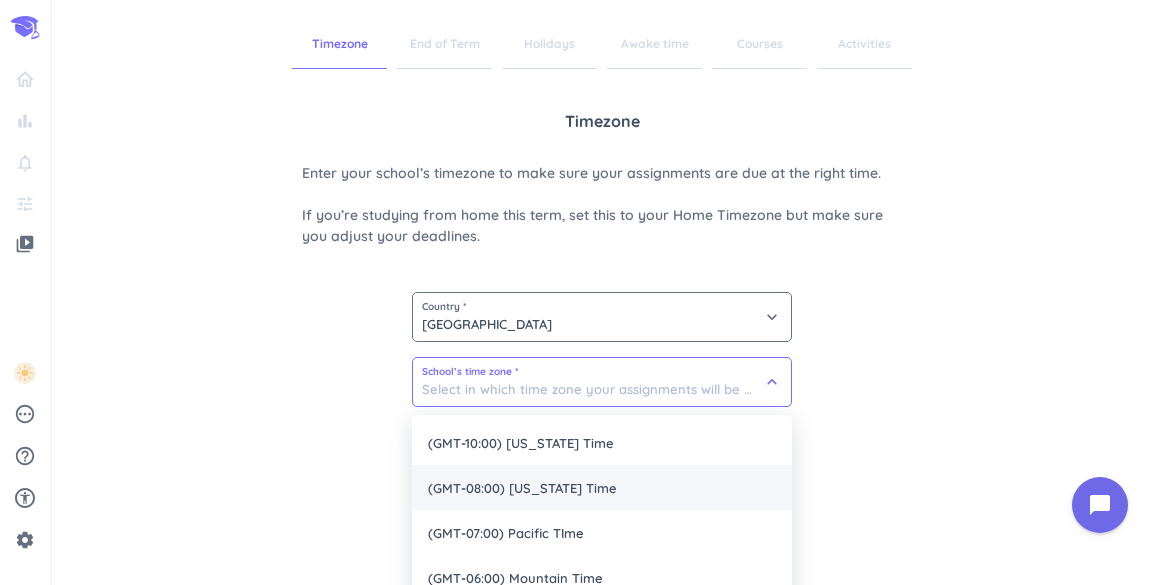 scroll, scrollTop: 115, scrollLeft: 0, axis: vertical 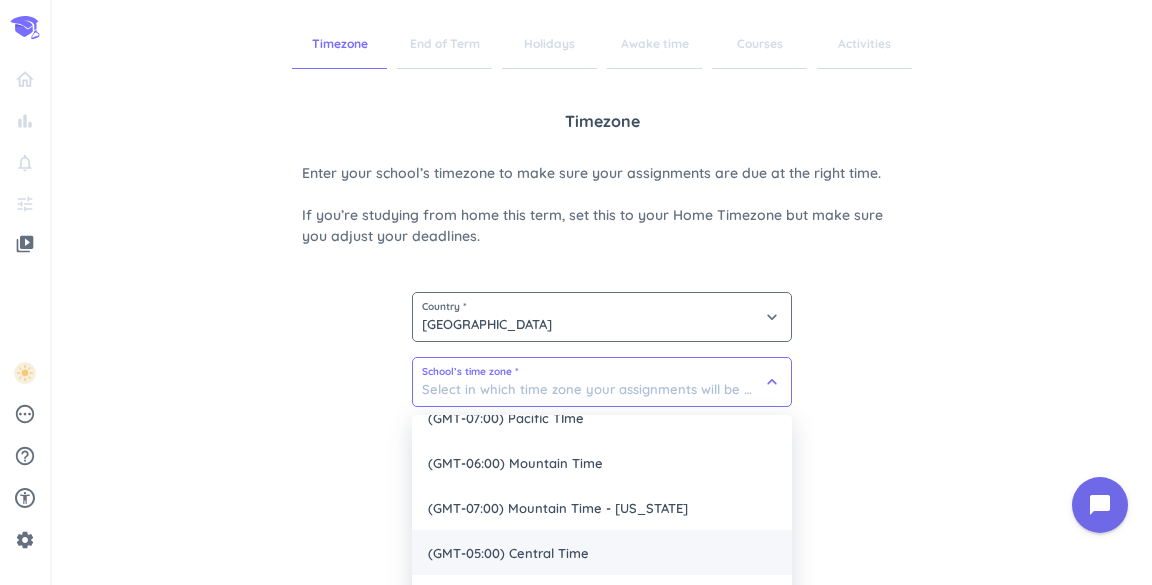 click on "(GMT-05:00) Central Time" at bounding box center [602, 552] 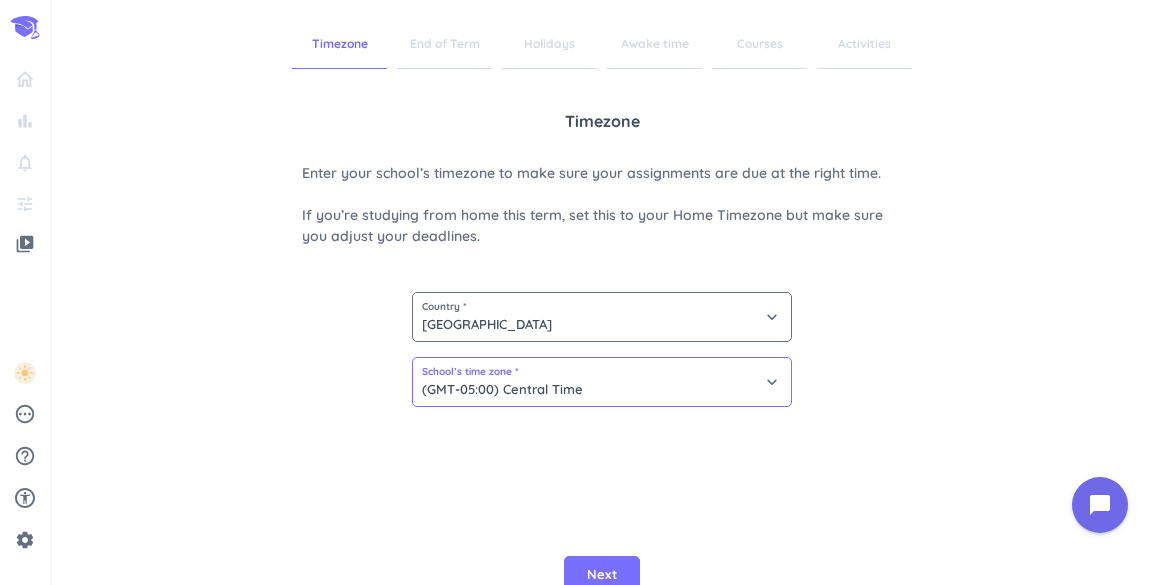 click on "(GMT-05:00) Central Time" at bounding box center (602, 382) 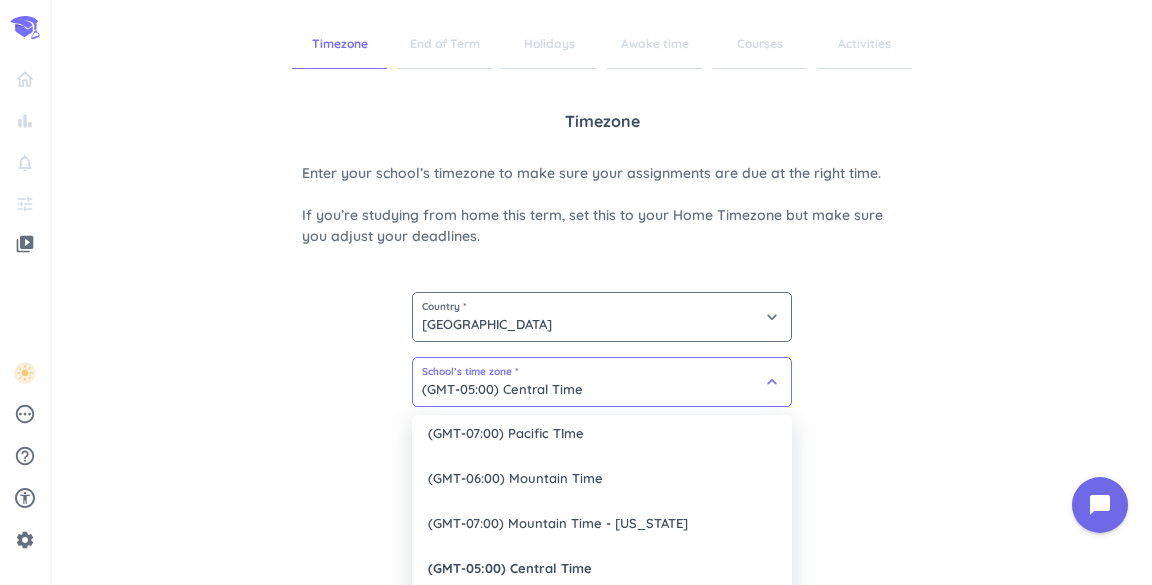 scroll, scrollTop: 115, scrollLeft: 0, axis: vertical 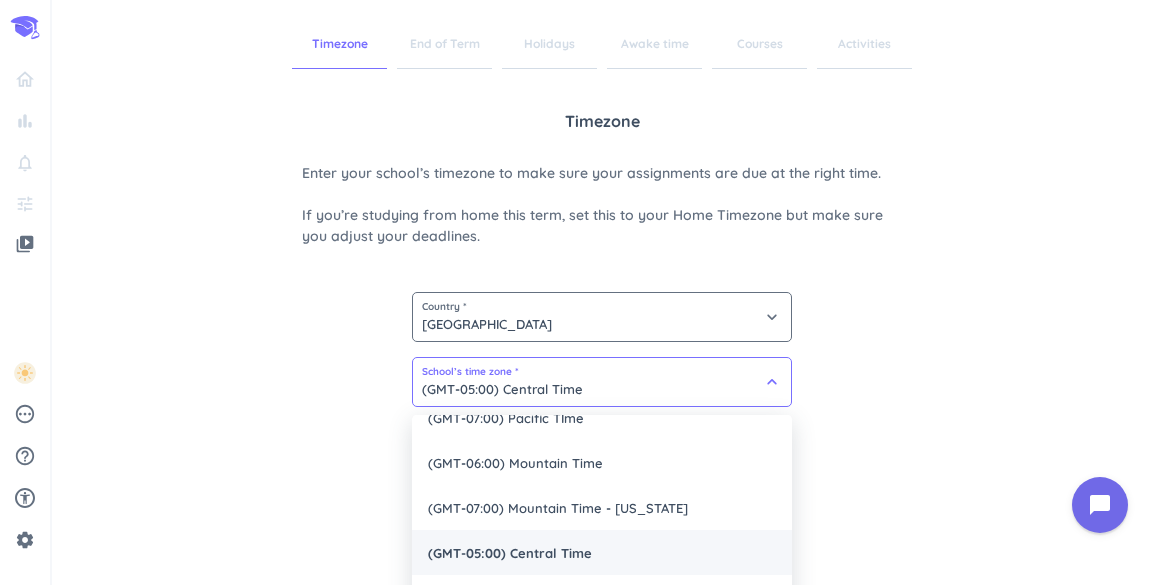 click on "(GMT-05:00) Central Time" at bounding box center (602, 552) 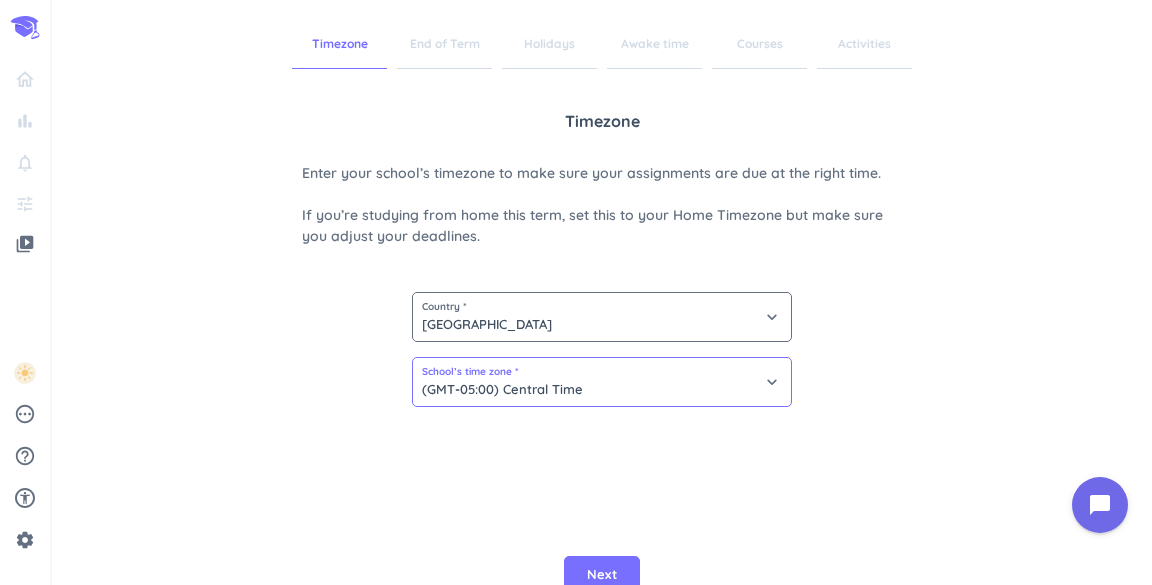 click on "(GMT-05:00) Central Time" at bounding box center (602, 382) 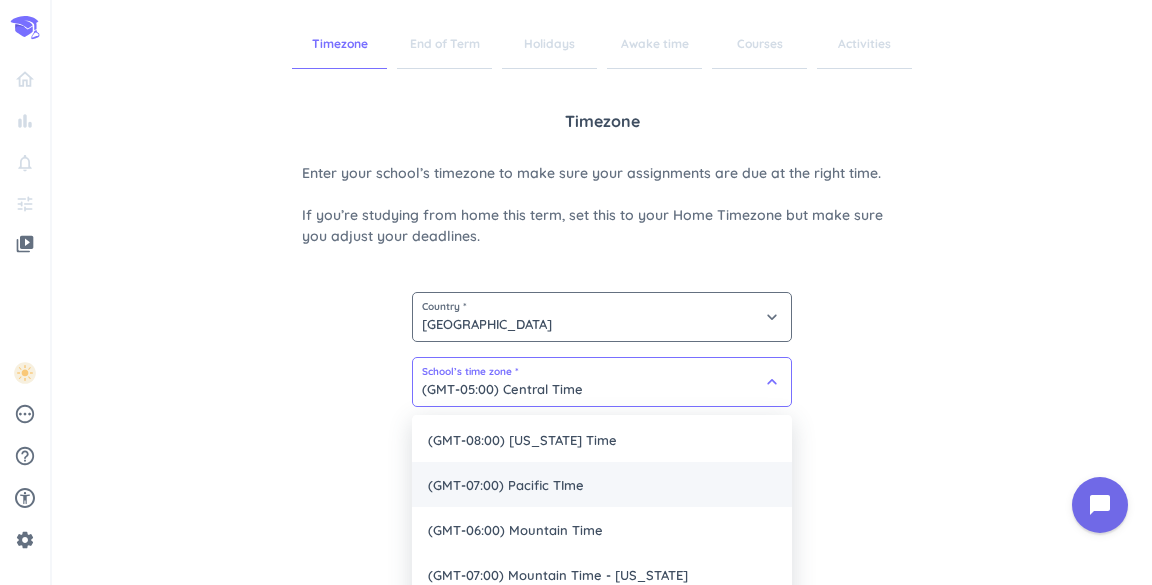 scroll, scrollTop: 62, scrollLeft: 0, axis: vertical 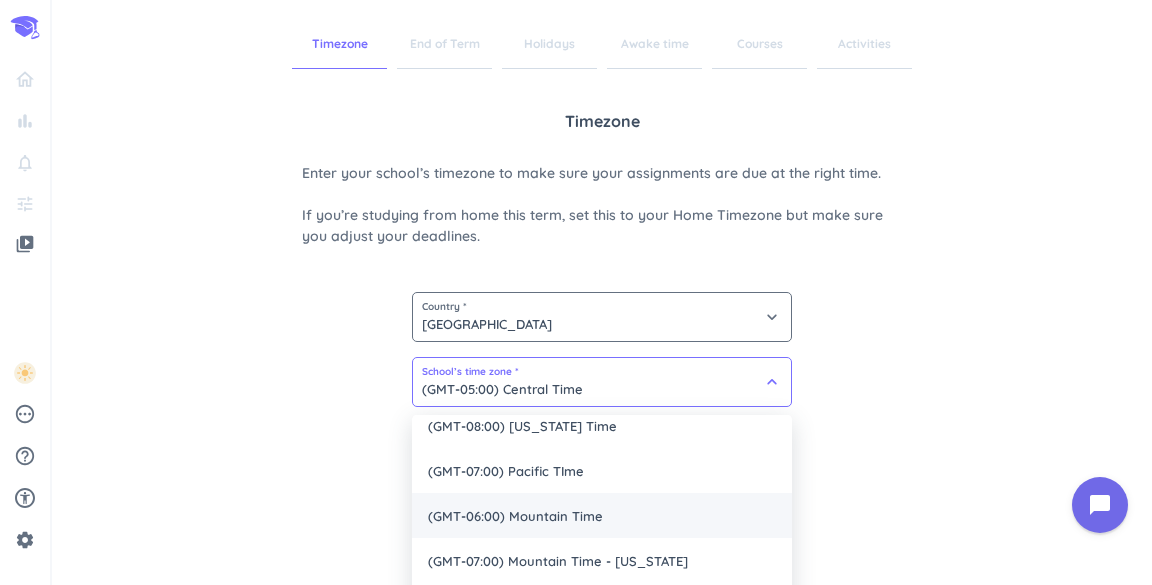 click on "(GMT-06:00) Mountain Time" at bounding box center (602, 515) 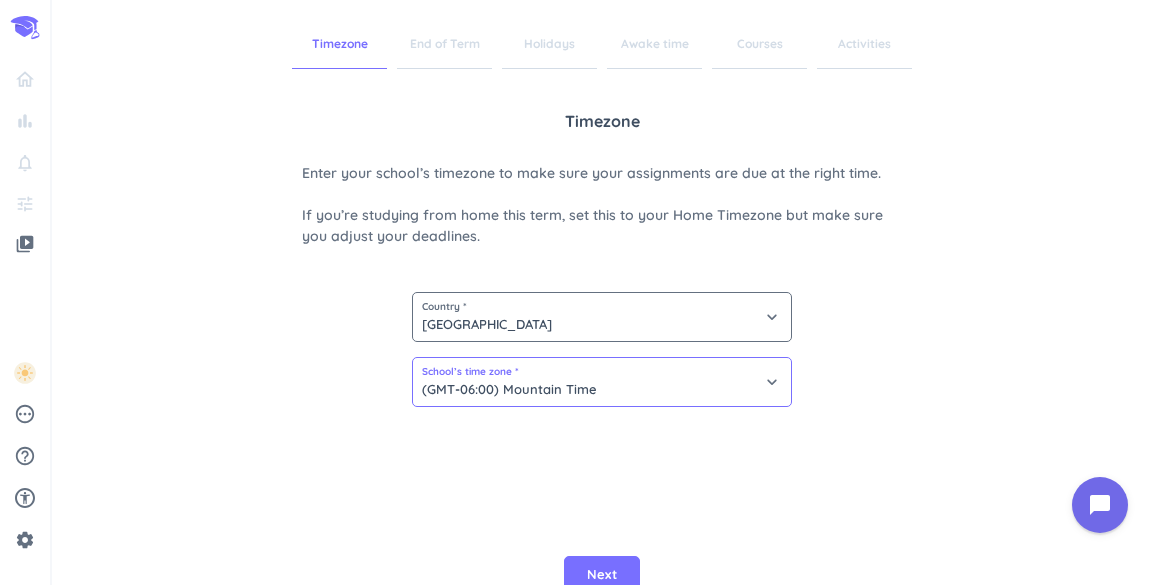 click on "(GMT-06:00) Mountain Time" at bounding box center (602, 382) 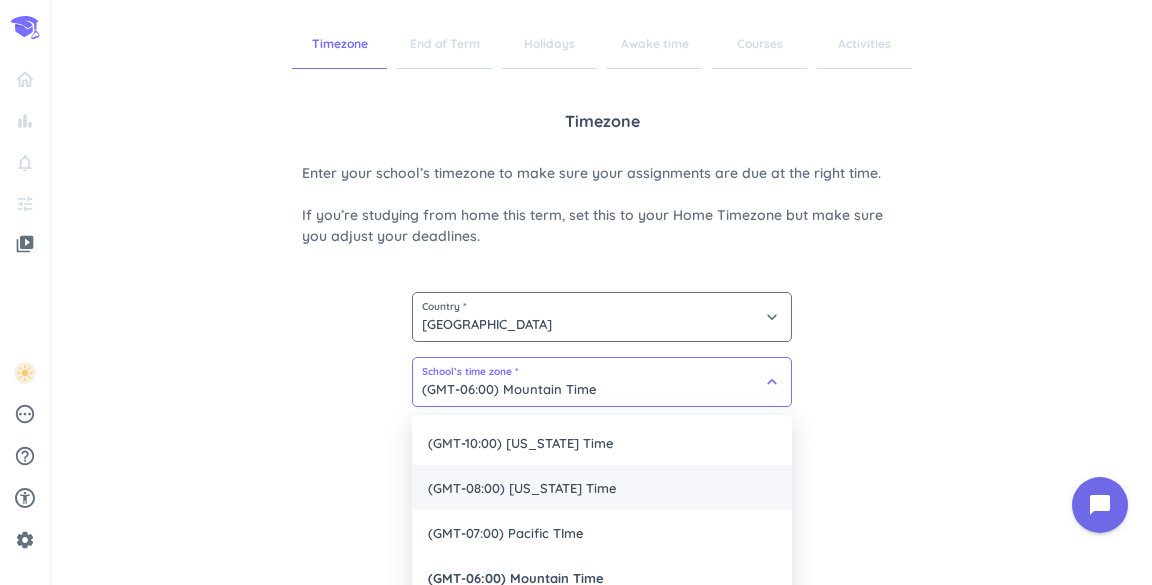 scroll, scrollTop: 115, scrollLeft: 0, axis: vertical 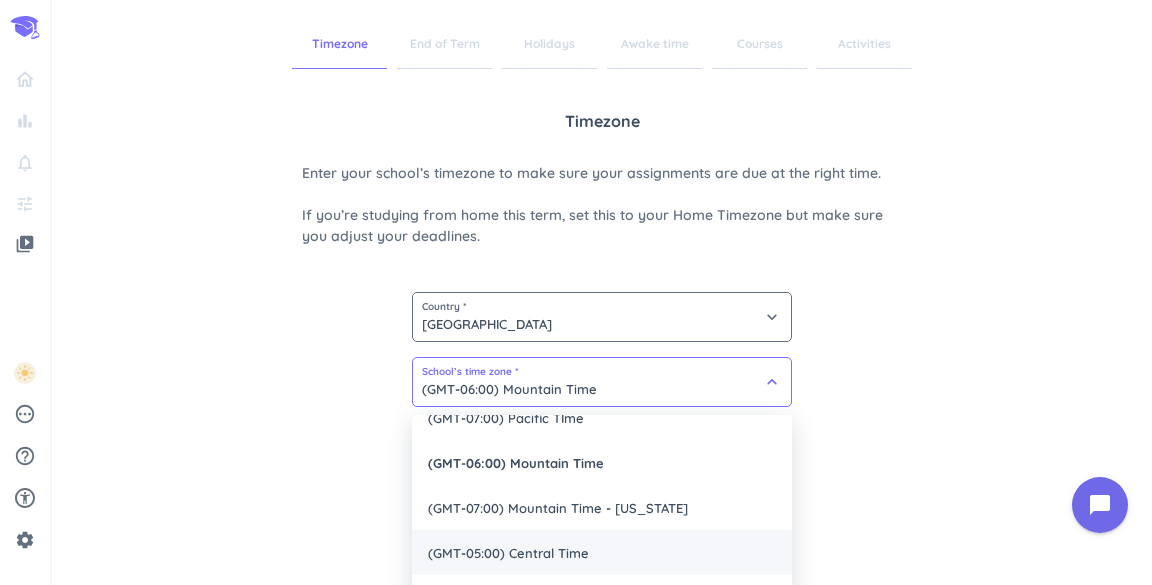 click on "(GMT-05:00) Central Time" at bounding box center (602, 552) 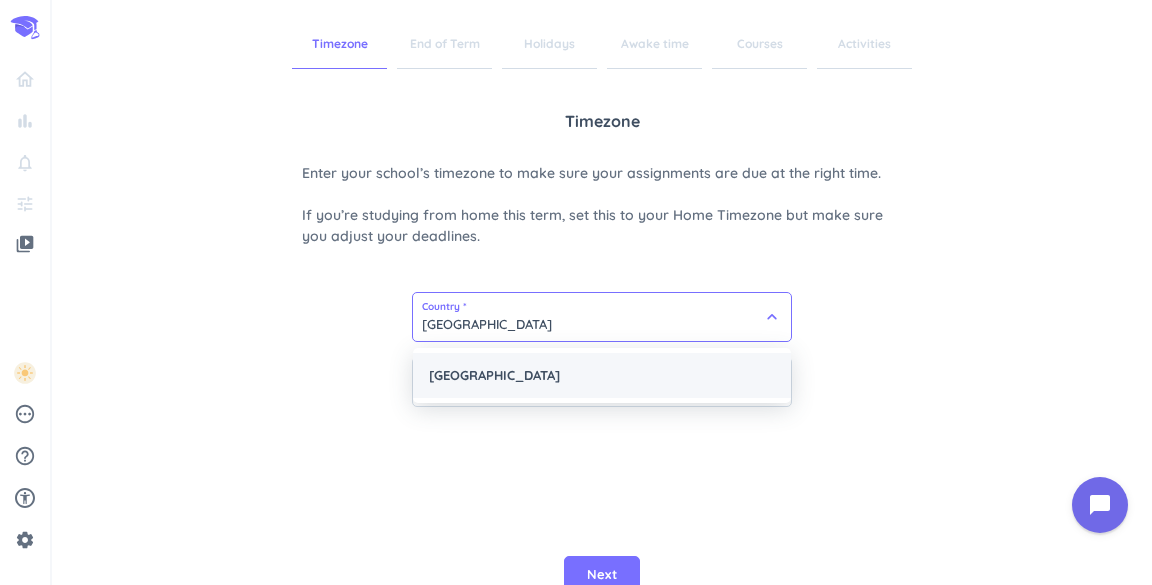 click on "[GEOGRAPHIC_DATA]" at bounding box center [602, 317] 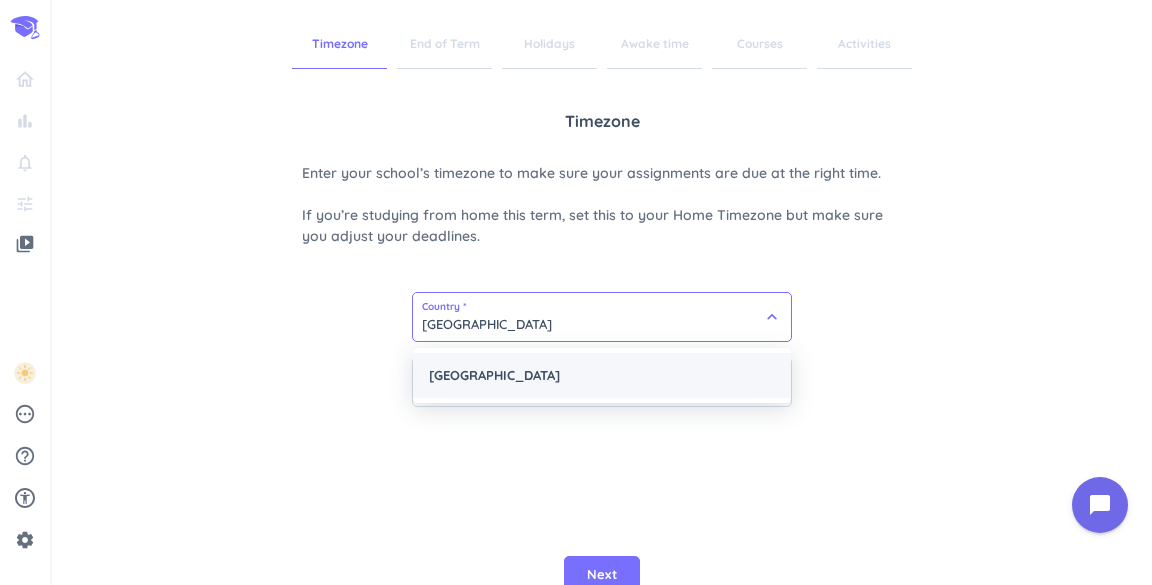click on "[GEOGRAPHIC_DATA]" at bounding box center (602, 375) 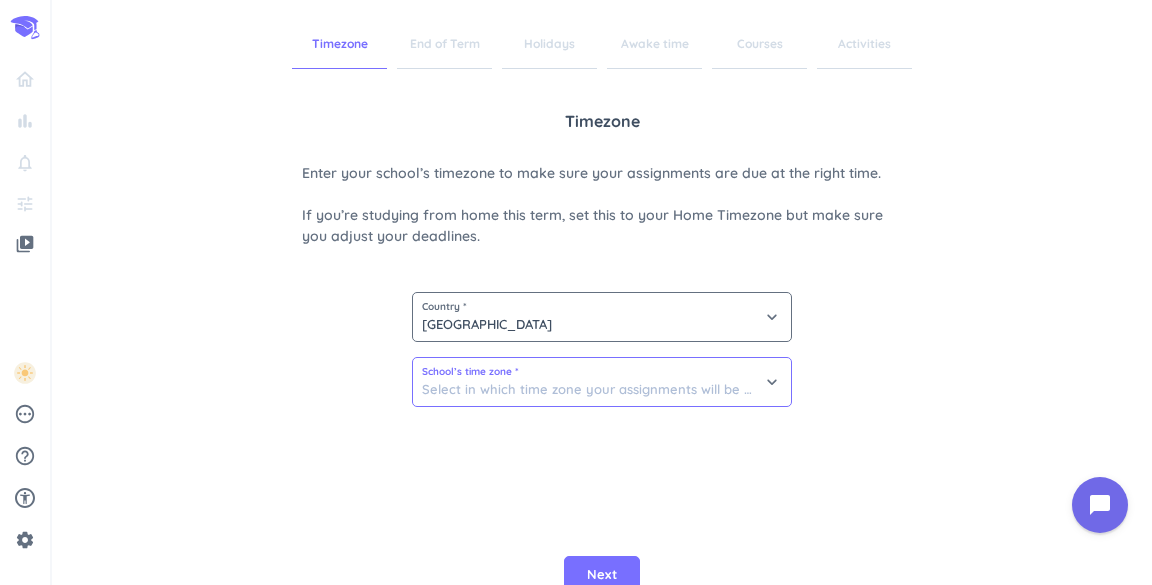 click at bounding box center (602, 382) 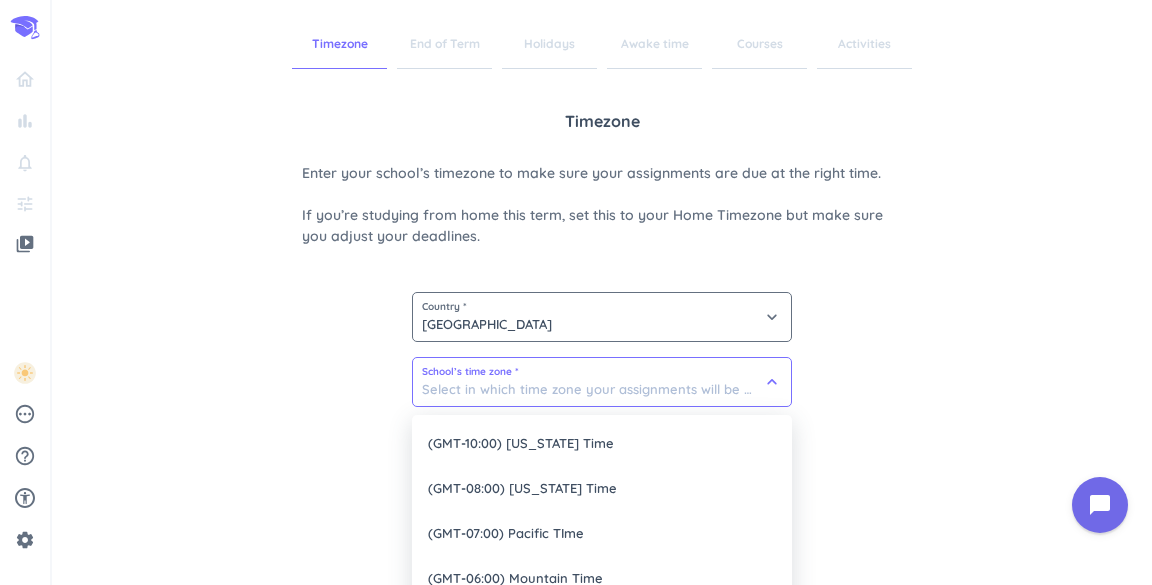 scroll, scrollTop: 115, scrollLeft: 0, axis: vertical 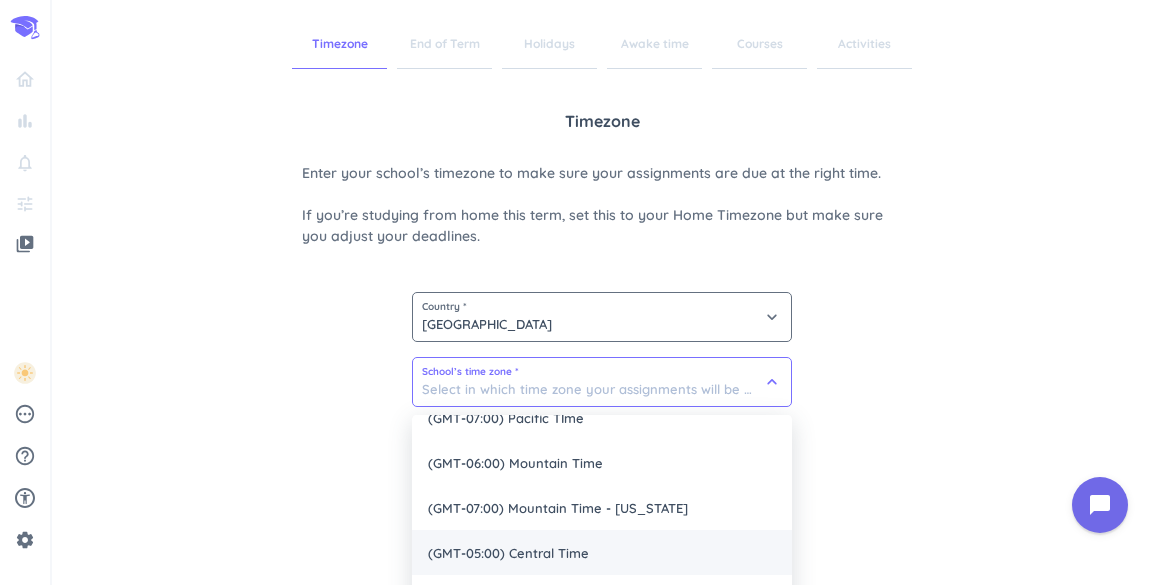 click on "(GMT-05:00) Central Time" at bounding box center [602, 552] 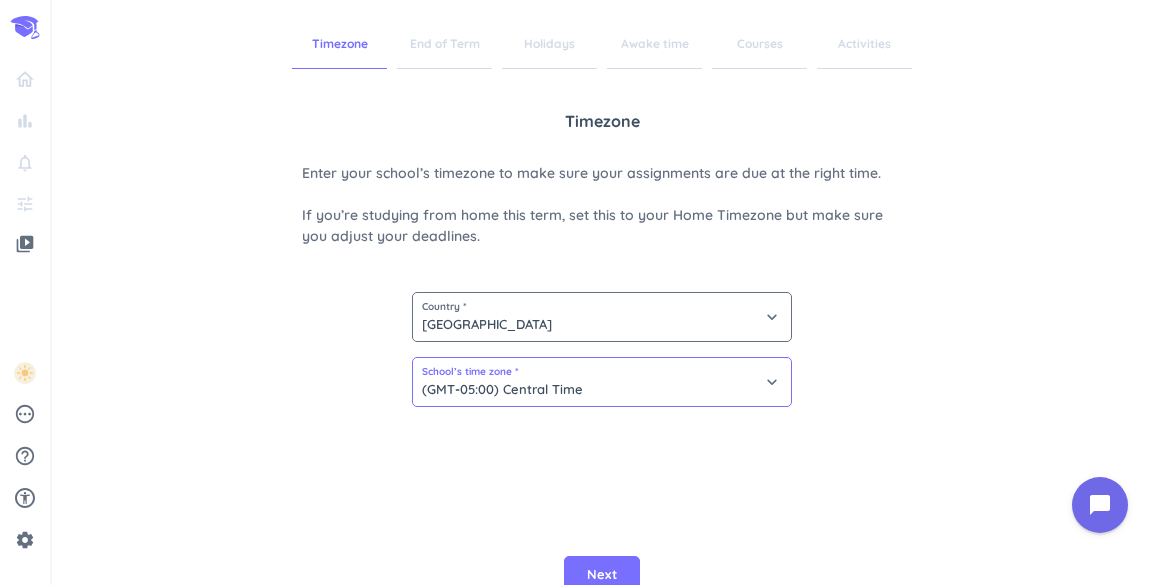 click on "(GMT-05:00) Central Time" at bounding box center [602, 382] 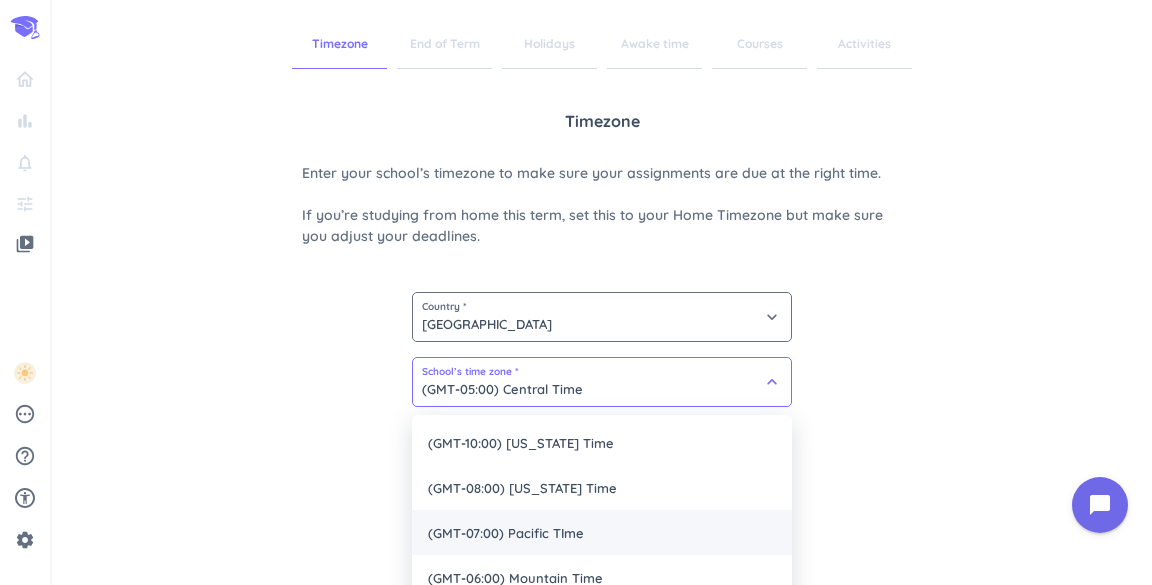 scroll, scrollTop: 115, scrollLeft: 0, axis: vertical 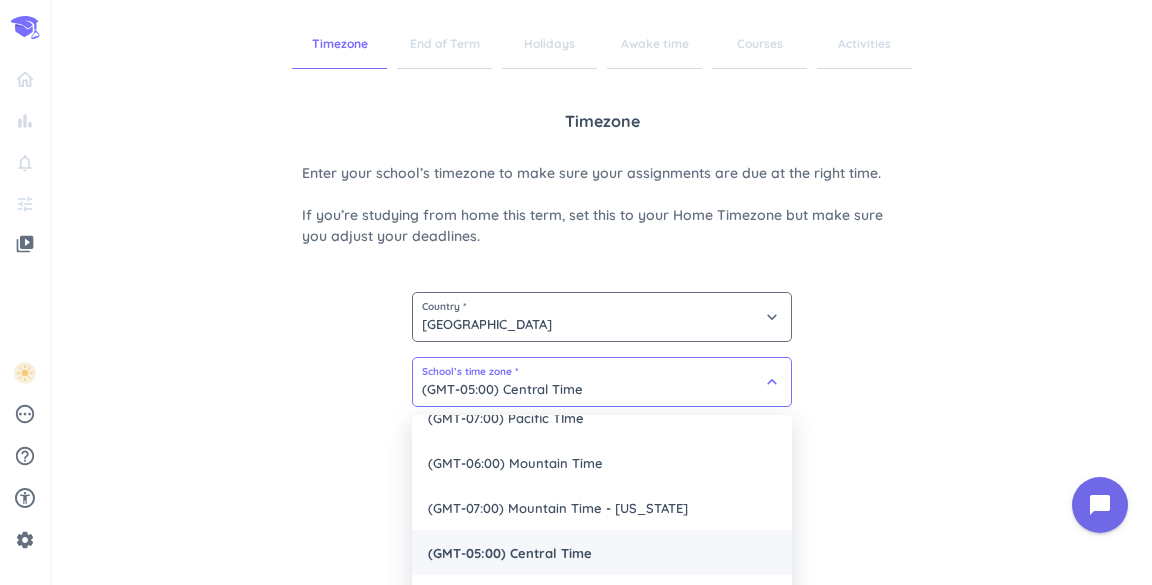 click on "(GMT-05:00) Central Time" at bounding box center [602, 552] 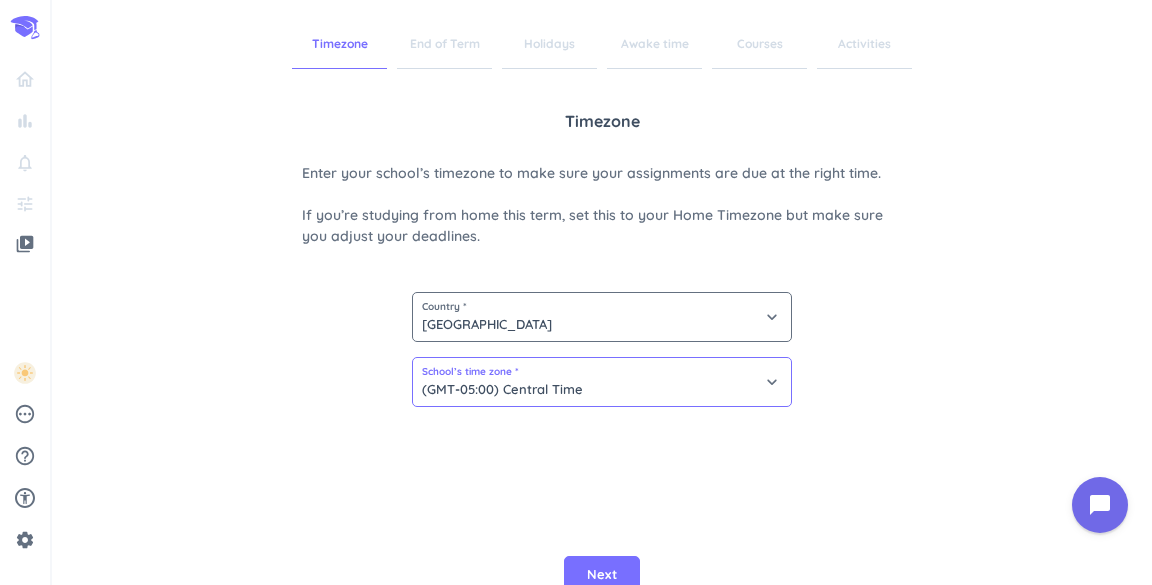 click on "(GMT-05:00) Central Time" at bounding box center (602, 382) 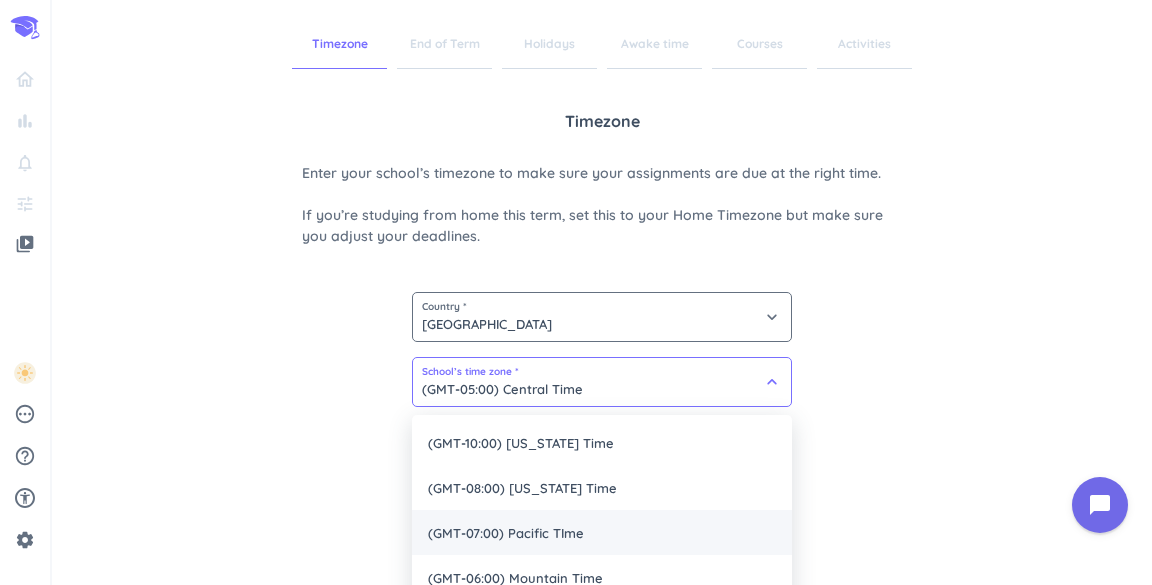 scroll, scrollTop: 115, scrollLeft: 0, axis: vertical 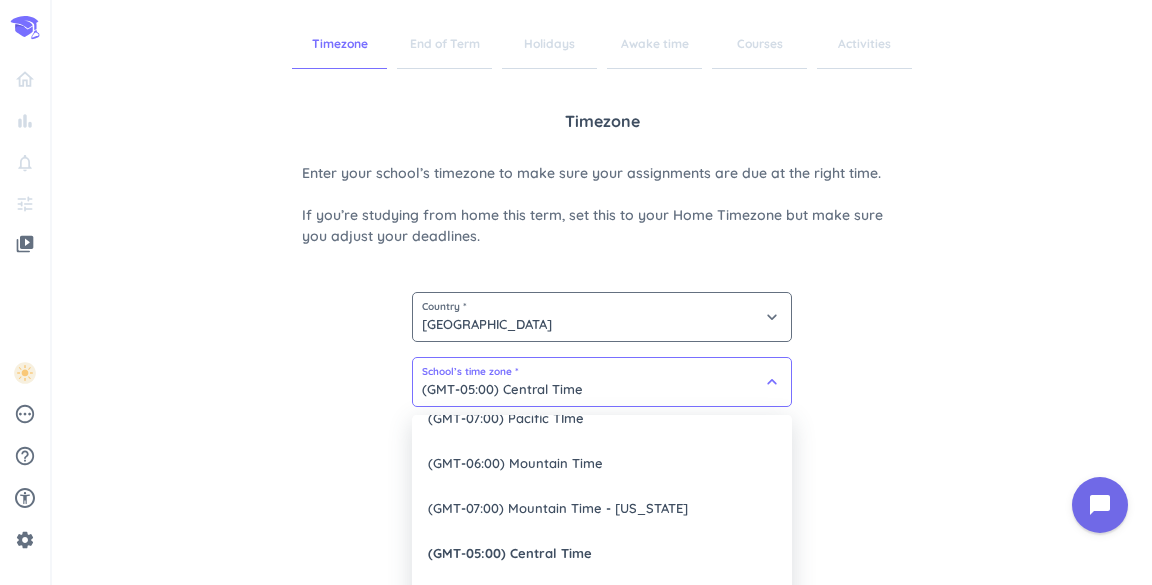 drag, startPoint x: 336, startPoint y: 447, endPoint x: 868, endPoint y: 356, distance: 539.7268 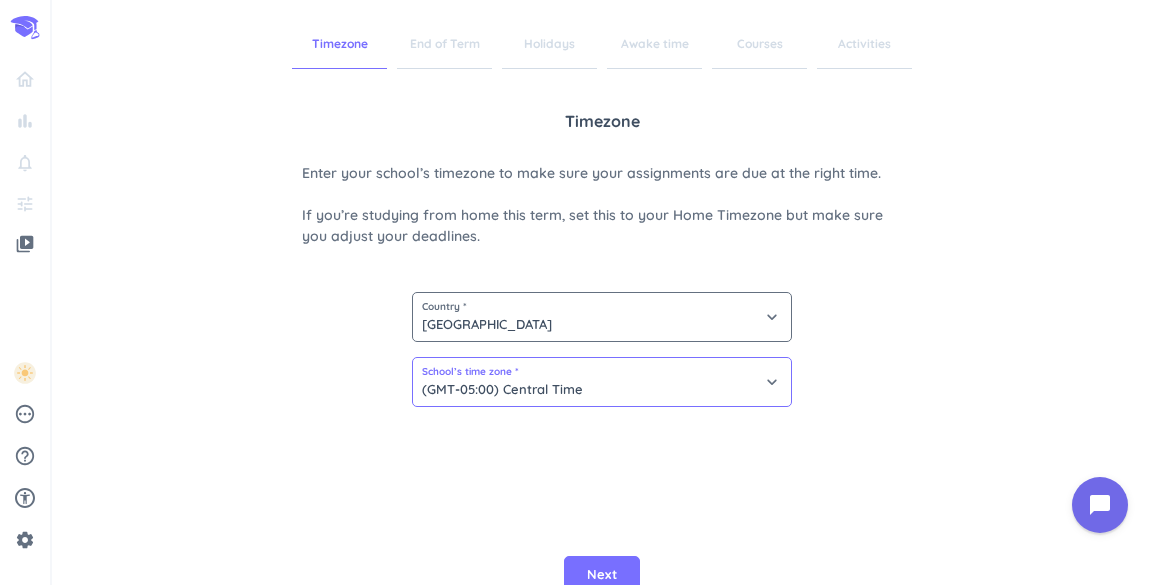 click on "(GMT-05:00) Central Time" at bounding box center [602, 382] 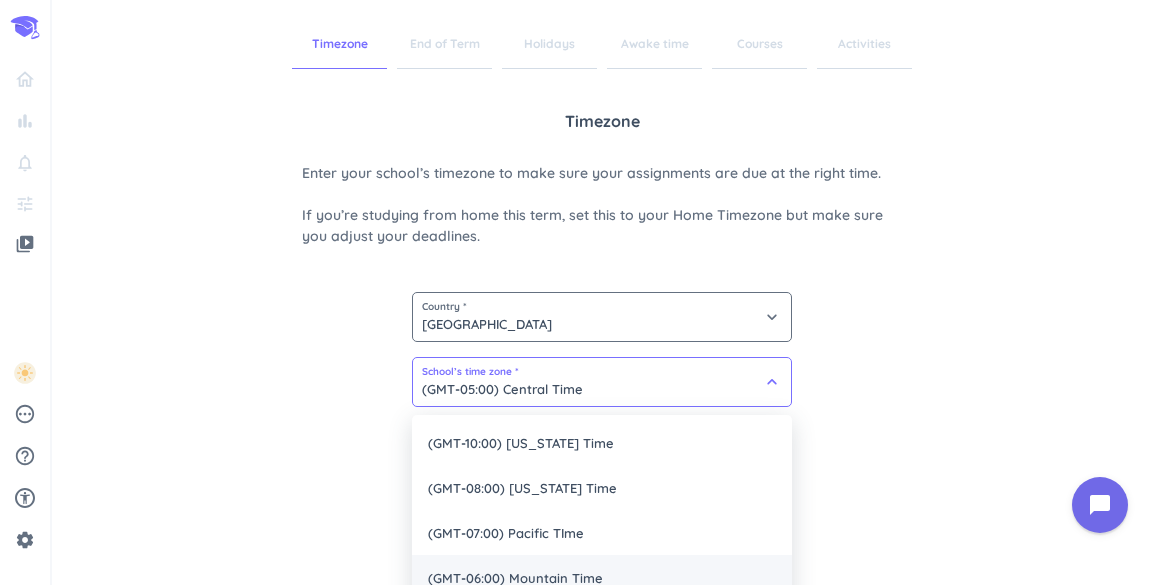 scroll, scrollTop: 115, scrollLeft: 0, axis: vertical 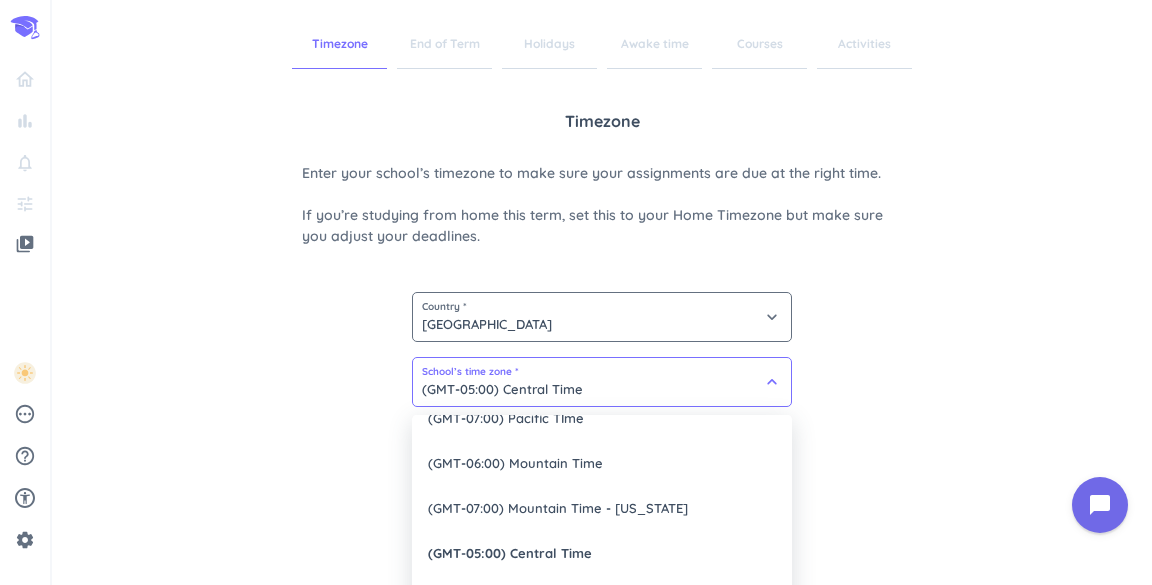 click at bounding box center (576, 292) 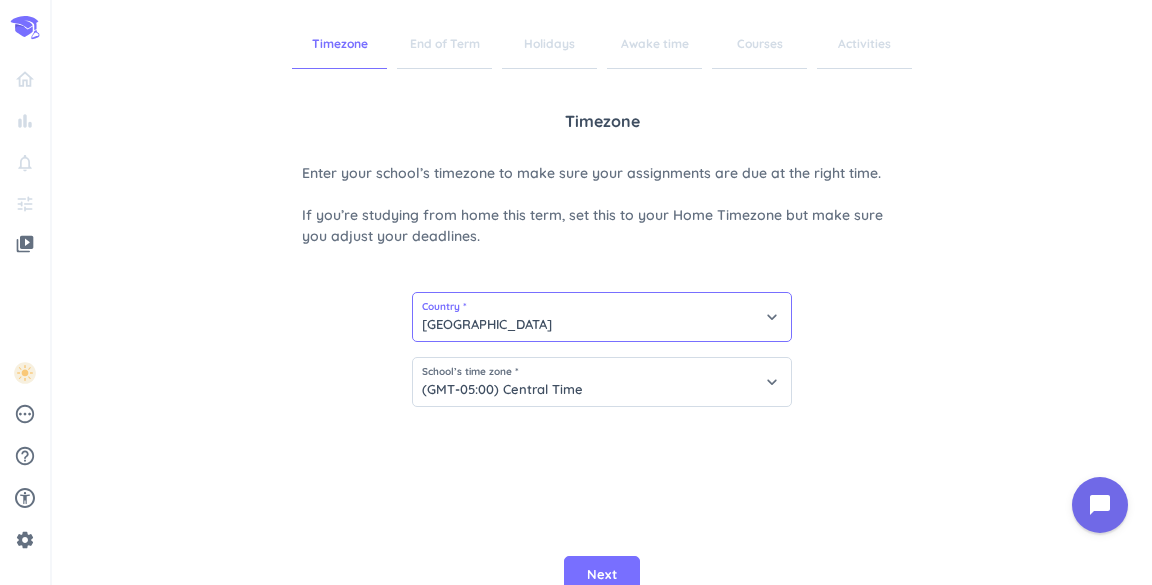click on "[GEOGRAPHIC_DATA]" at bounding box center (602, 317) 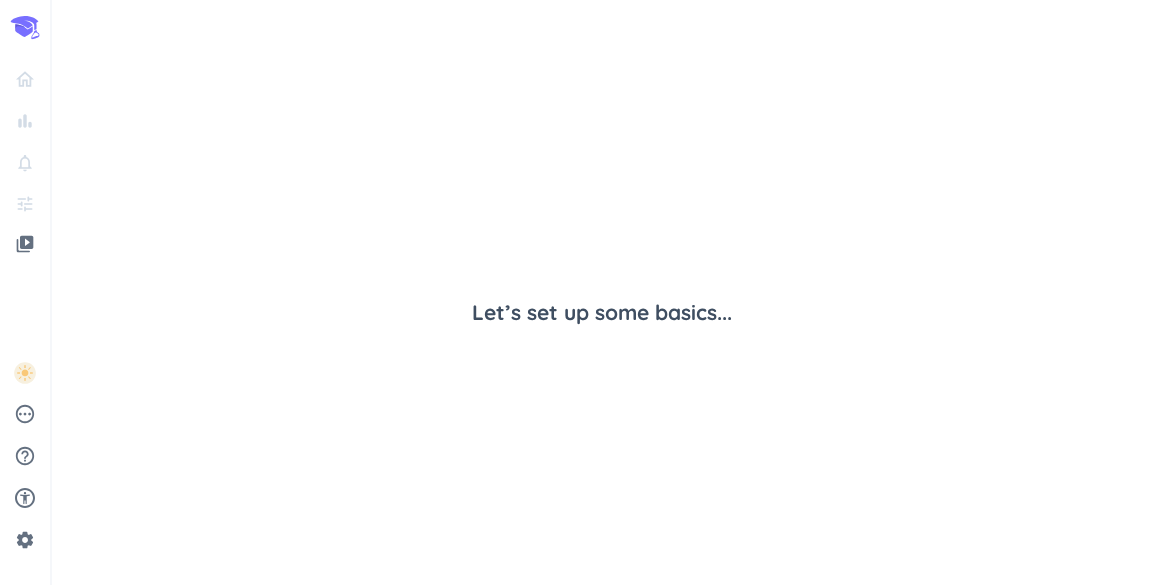 scroll, scrollTop: 0, scrollLeft: 0, axis: both 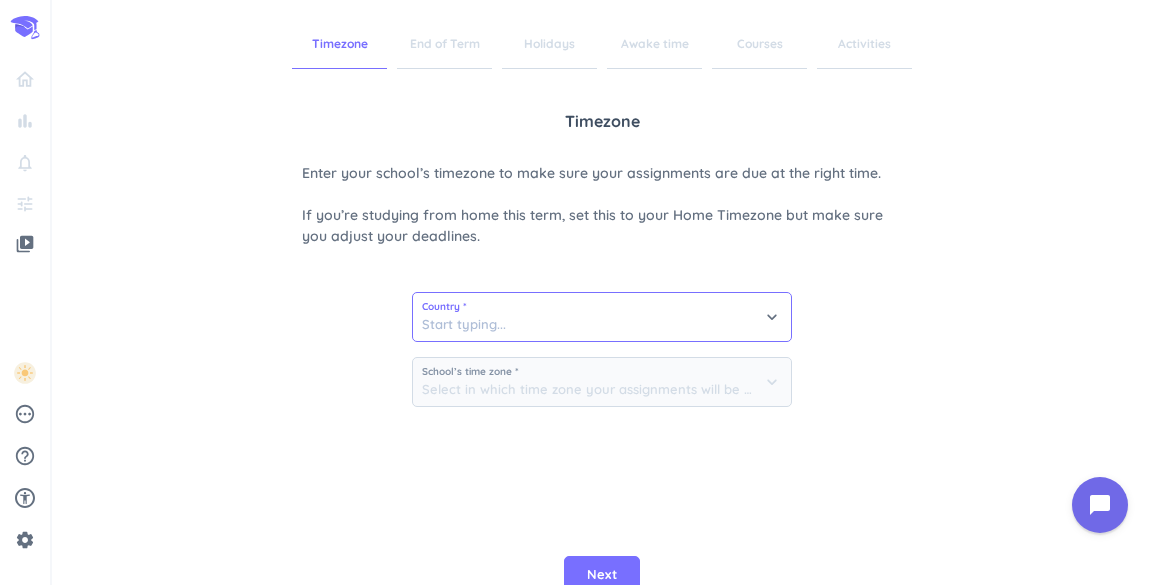 click at bounding box center (602, 317) 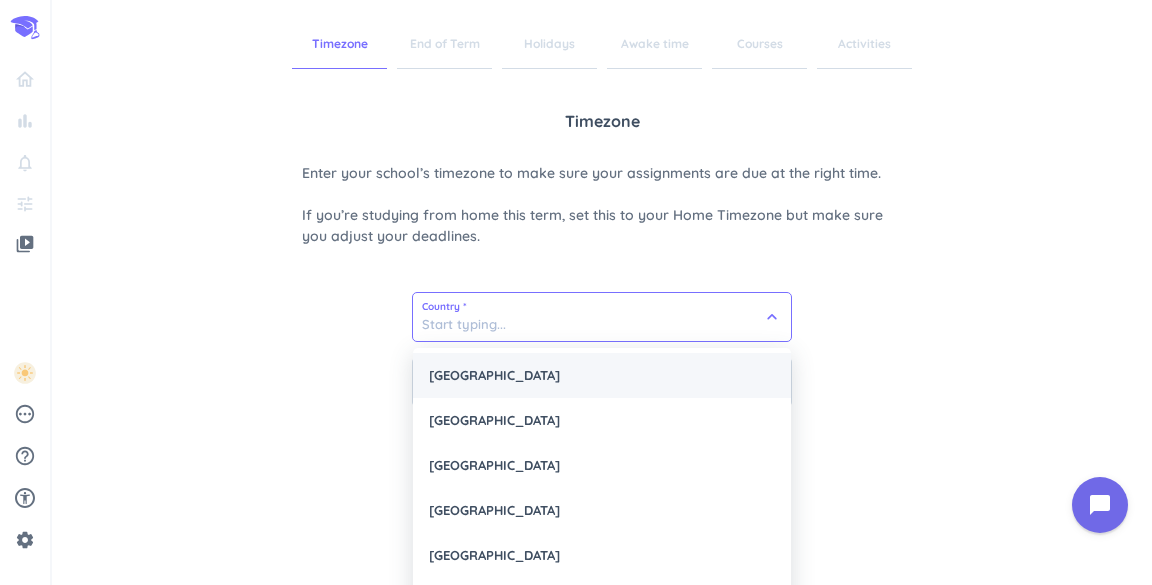 click on "[GEOGRAPHIC_DATA]" at bounding box center [602, 375] 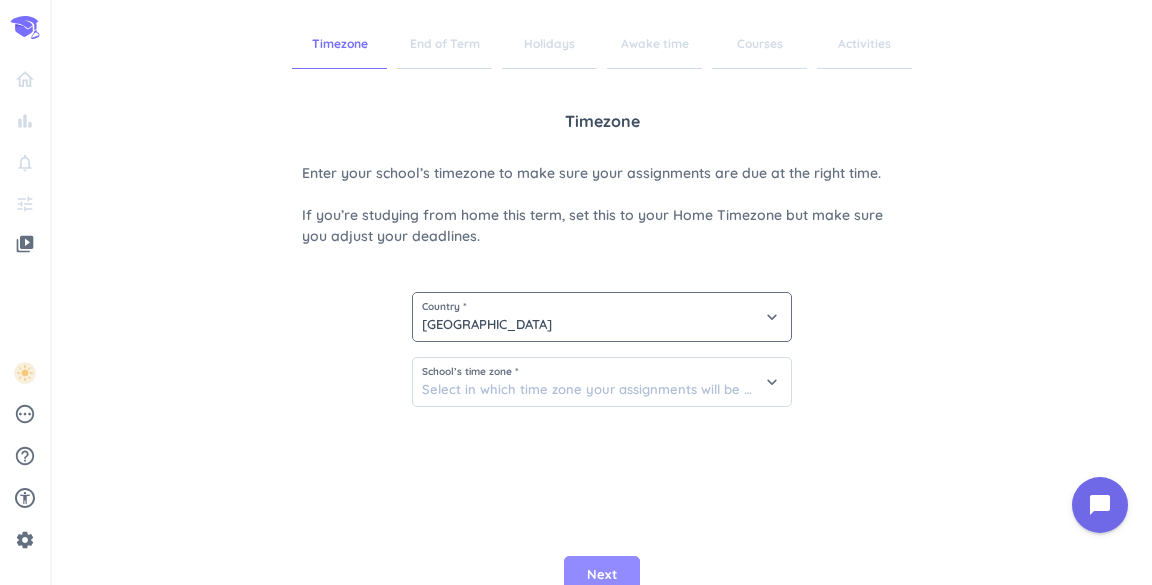click on "Next" at bounding box center [602, 575] 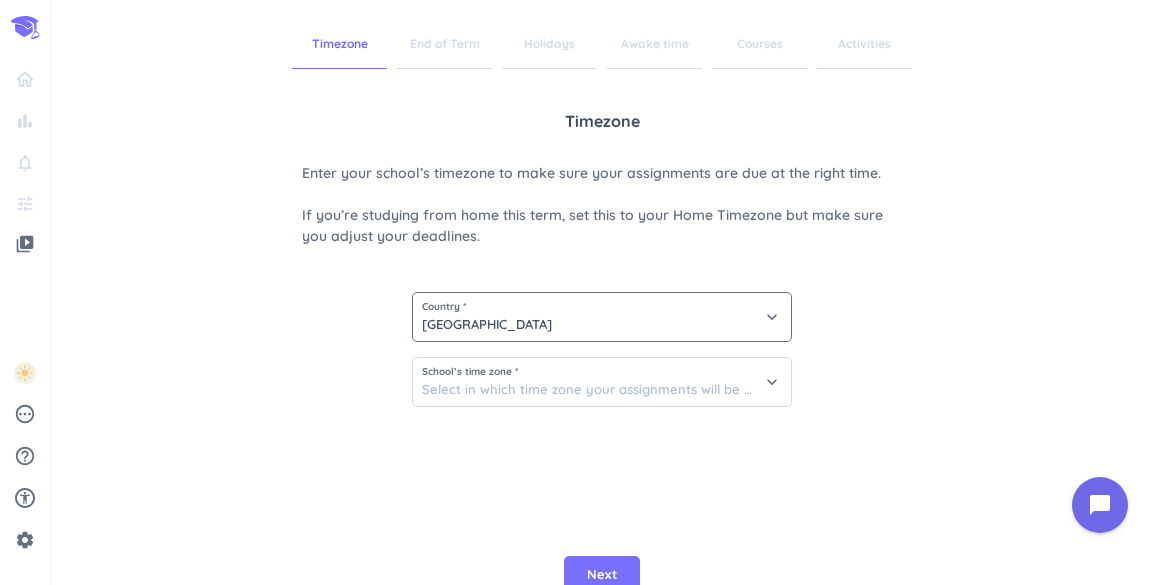 scroll, scrollTop: 8, scrollLeft: 0, axis: vertical 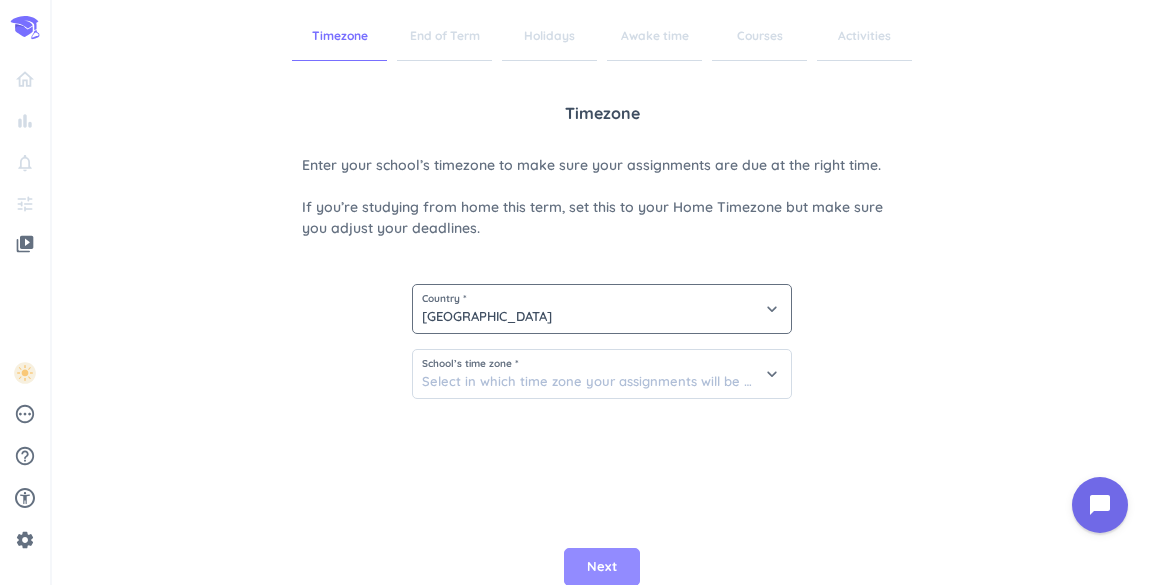 click on "Next" at bounding box center [602, 567] 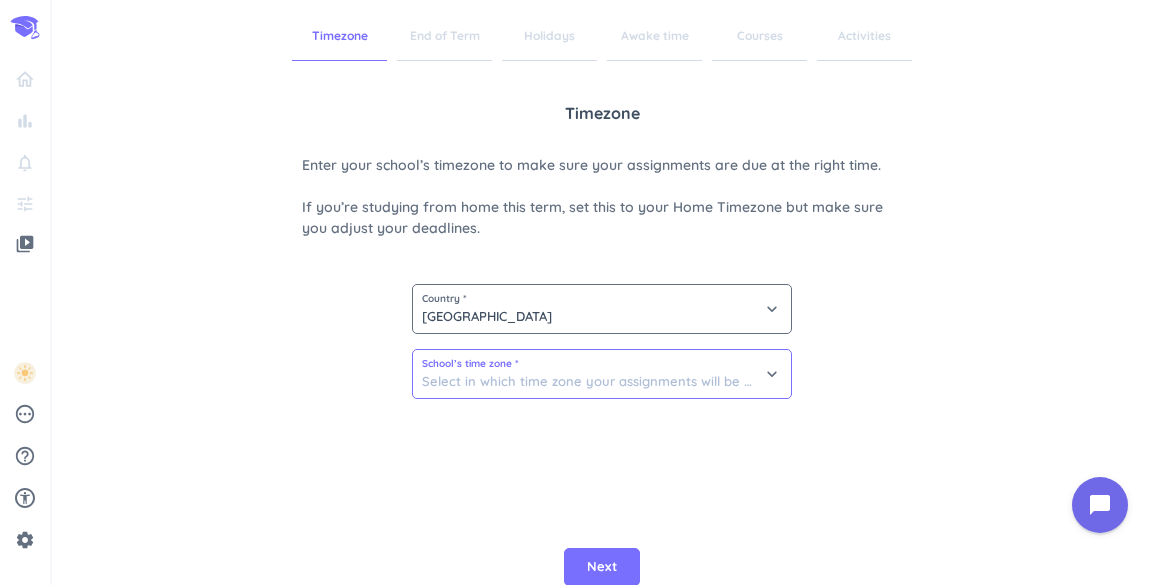 click at bounding box center [602, 374] 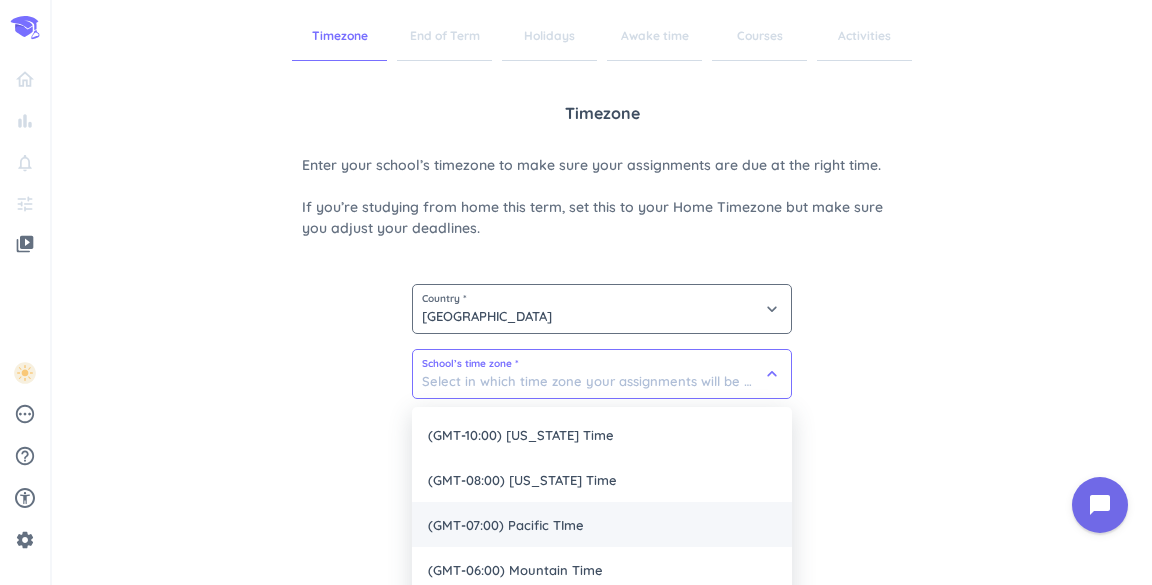 scroll, scrollTop: 115, scrollLeft: 0, axis: vertical 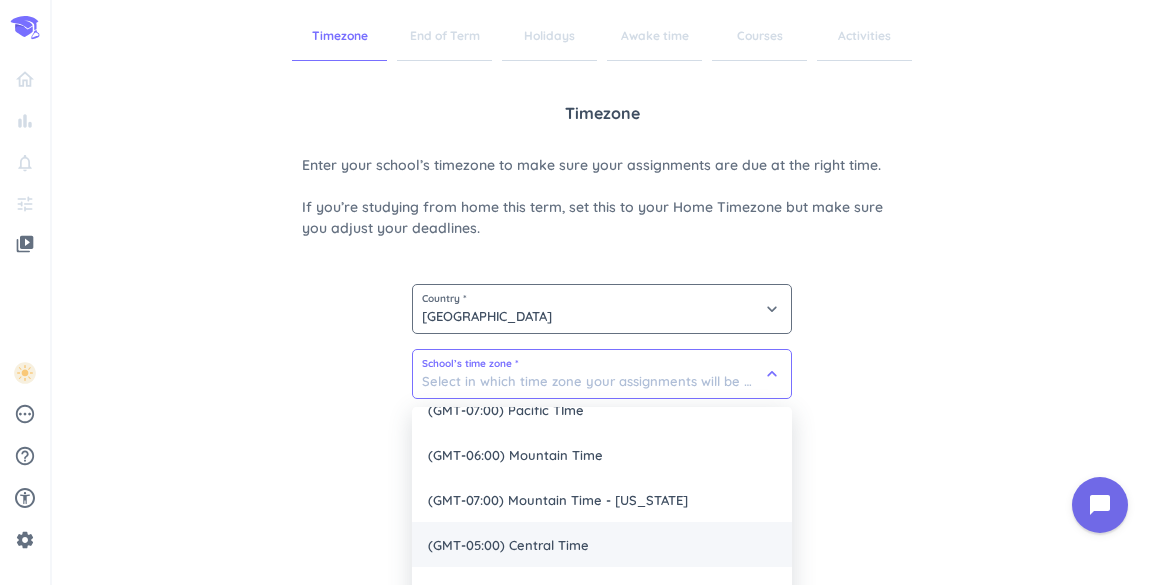 click on "(GMT-05:00) Central Time" at bounding box center [602, 544] 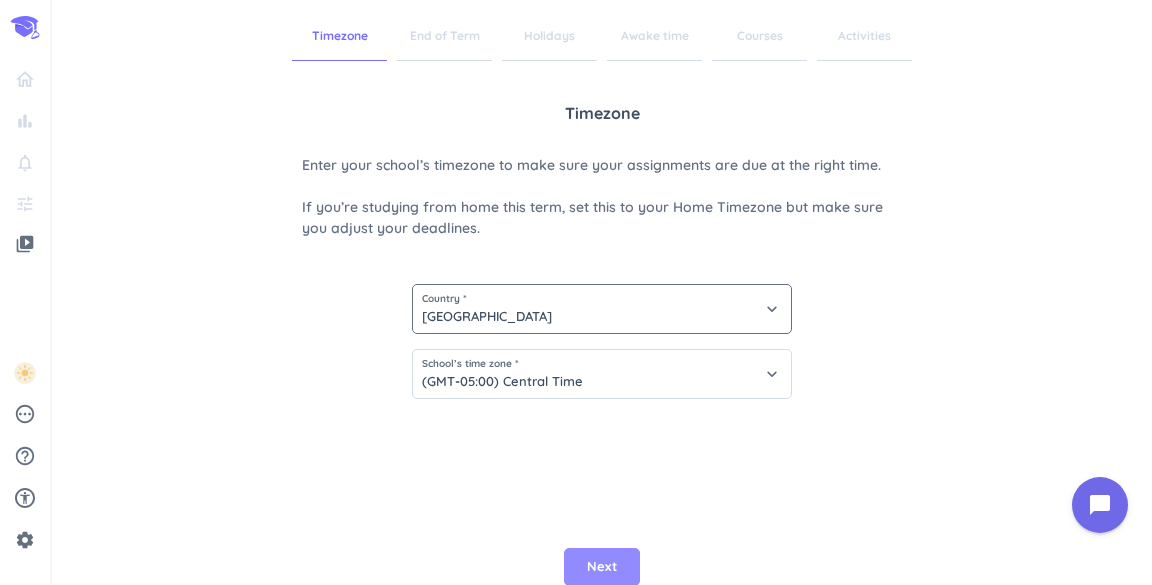 click on "Next" at bounding box center (602, 567) 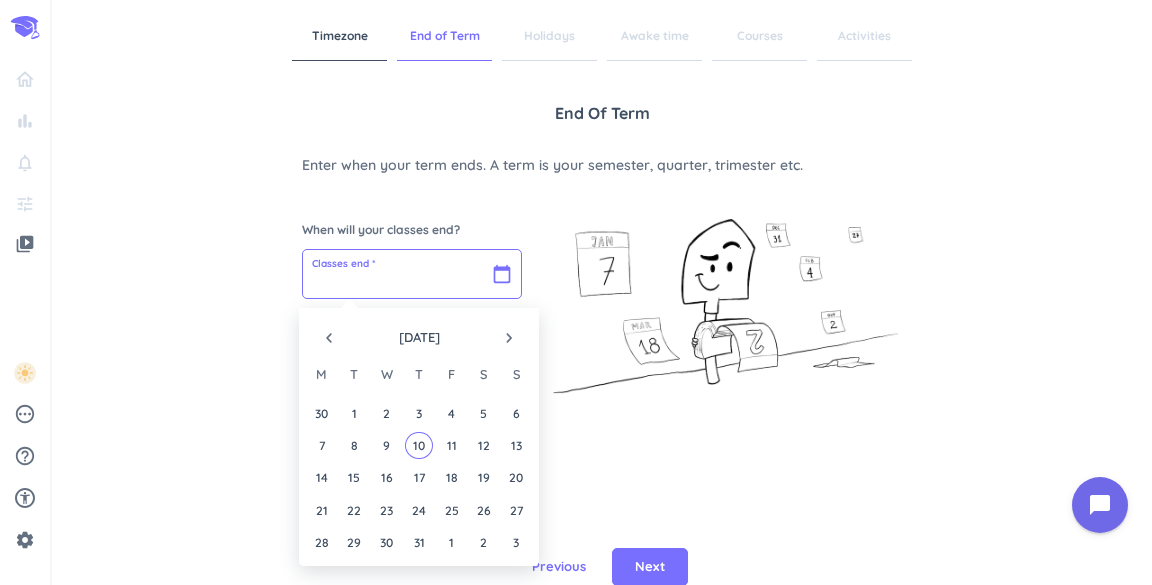 click at bounding box center [412, 274] 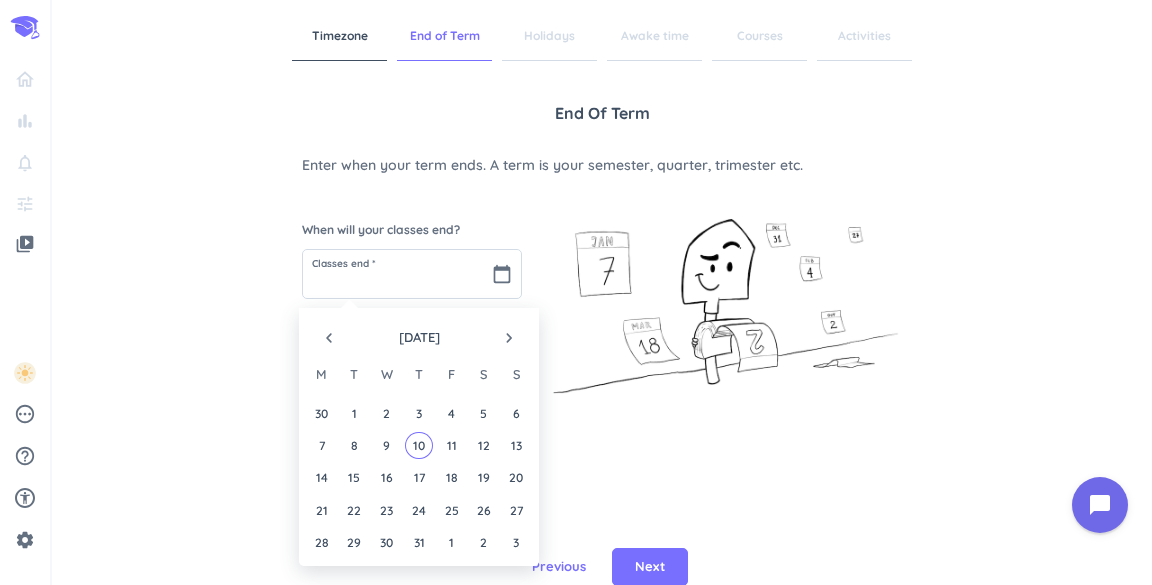 click on "navigate_next" at bounding box center [509, 338] 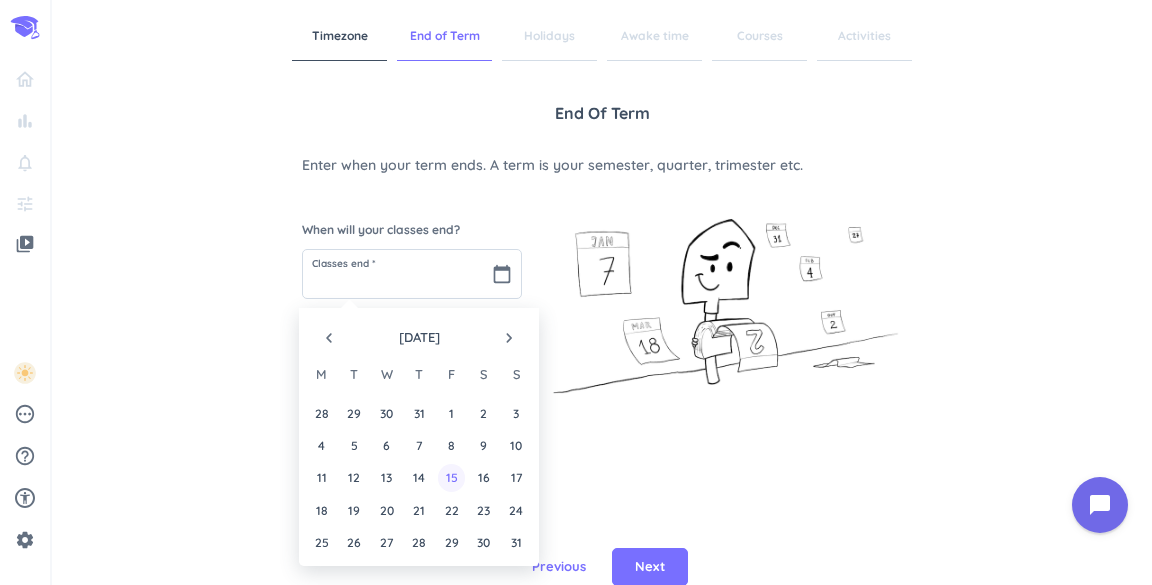 click on "15" at bounding box center (451, 477) 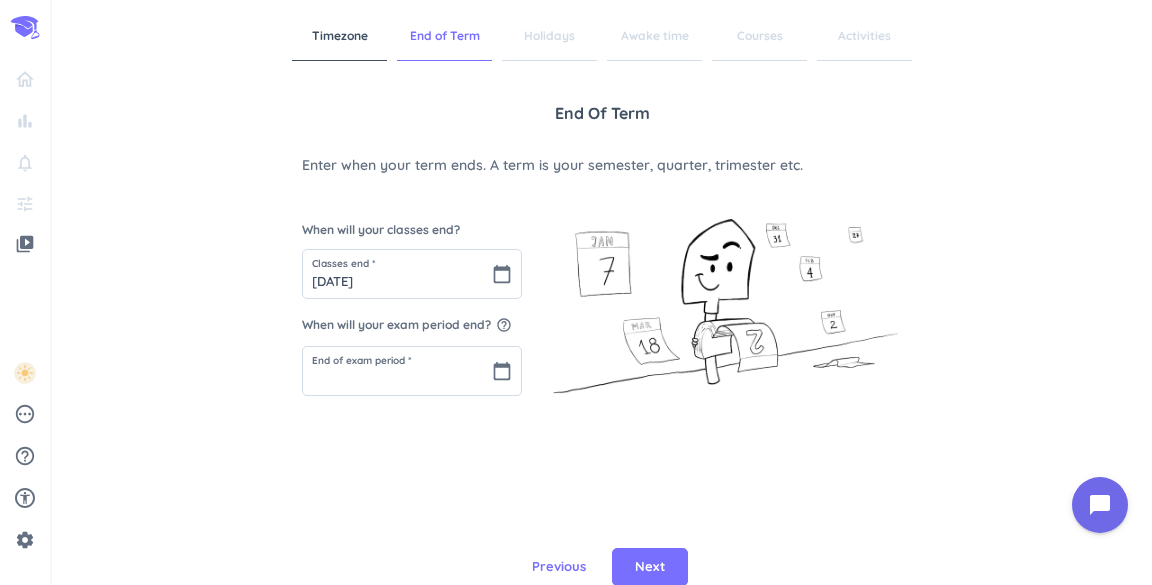 type on "[DATE]" 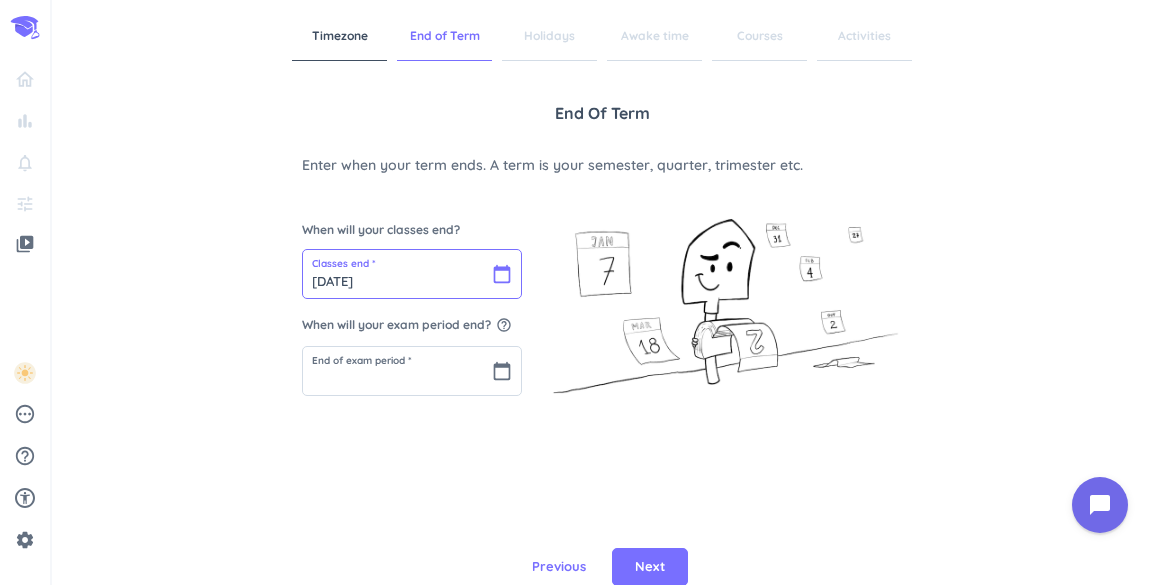 click on "[DATE]" at bounding box center [412, 274] 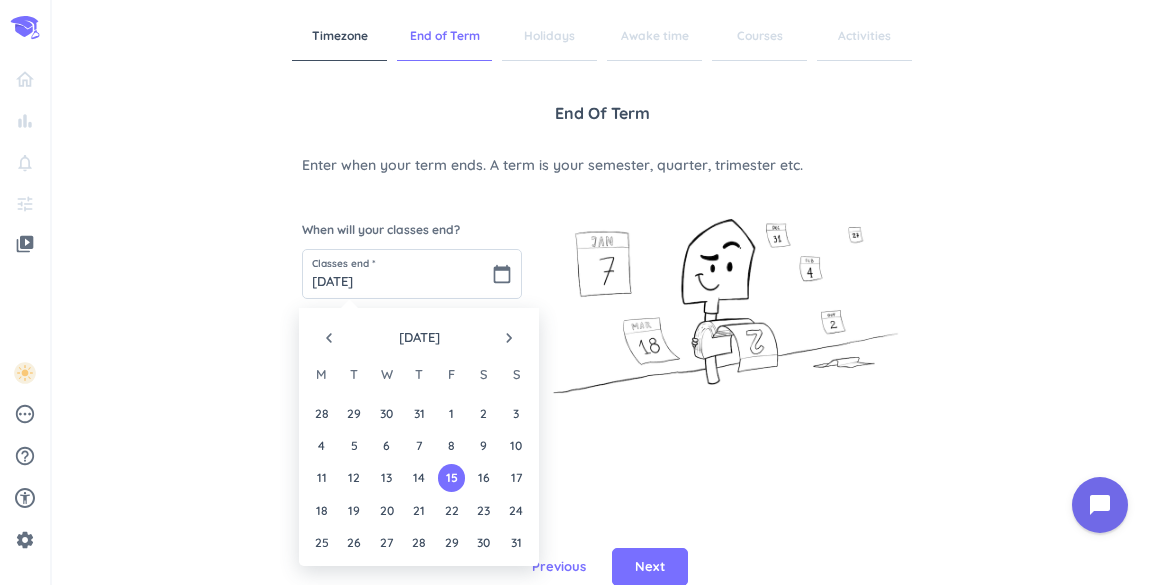click on "End of Term Enter when your term ends. A term is your semester, quarter, trimester etc.  When will your classes end? Classes end * [DATE] calendar_today When will your exam period end? help_outline End of exam period * calendar_today" at bounding box center (602, 334) 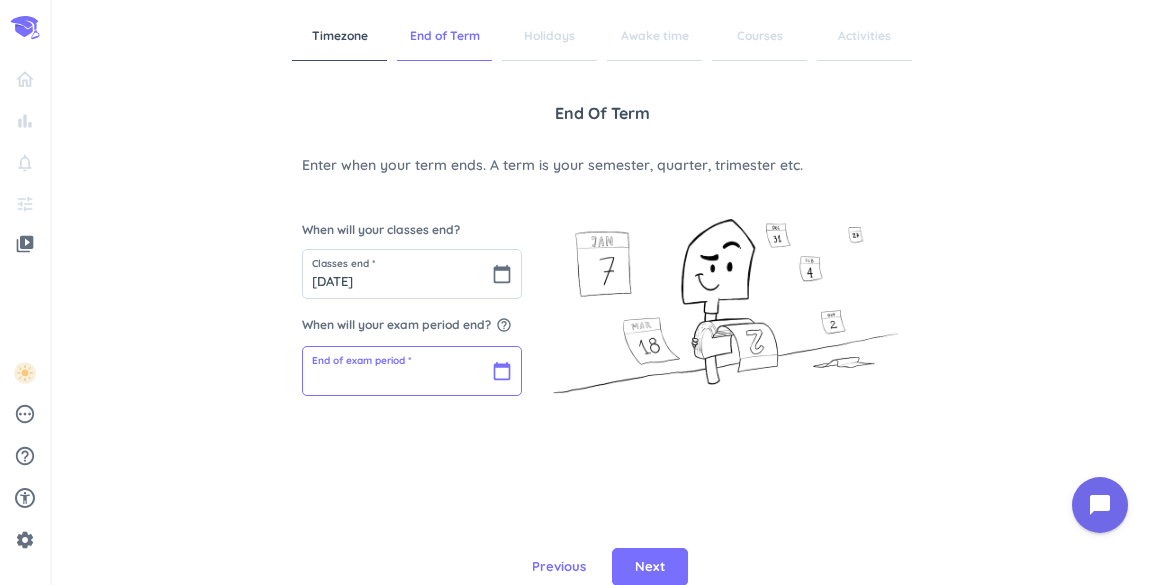 click at bounding box center (412, 371) 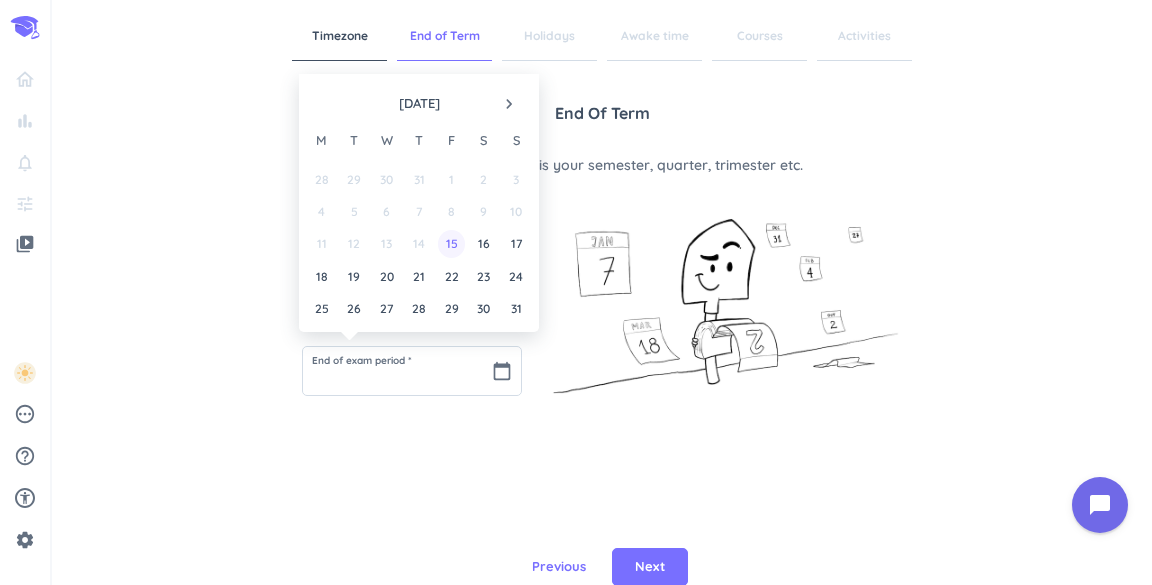 click on "15" at bounding box center [451, 243] 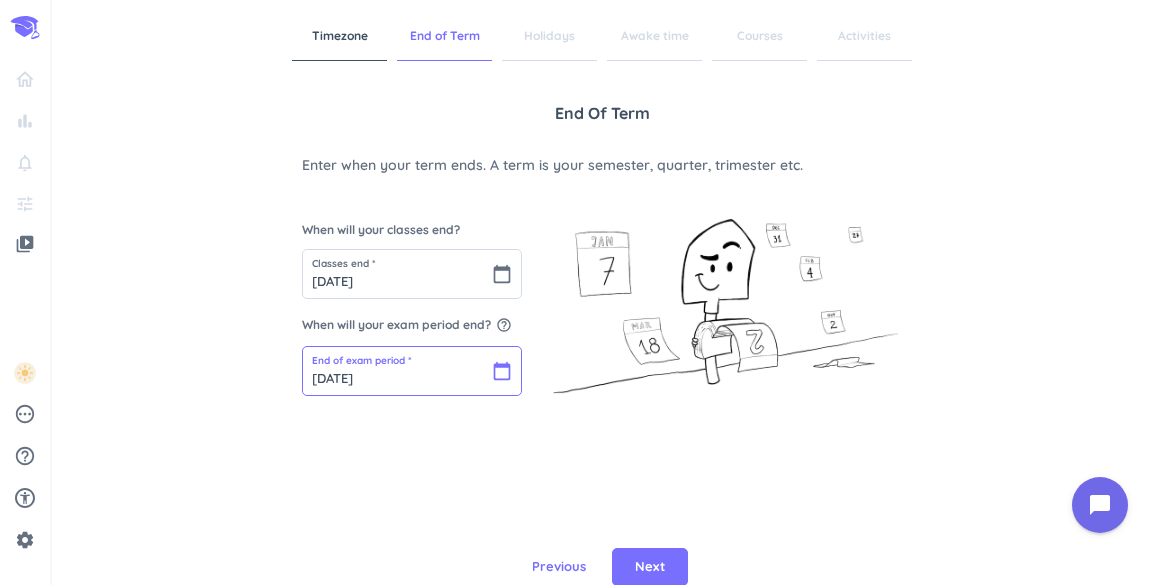 click on "[DATE]" at bounding box center [412, 371] 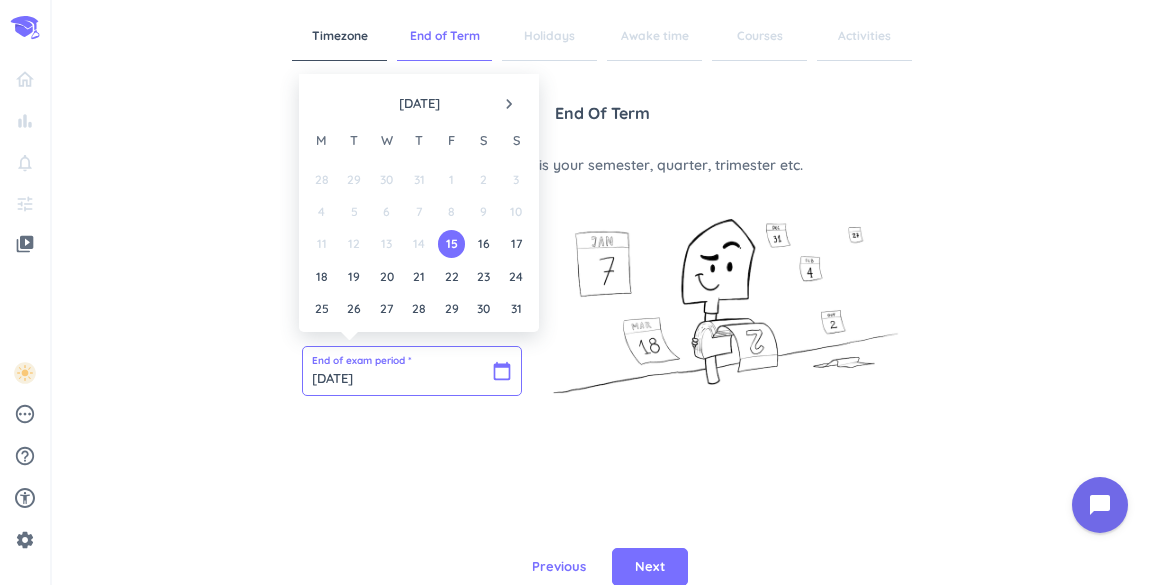 click on "[DATE]" at bounding box center [412, 371] 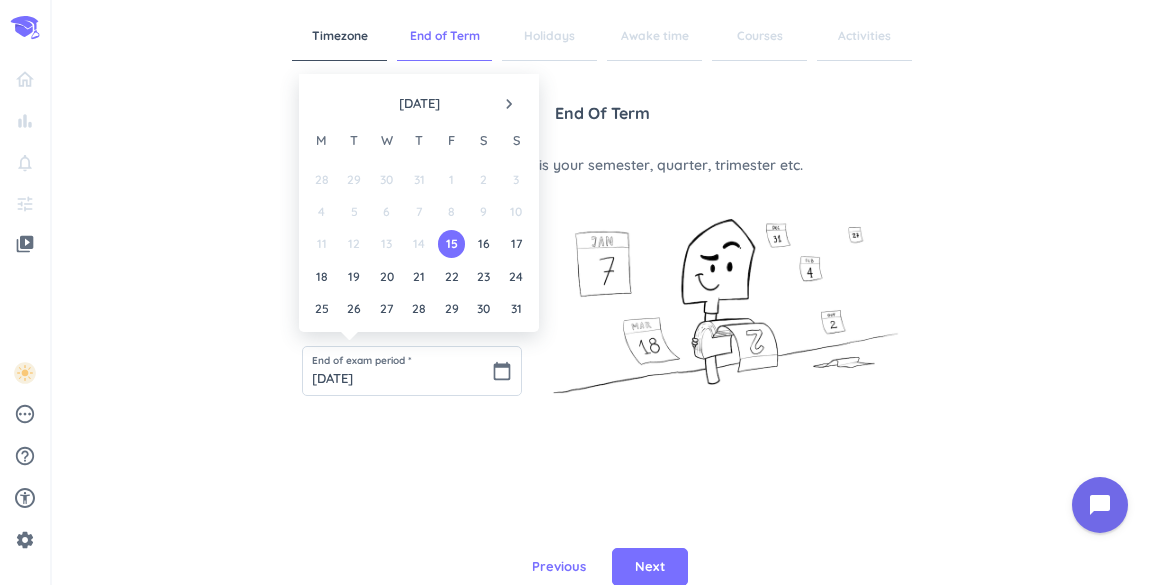 click on "End of Term Enter when your term ends. A term is your semester, quarter, trimester etc.  When will your classes end? Classes end * [DATE] calendar_today When will your exam period end? help_outline End of exam period * [DATE] calendar_today" at bounding box center (602, 334) 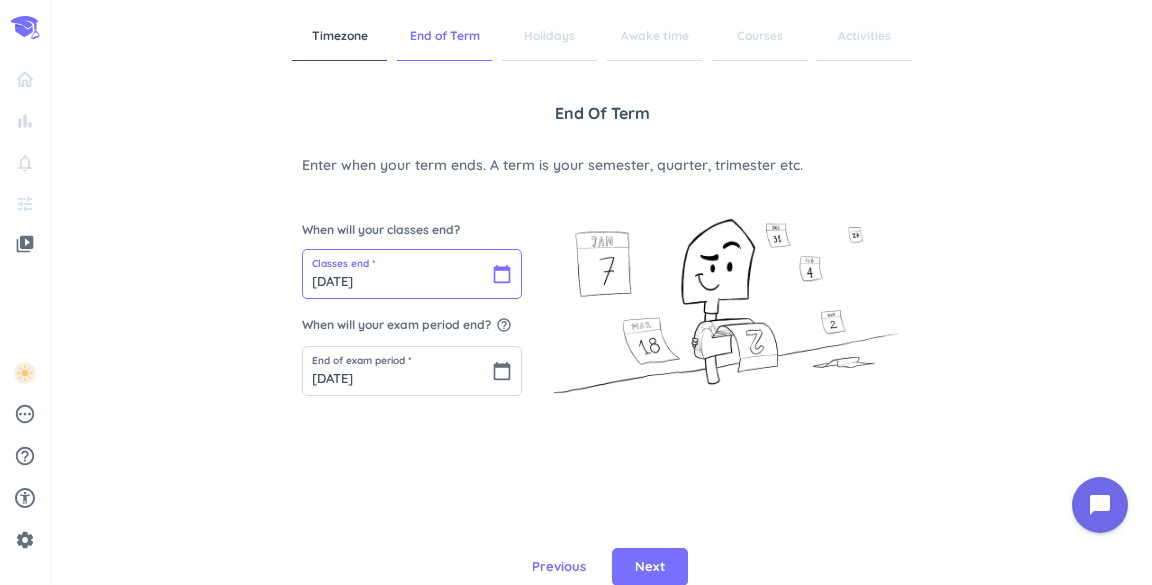 click on "[DATE]" at bounding box center [412, 274] 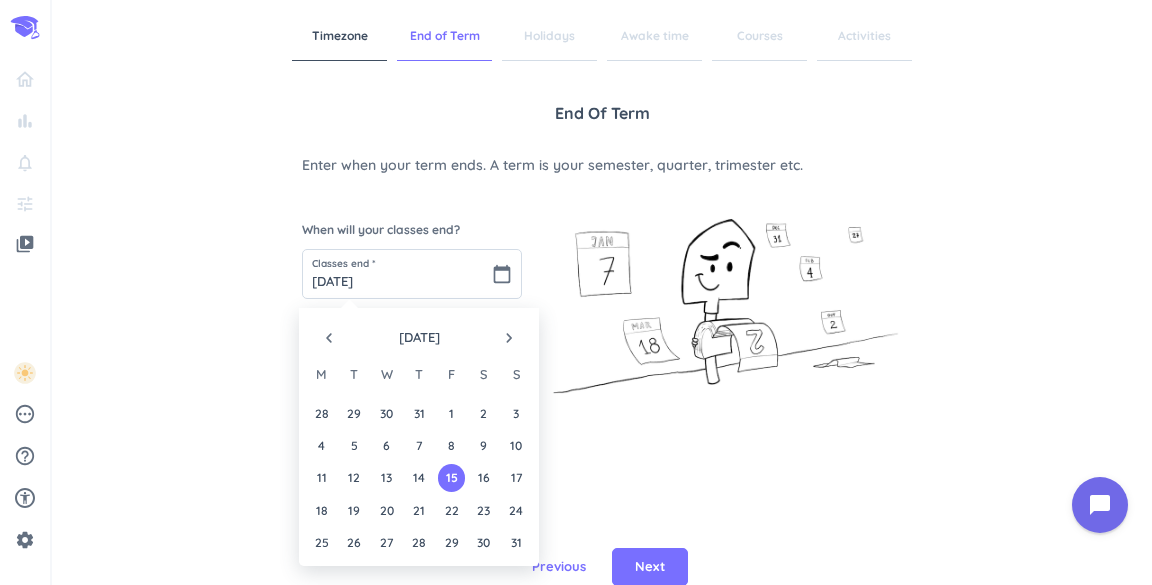 click on "End of Term Enter when your term ends. A term is your semester, quarter, trimester etc.  When will your classes end? Classes end * [DATE] calendar_today When will your exam period end? help_outline End of exam period * [DATE] calendar_today" at bounding box center (602, 334) 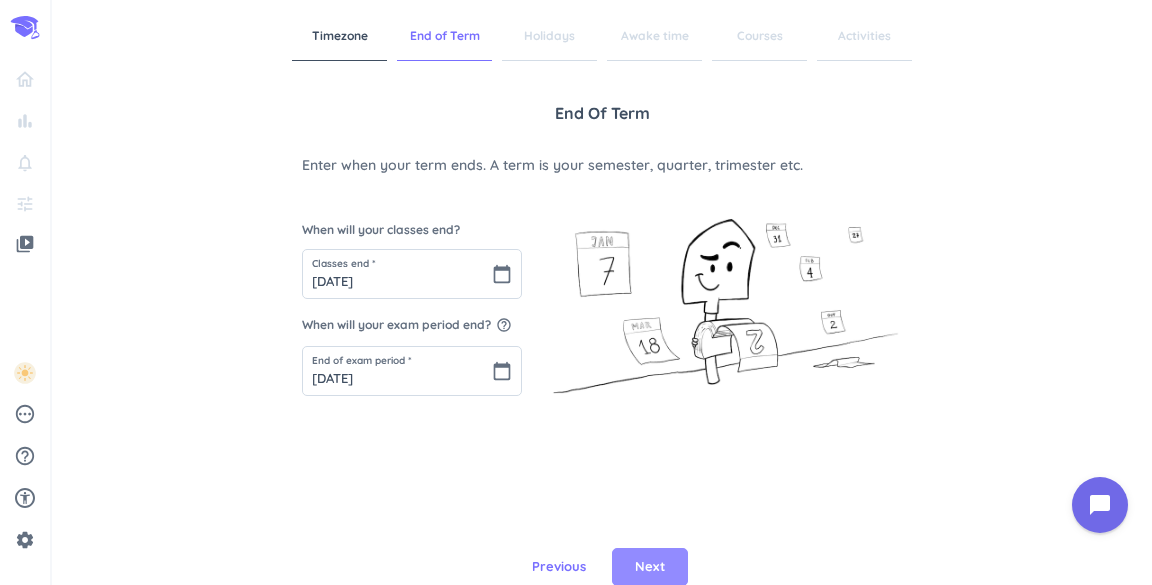 click on "Next" at bounding box center (650, 567) 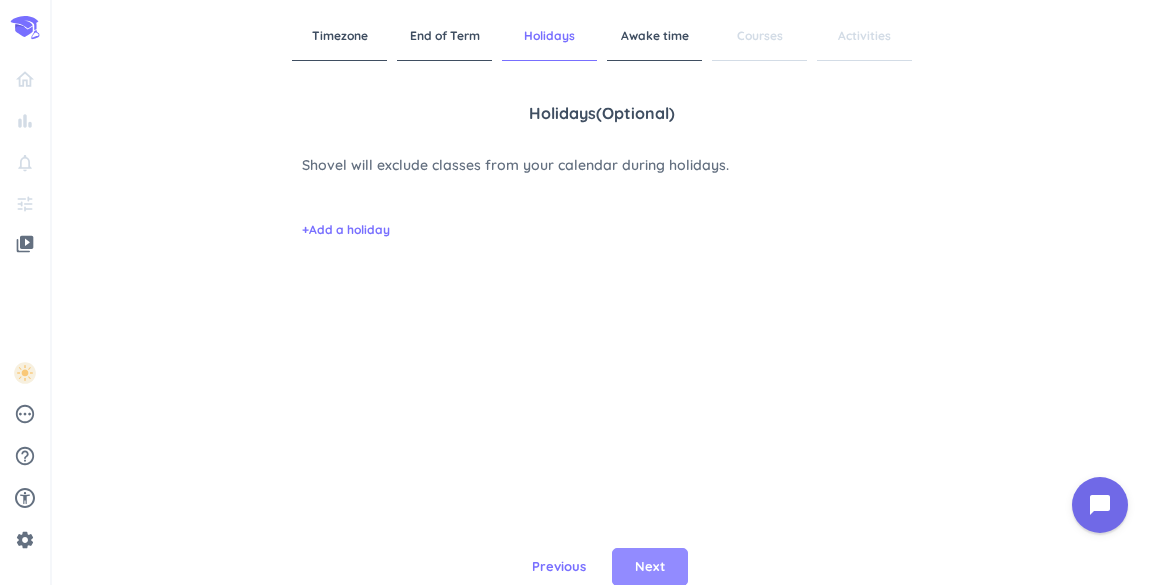 click on "Next" at bounding box center (650, 567) 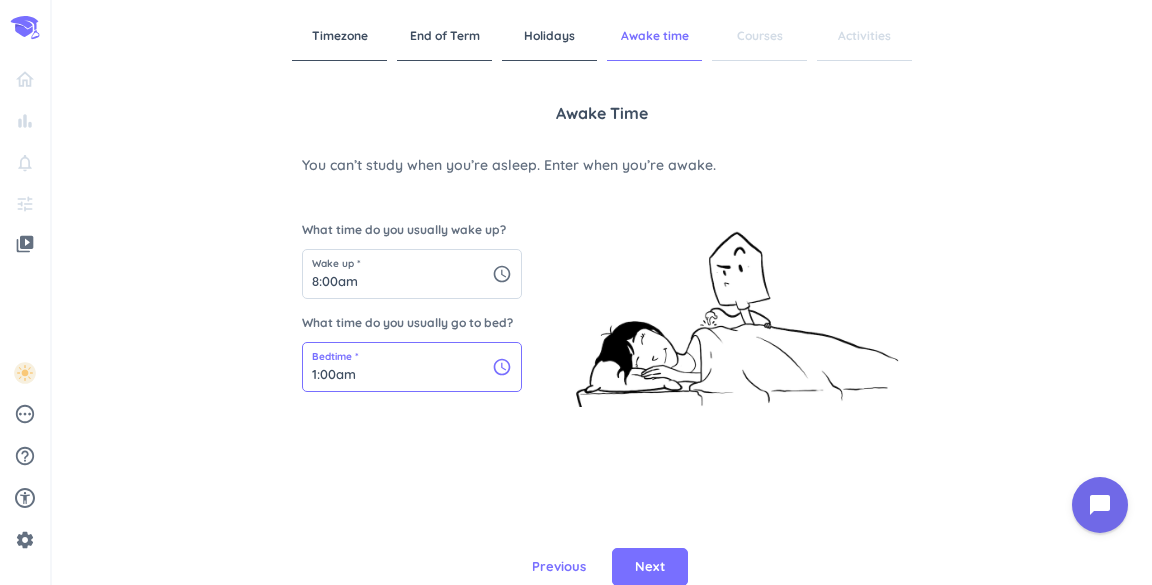 click on "1:00am" at bounding box center (412, 367) 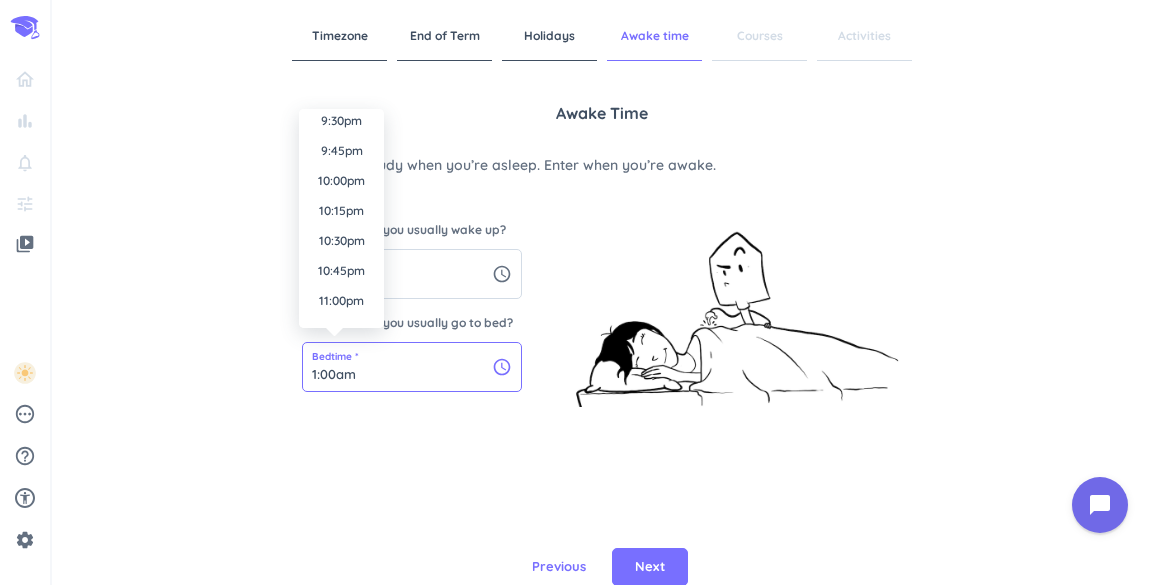 scroll, scrollTop: 2591, scrollLeft: 0, axis: vertical 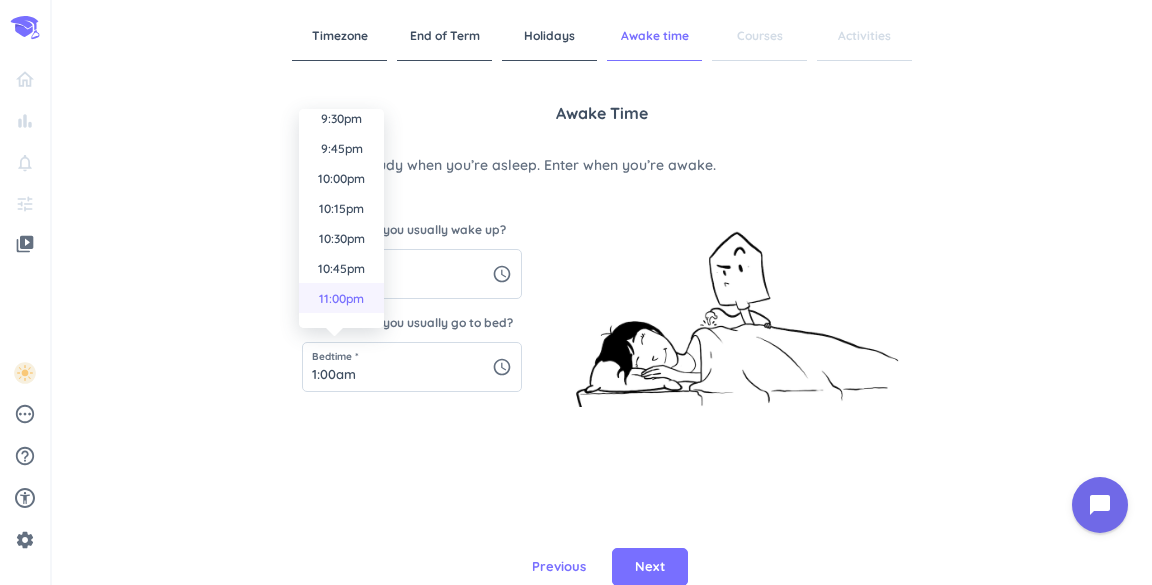 click on "11:00pm" at bounding box center (341, 298) 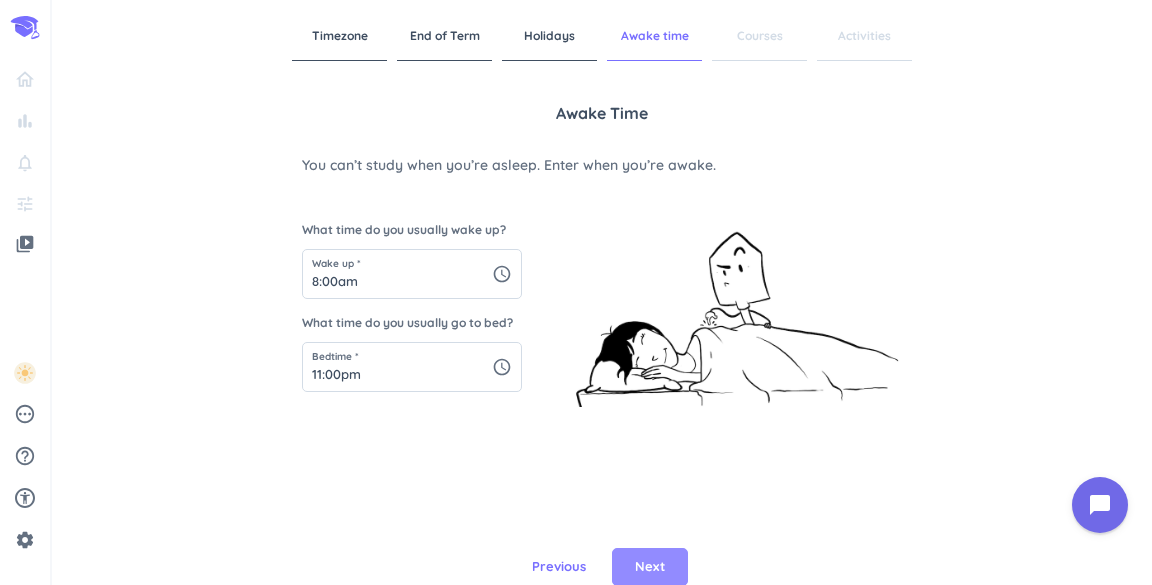 click on "Next" at bounding box center [650, 567] 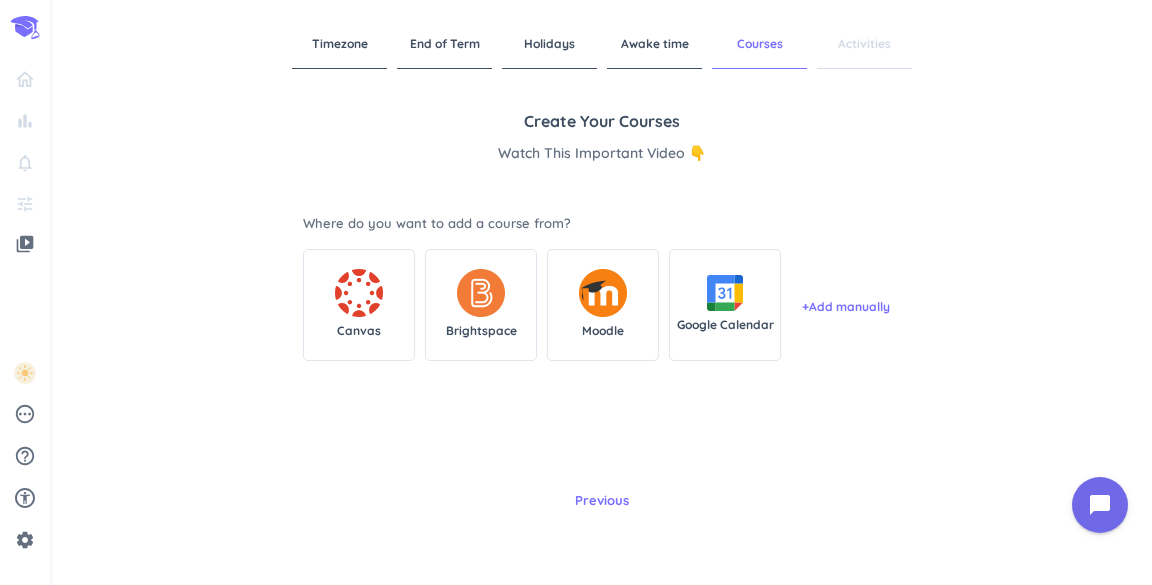 scroll, scrollTop: 0, scrollLeft: 0, axis: both 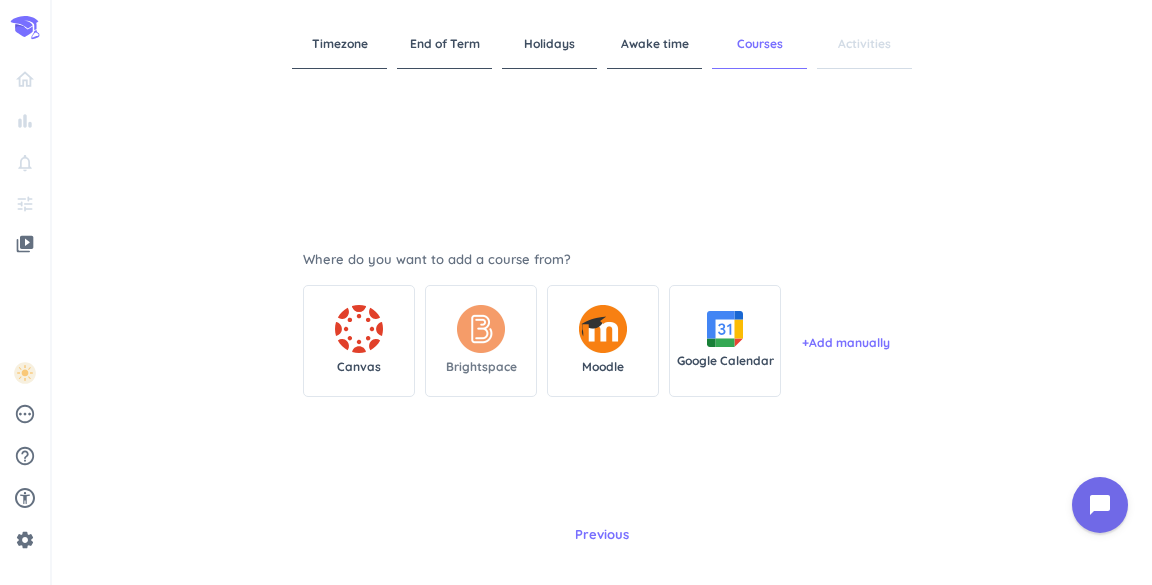 click at bounding box center (481, 329) 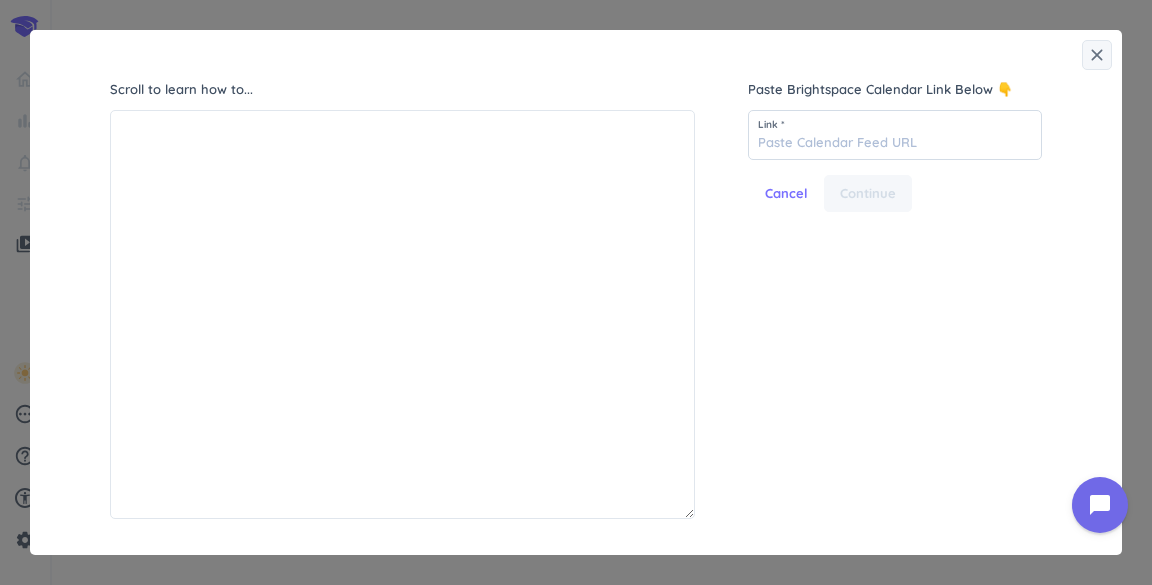 scroll, scrollTop: 8, scrollLeft: 9, axis: both 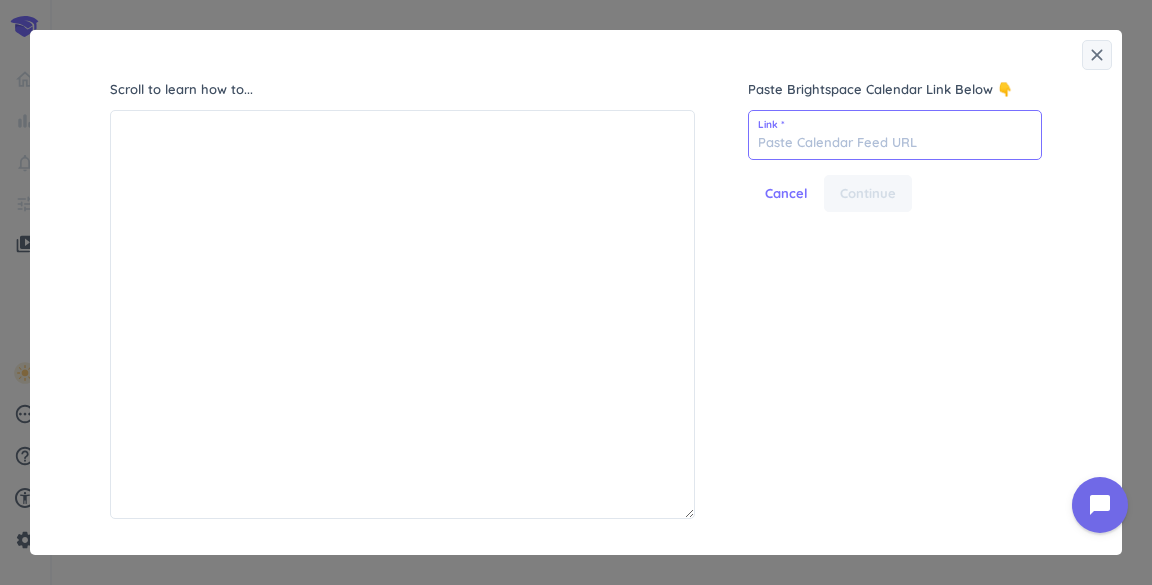 paste on "[URL][DOMAIN_NAME]" 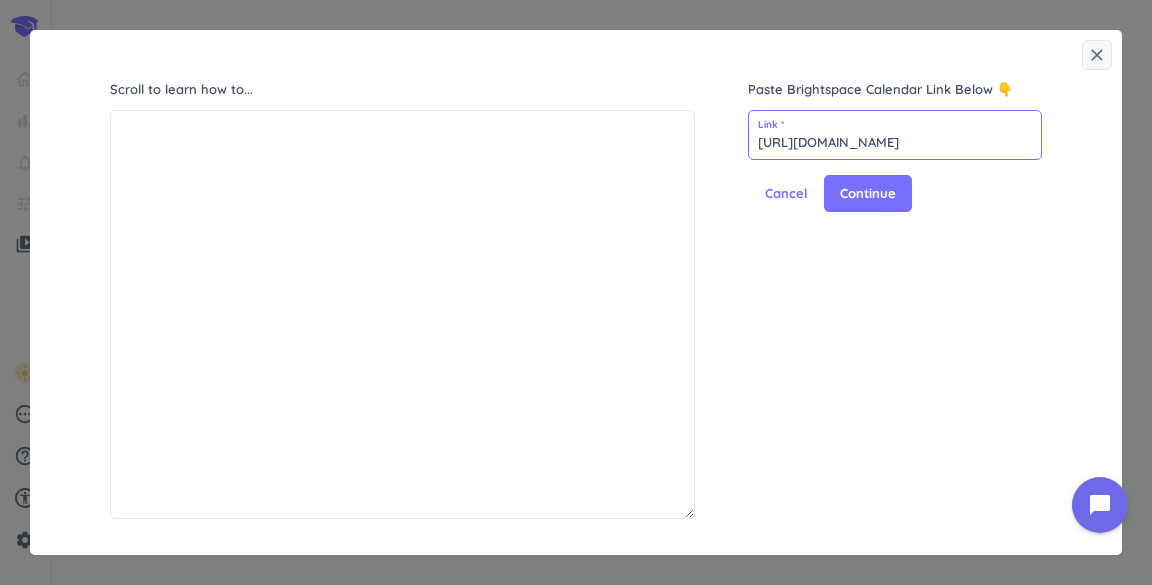 scroll, scrollTop: 0, scrollLeft: 360, axis: horizontal 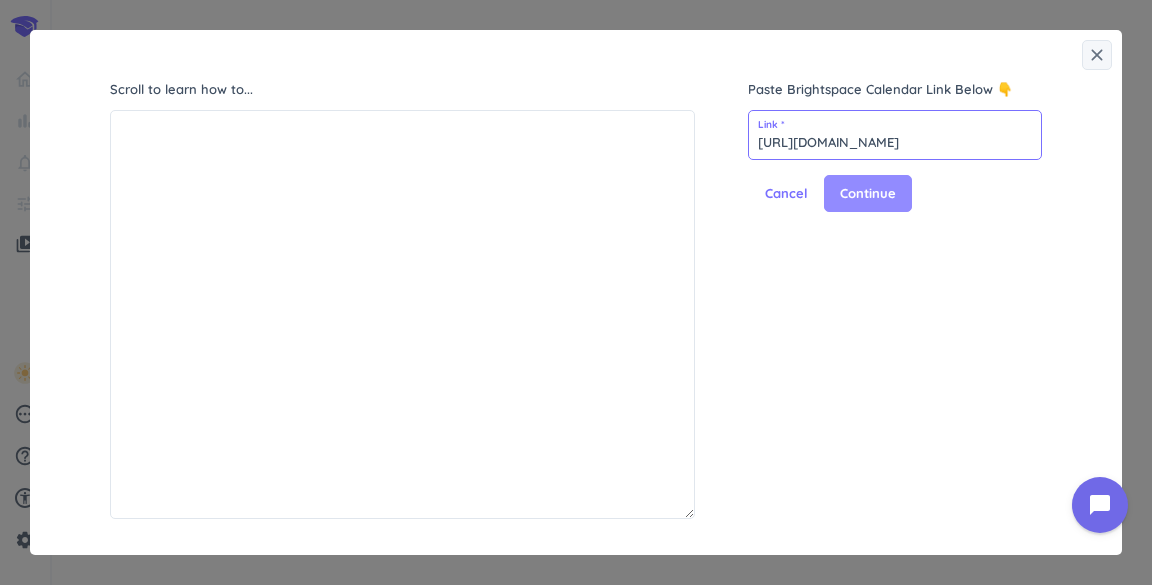 type on "[URL][DOMAIN_NAME]" 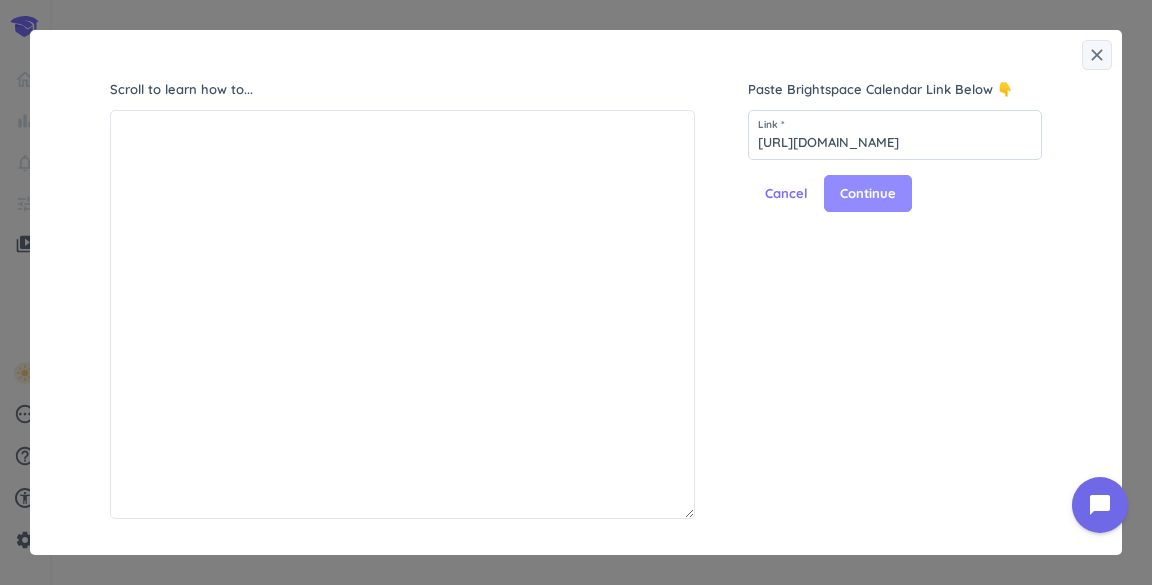 scroll, scrollTop: 0, scrollLeft: 0, axis: both 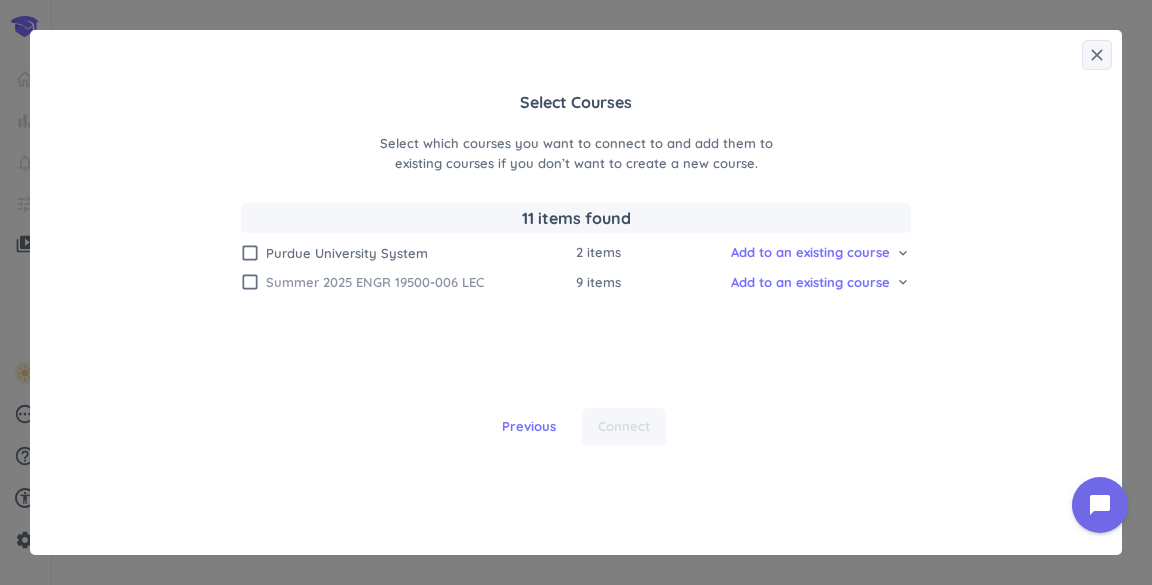 click on "check_box_outline_blank" at bounding box center (250, 282) 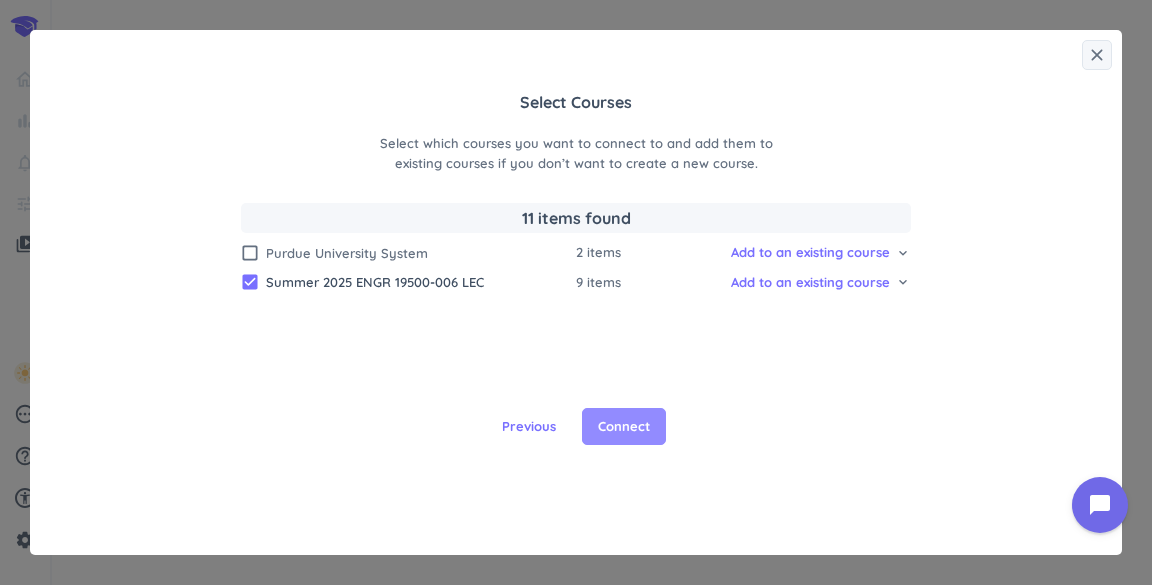 click on "Connect" at bounding box center [624, 427] 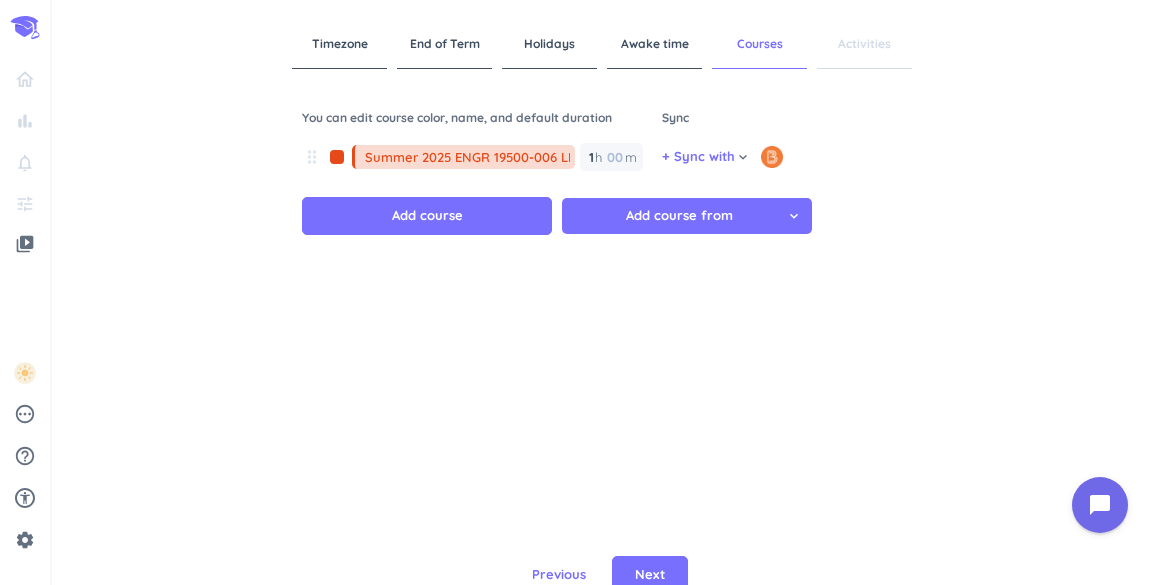 click on "Summer 2025 ENGR 19500-006 LEC" at bounding box center [470, 157] 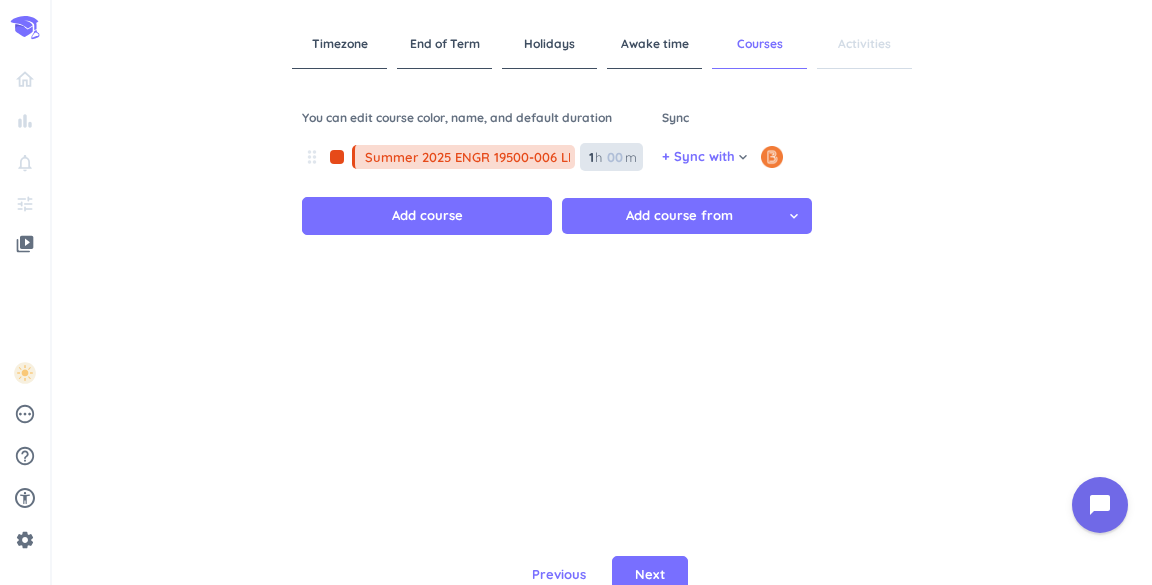 scroll, scrollTop: 0, scrollLeft: 12, axis: horizontal 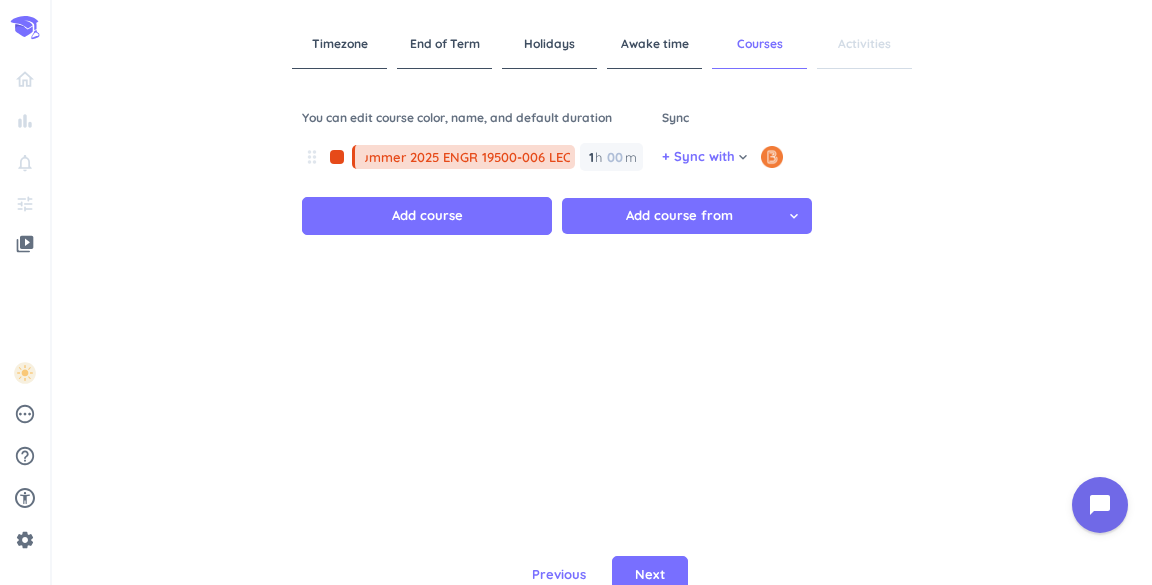 drag, startPoint x: 362, startPoint y: 157, endPoint x: 434, endPoint y: 155, distance: 72.02777 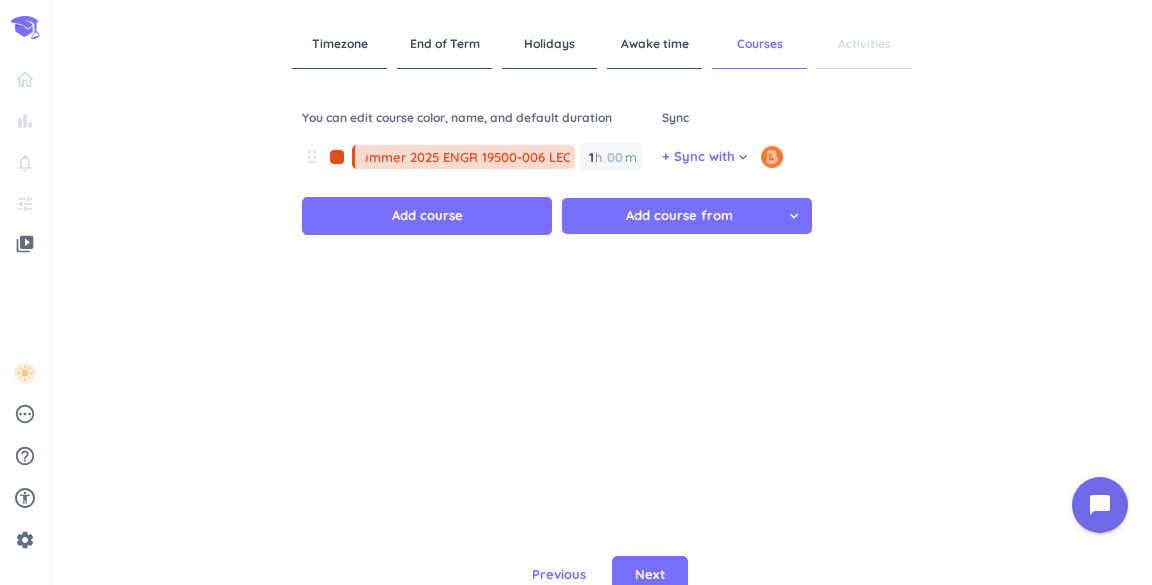 click on "Summer 2025 ENGR 19500-006 LEC" at bounding box center (470, 157) 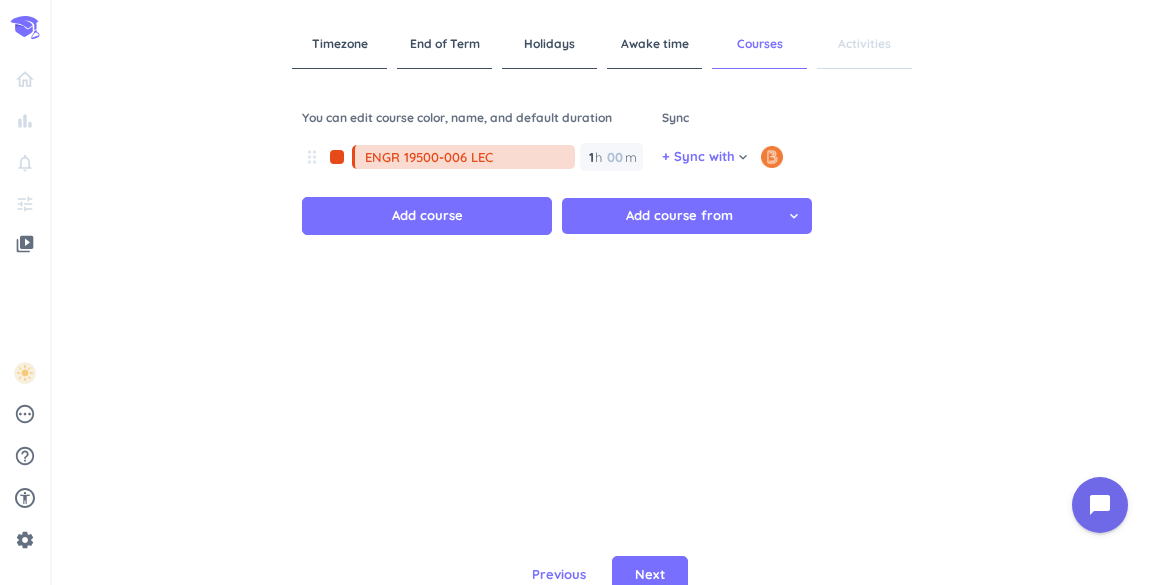 scroll, scrollTop: 0, scrollLeft: 0, axis: both 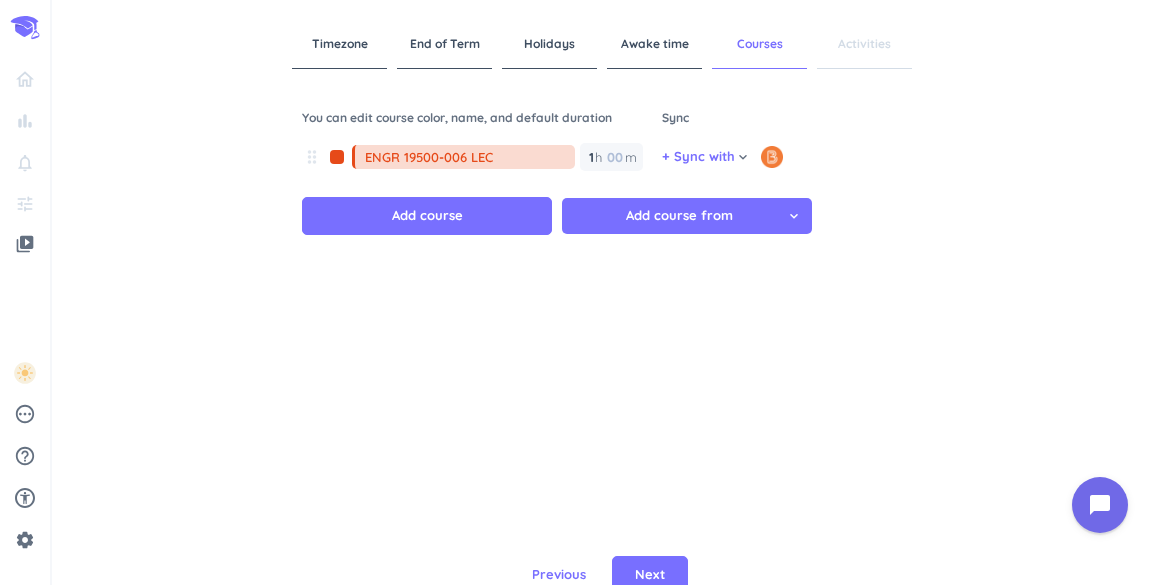drag, startPoint x: 507, startPoint y: 147, endPoint x: 332, endPoint y: 153, distance: 175.10283 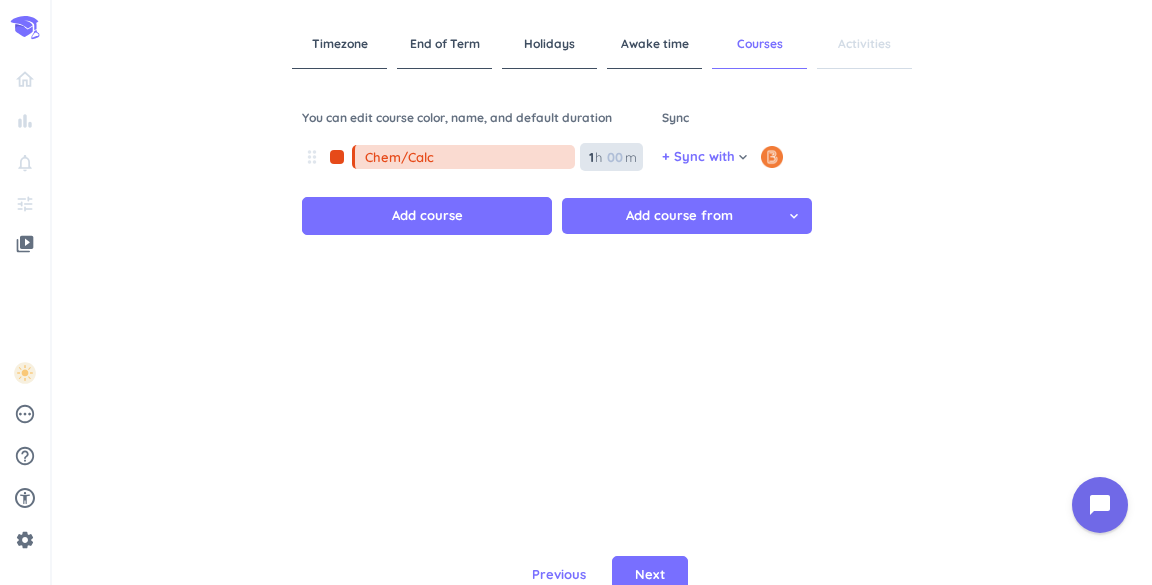type on "Chem/Calc" 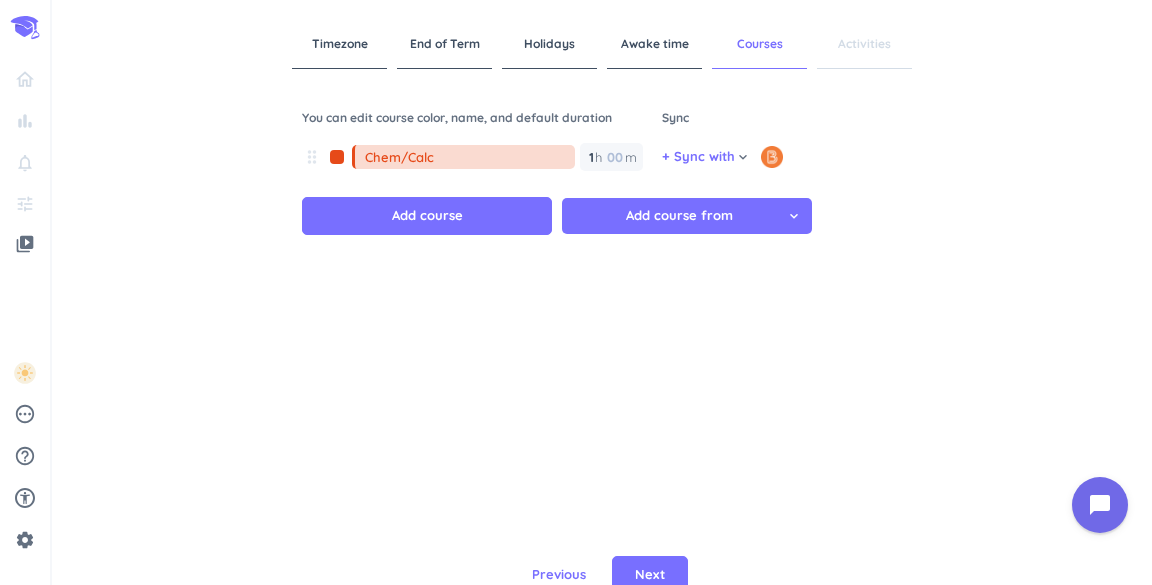 click on "keyboard_arrow_down" at bounding box center [743, 157] 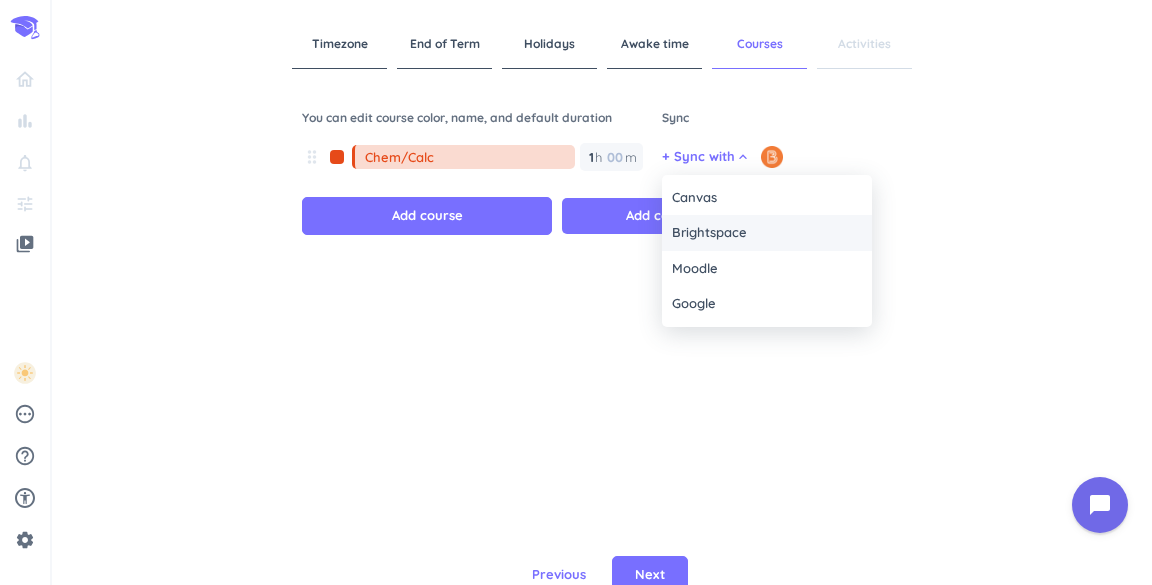 click on "Brightspace" at bounding box center [767, 233] 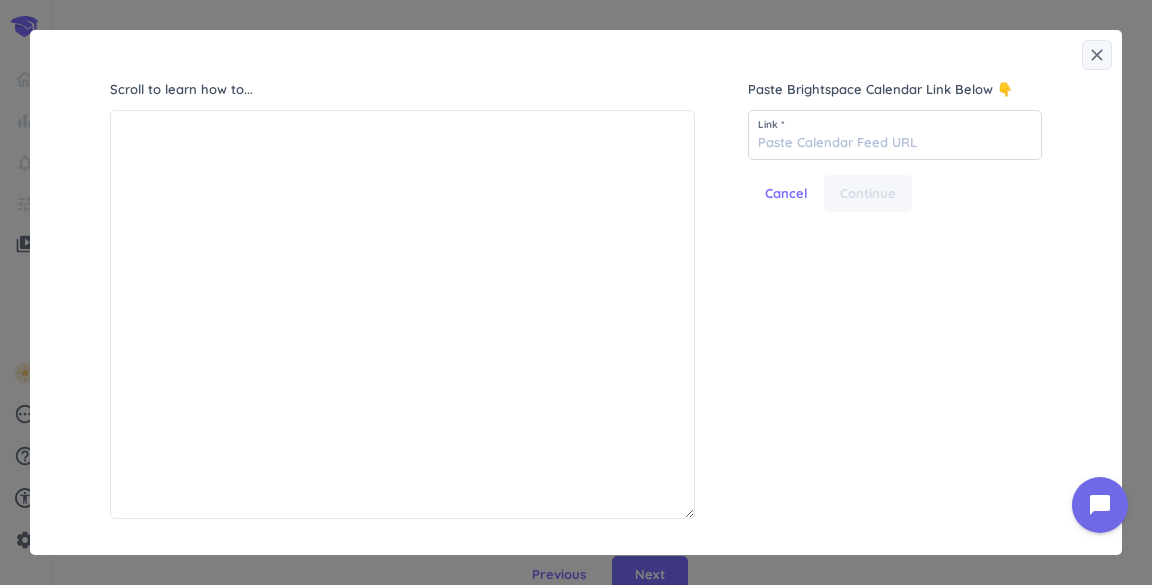 scroll, scrollTop: 8, scrollLeft: 9, axis: both 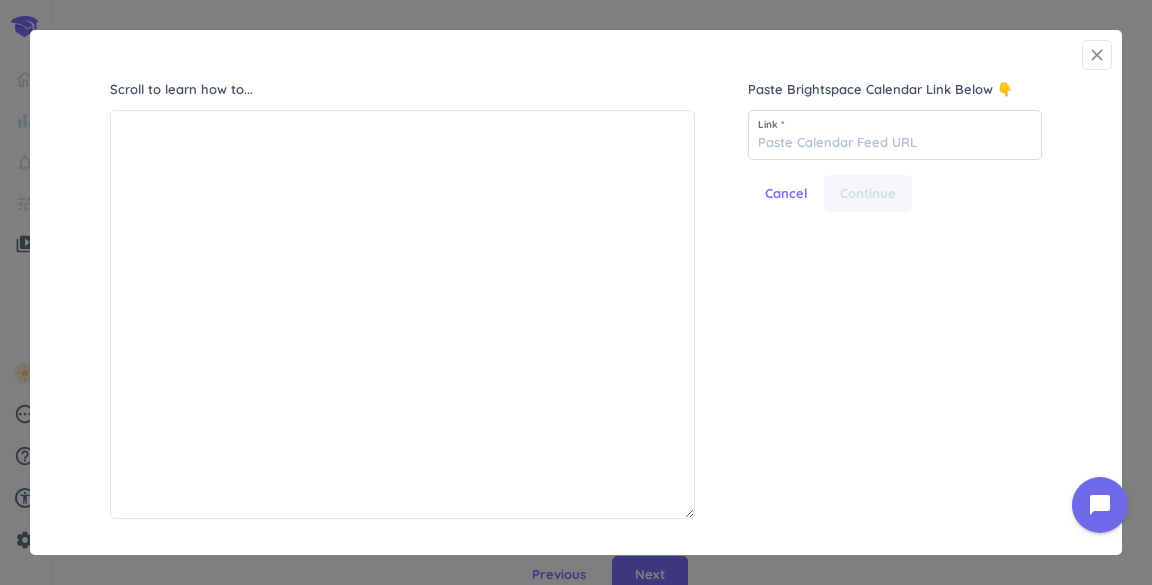 click on "close" at bounding box center [1097, 55] 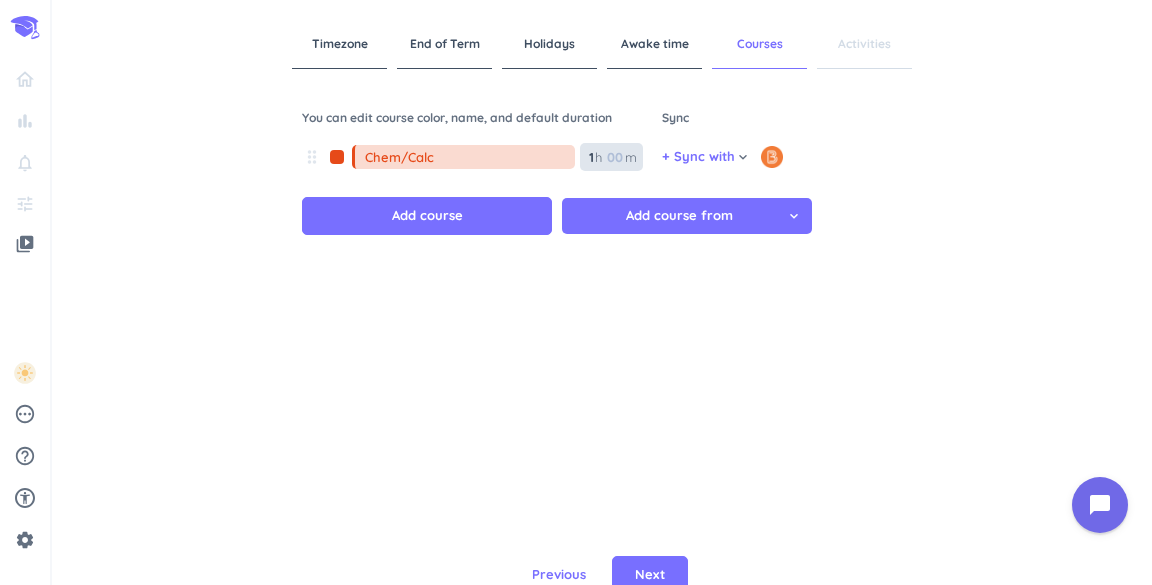 click at bounding box center (614, 157) 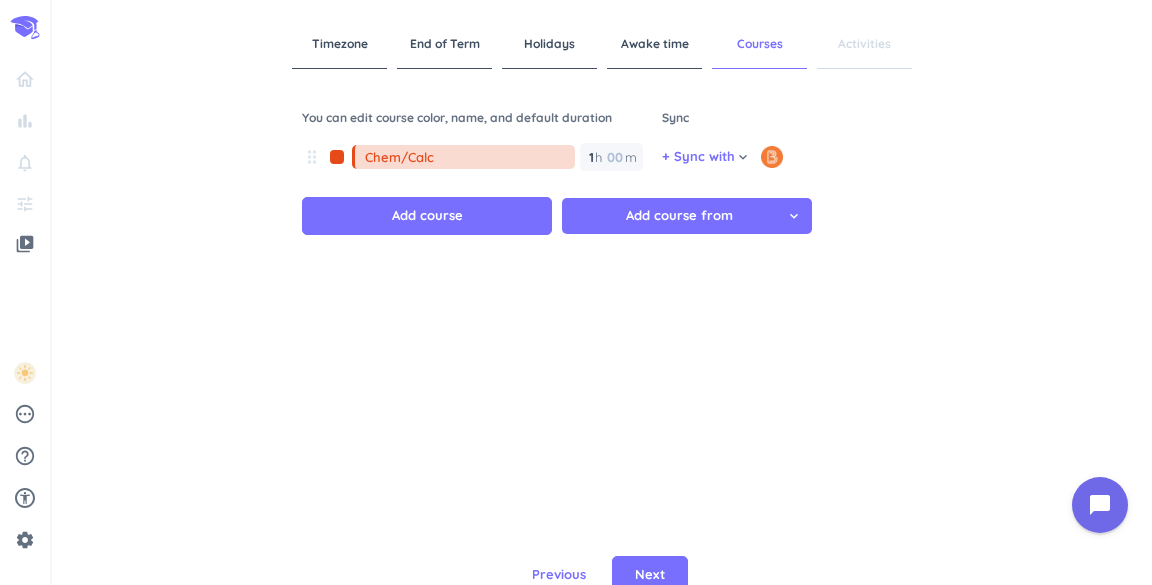 click at bounding box center [337, 157] 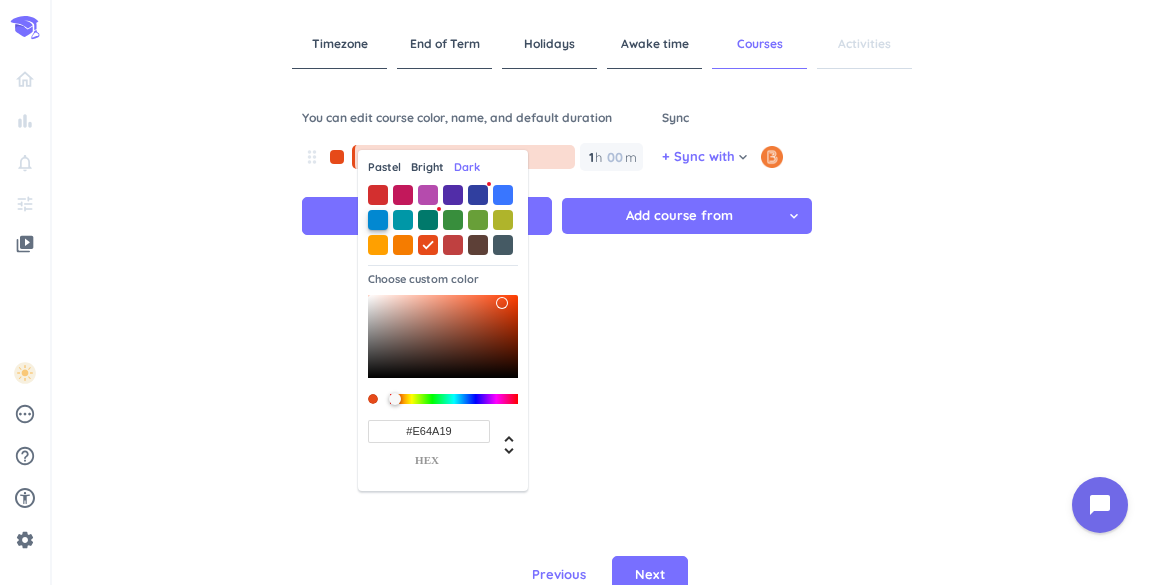 click at bounding box center (378, 220) 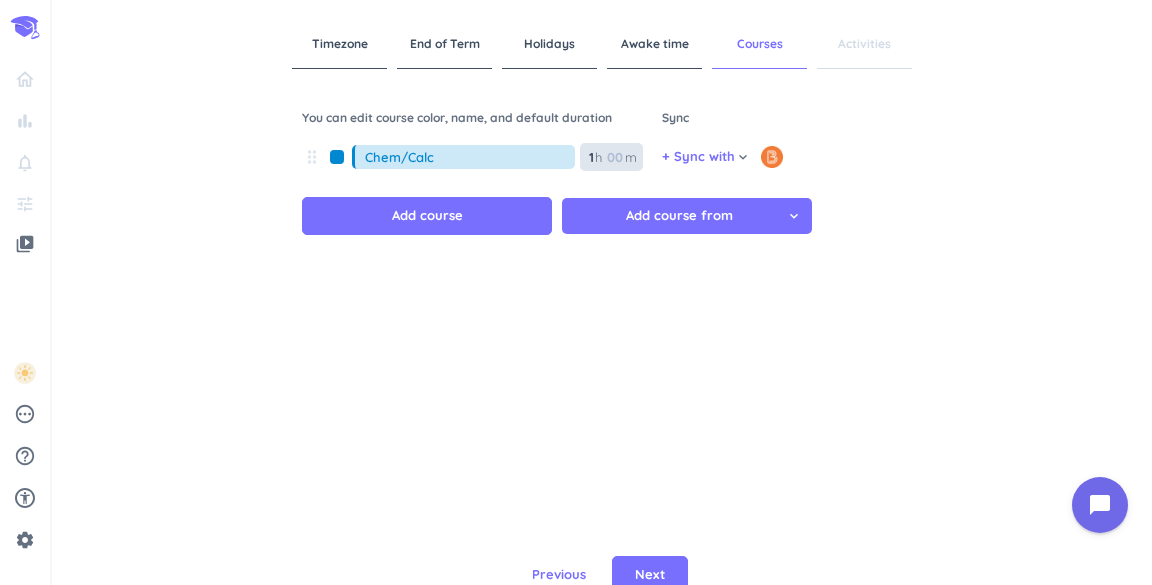 click at bounding box center (614, 157) 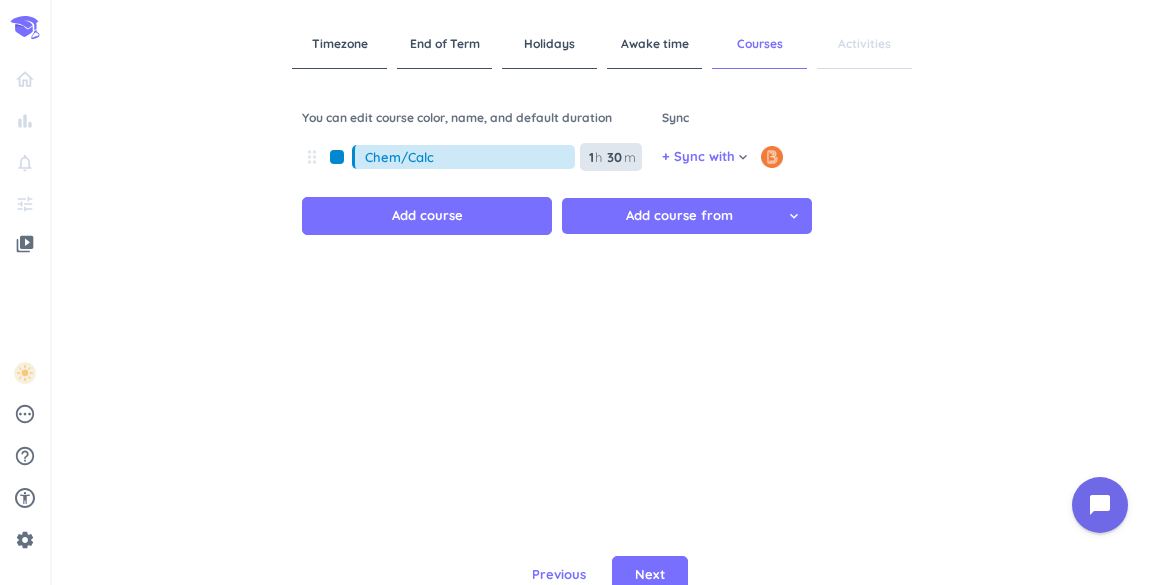 type on "30" 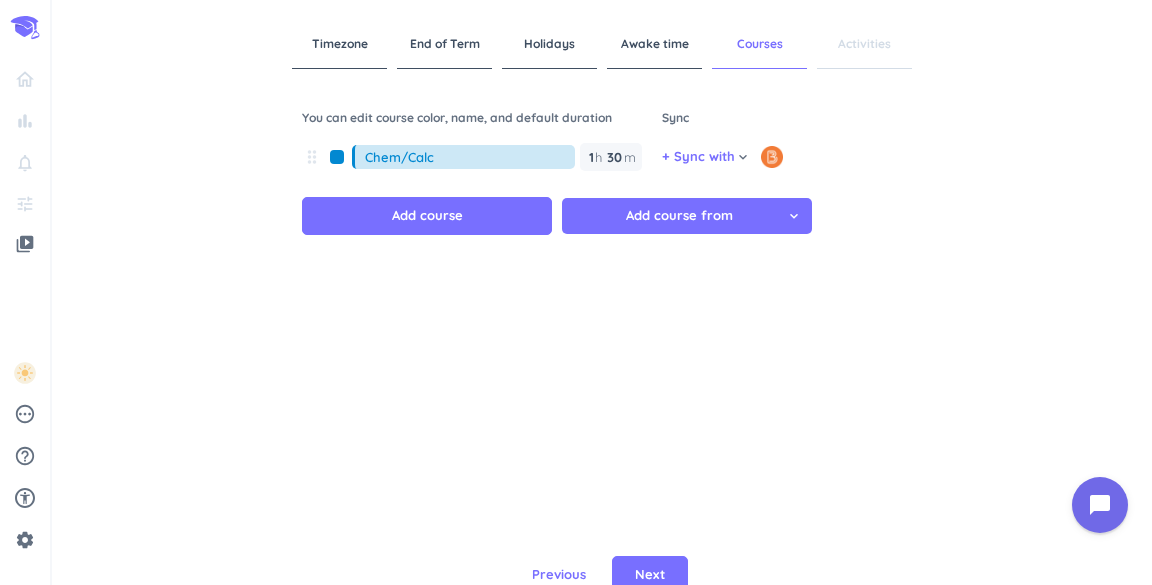 click on "Add course from" at bounding box center (679, 216) 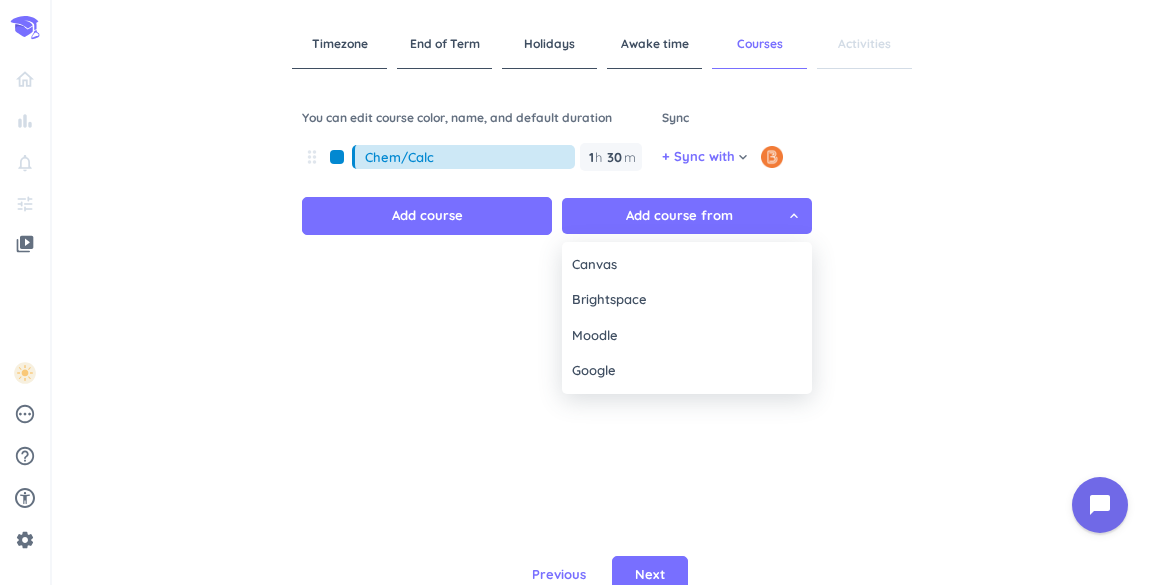 click at bounding box center [576, 292] 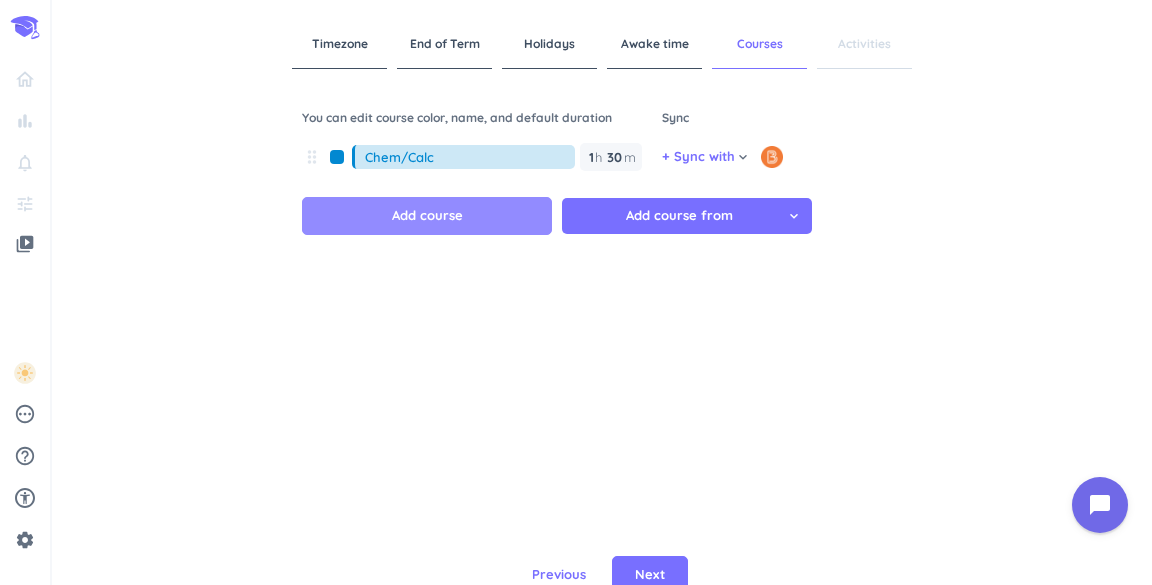 click on "Add course" at bounding box center (427, 216) 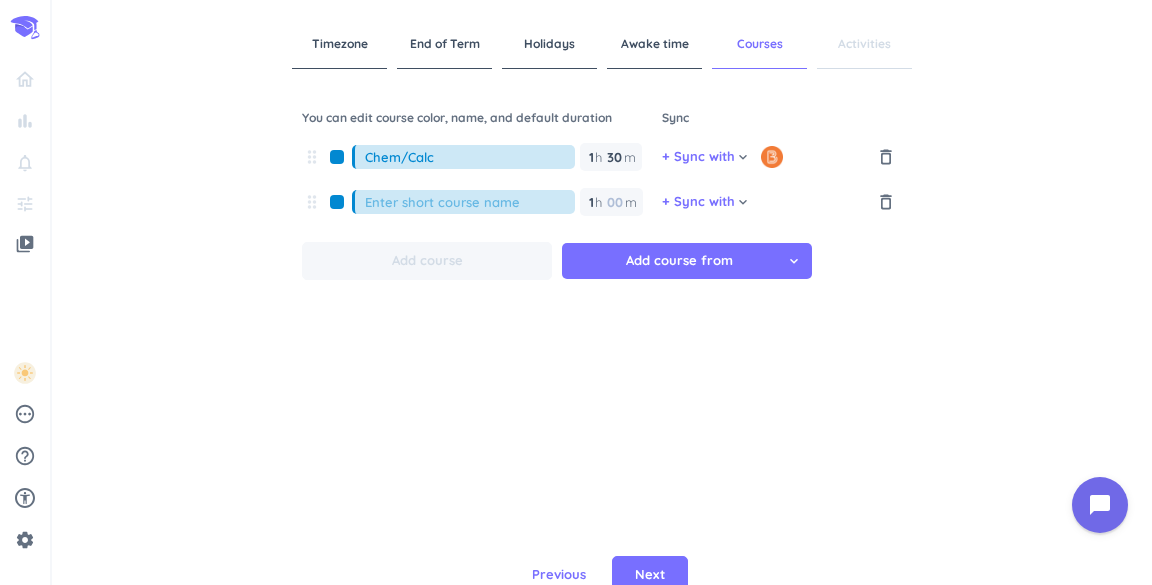click on "Chem/Calc" at bounding box center [470, 157] 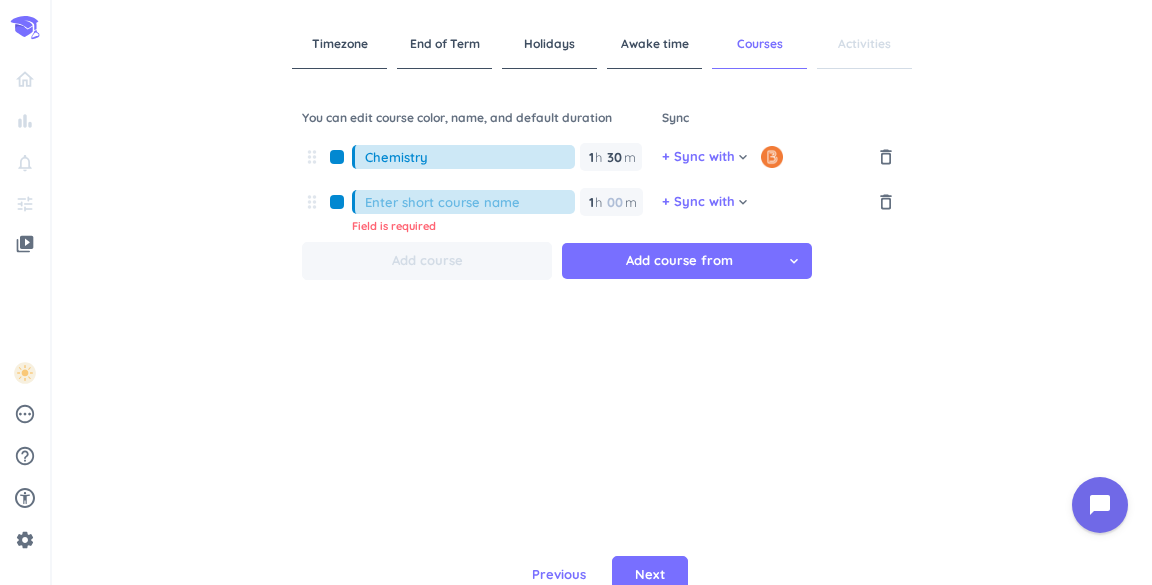 type on "Chemistry" 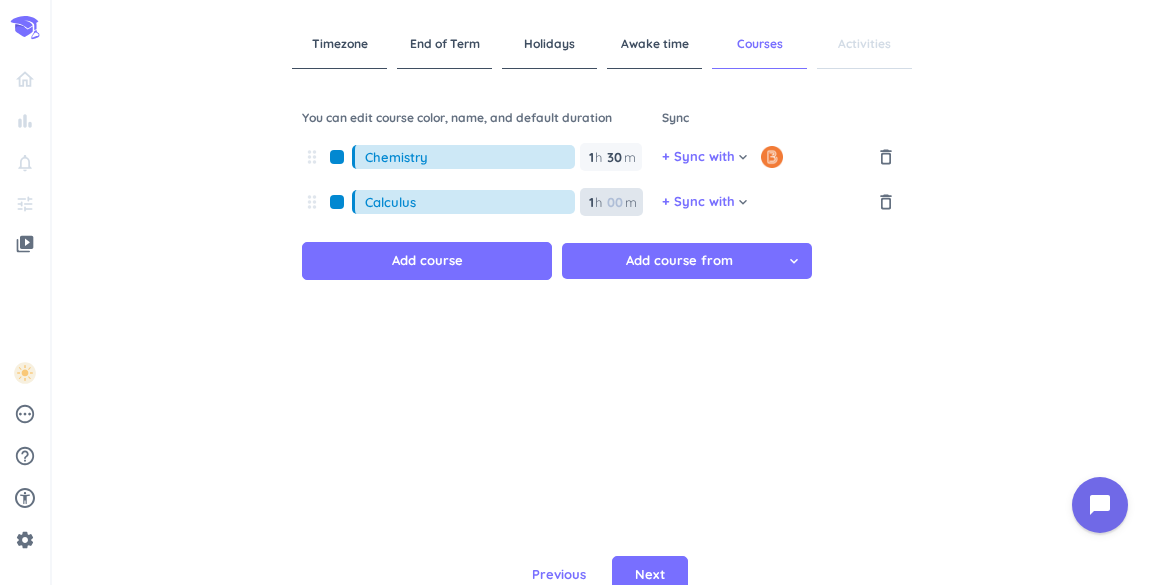 type on "Calculus" 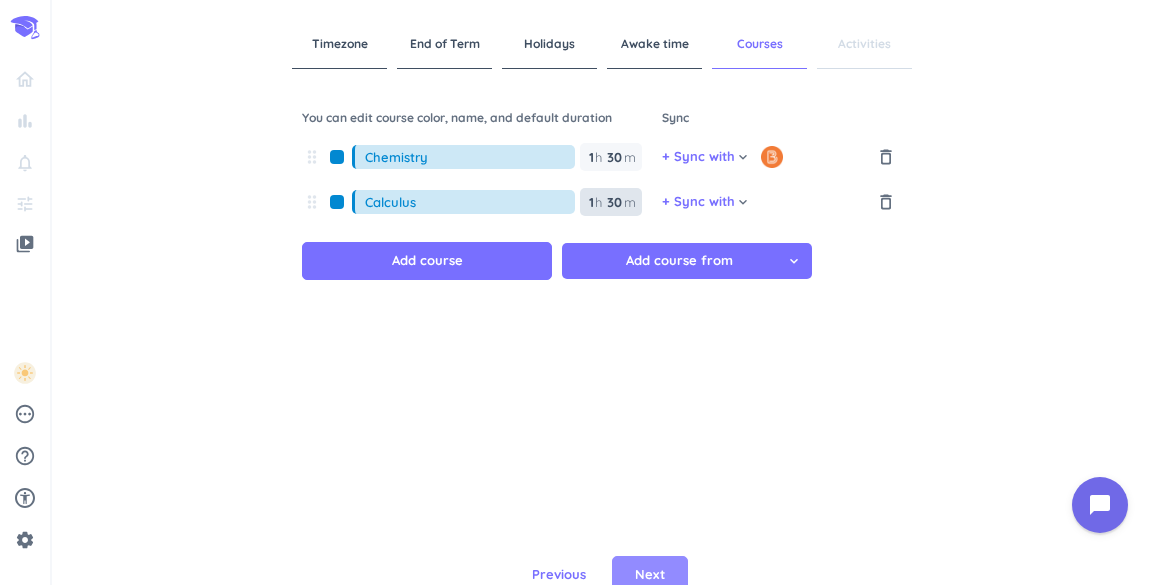 type on "30" 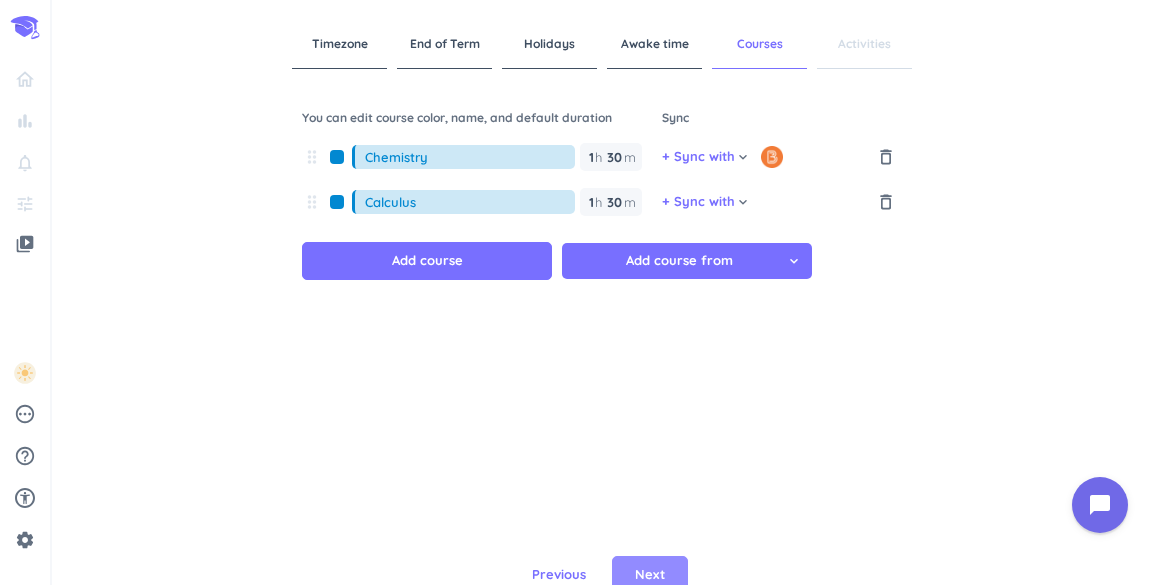 click on "Next" at bounding box center [650, 575] 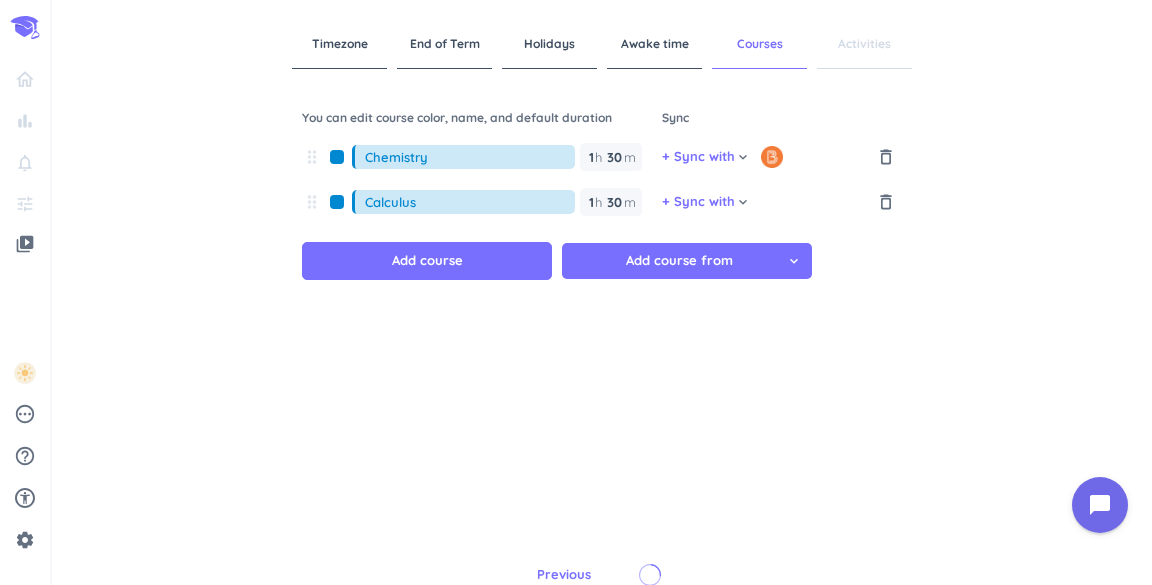 click at bounding box center [337, 202] 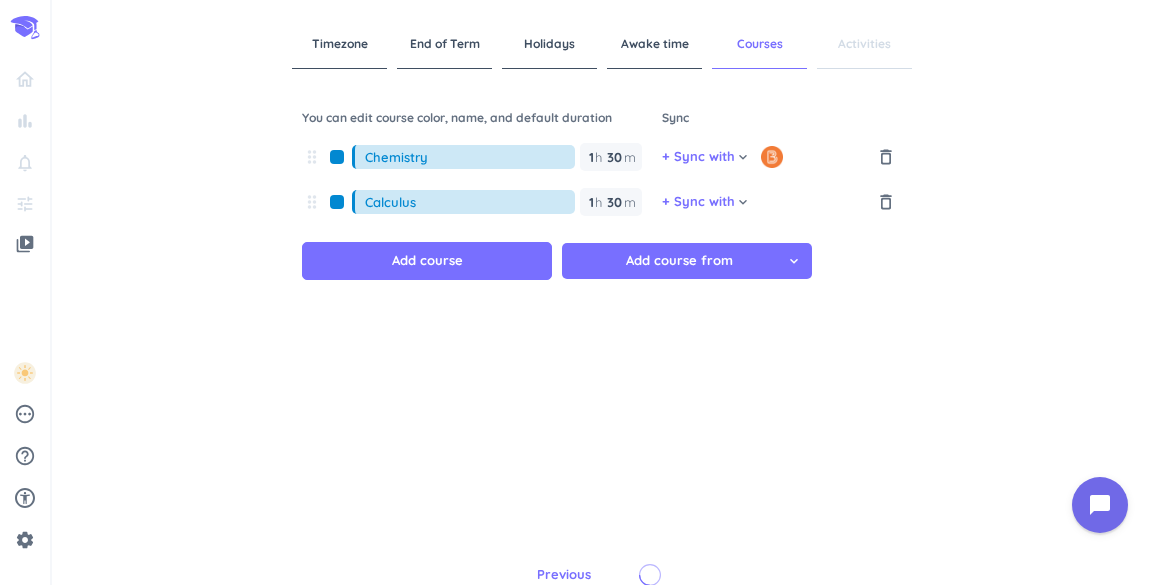 type 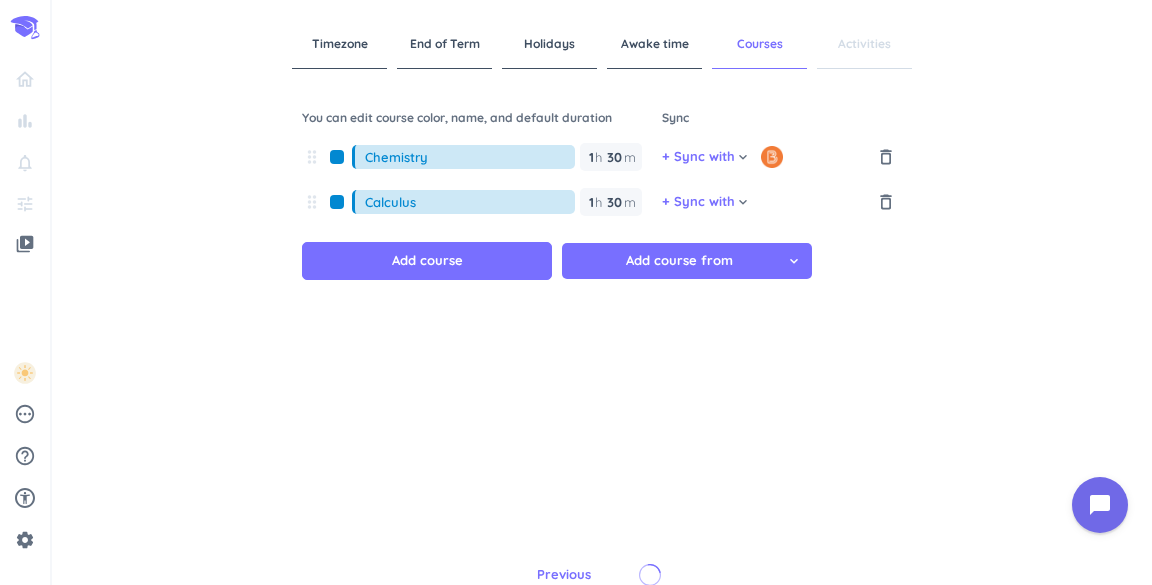 type 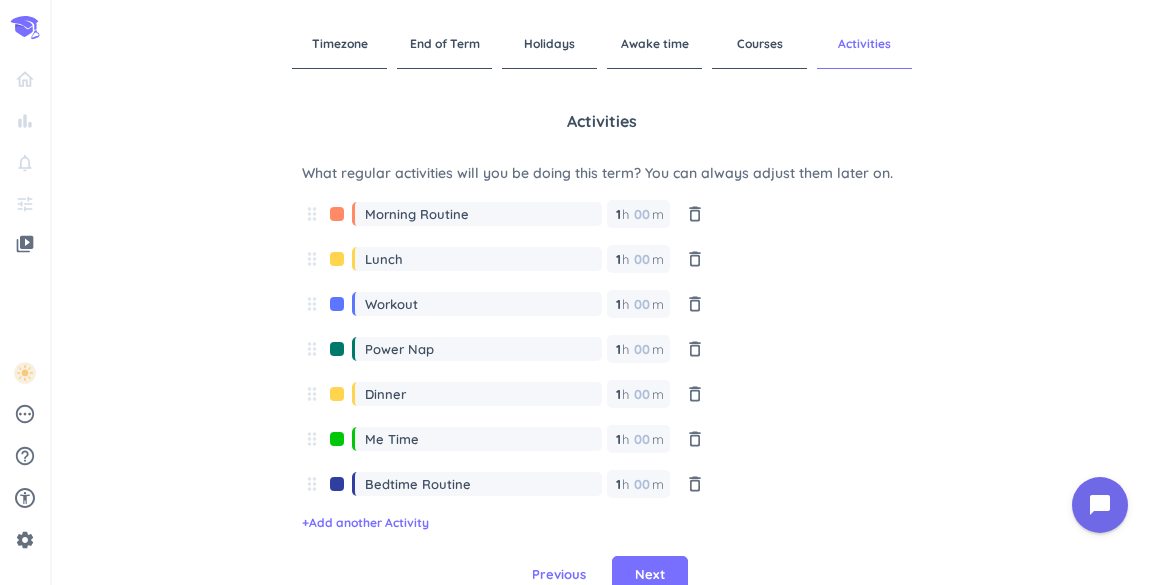 click on "Courses" at bounding box center (759, 44) 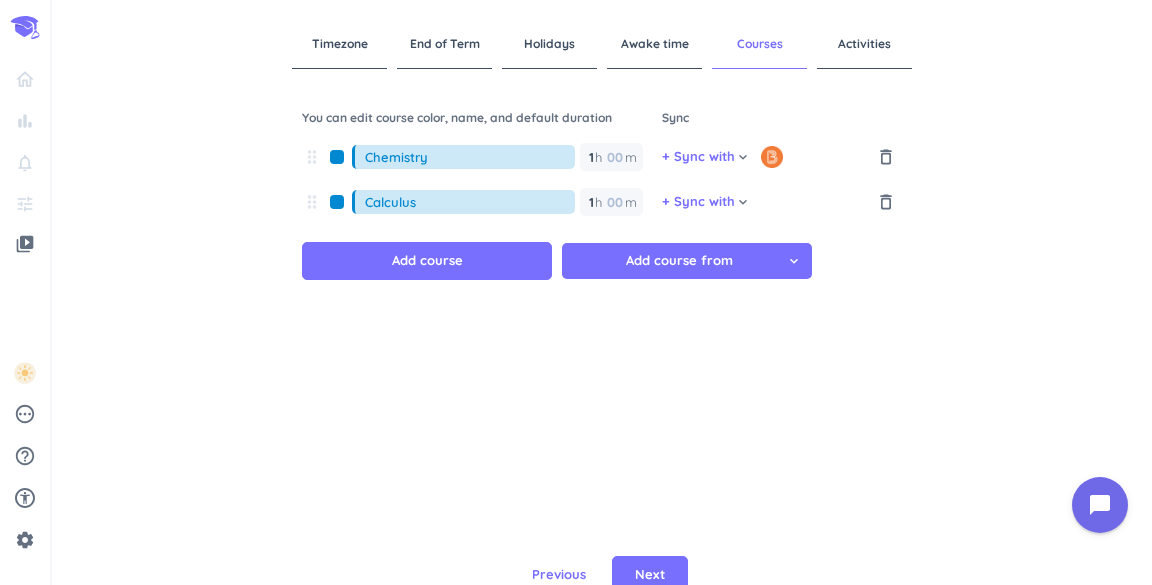 click at bounding box center (337, 202) 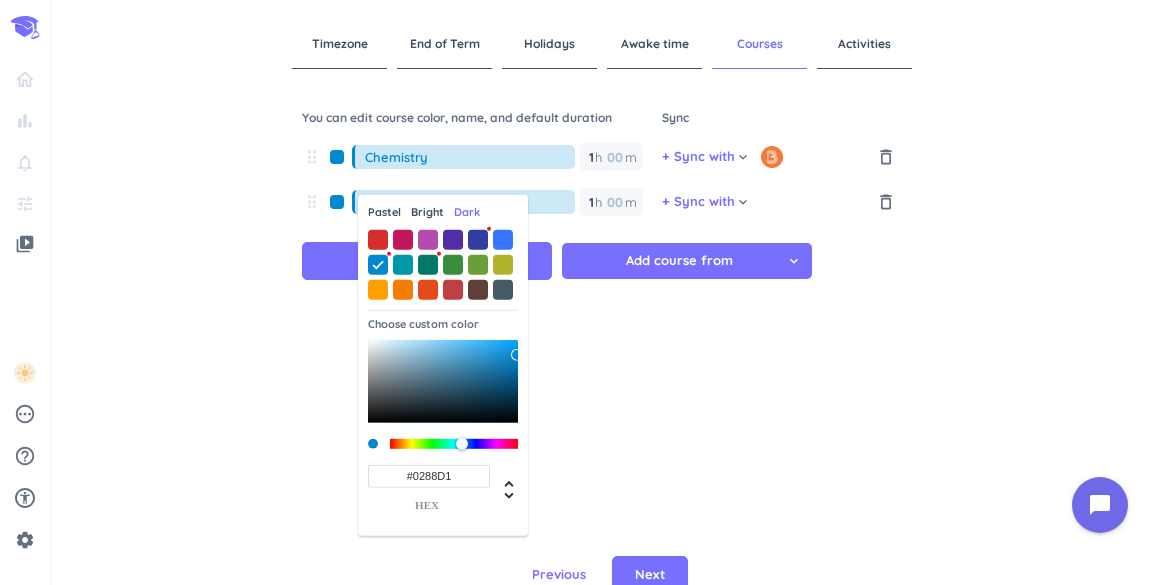 click at bounding box center (443, 264) 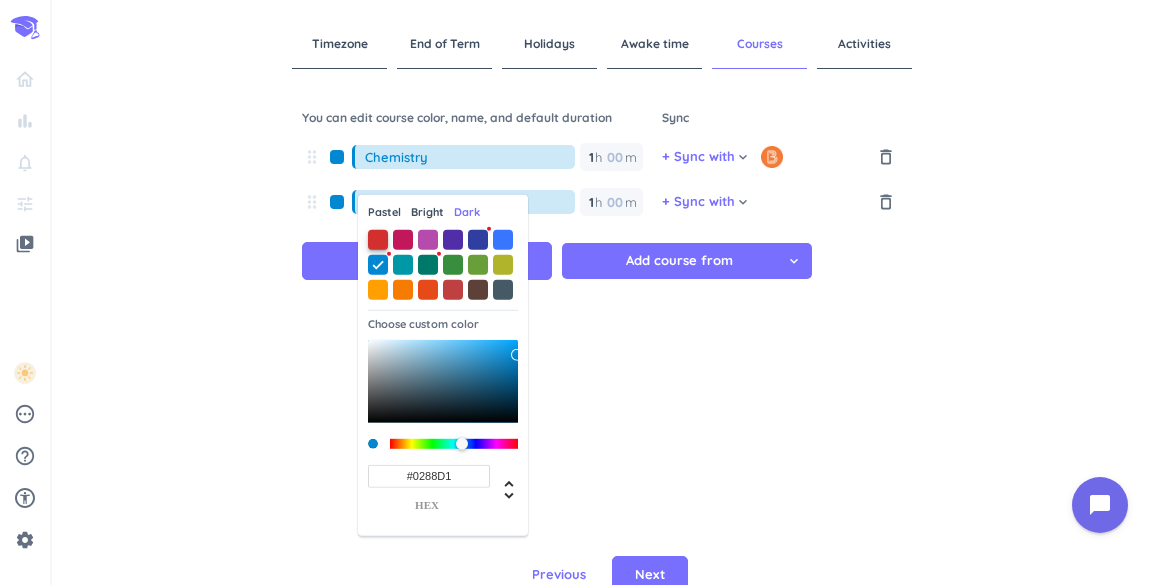 click at bounding box center [378, 239] 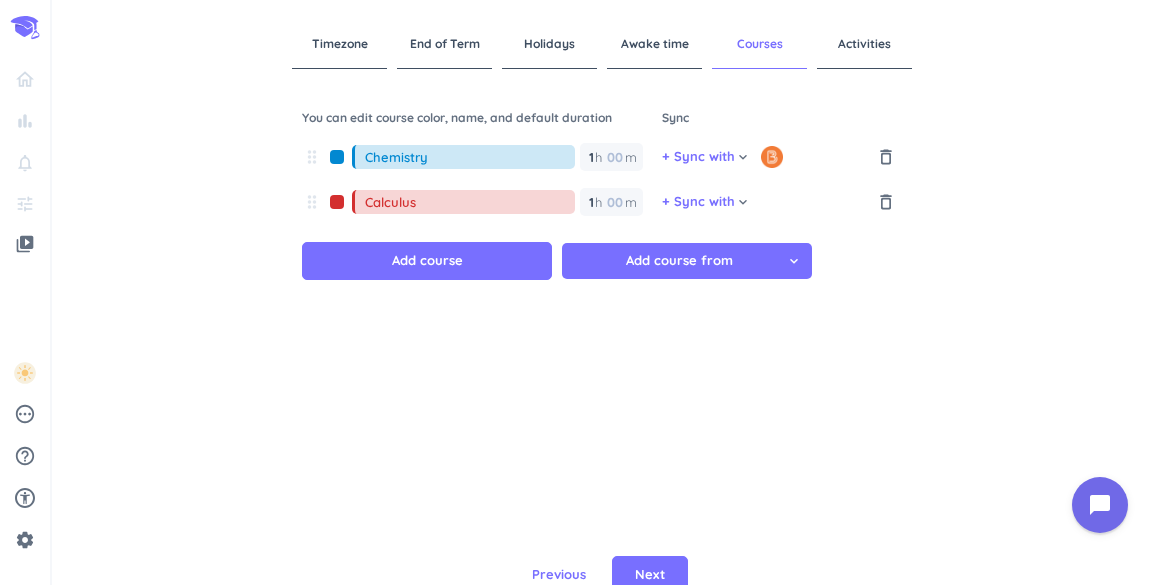 click at bounding box center (337, 157) 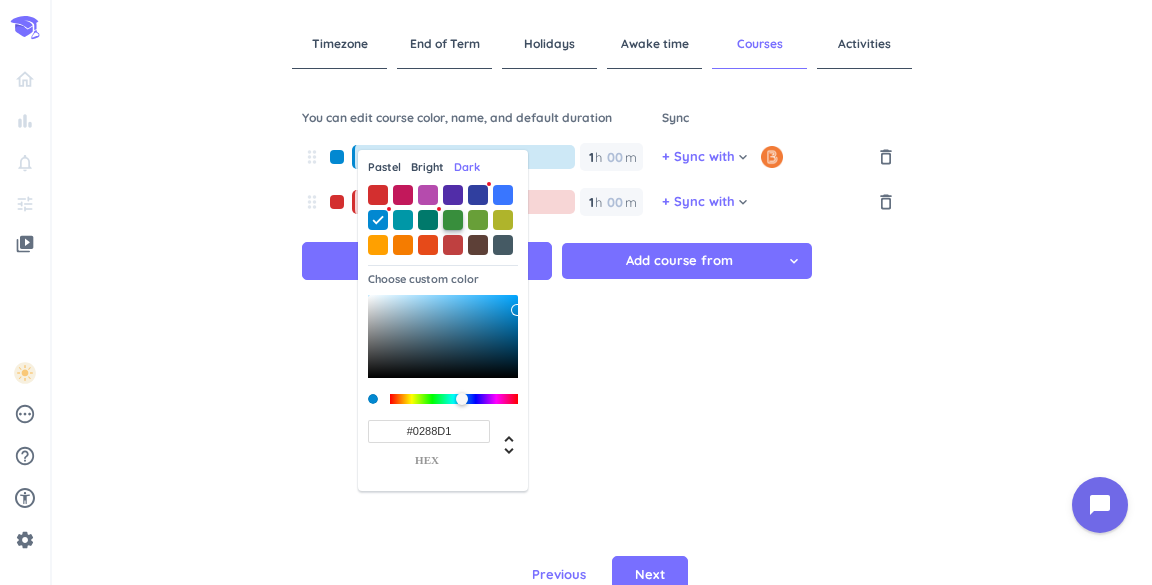 click at bounding box center (453, 220) 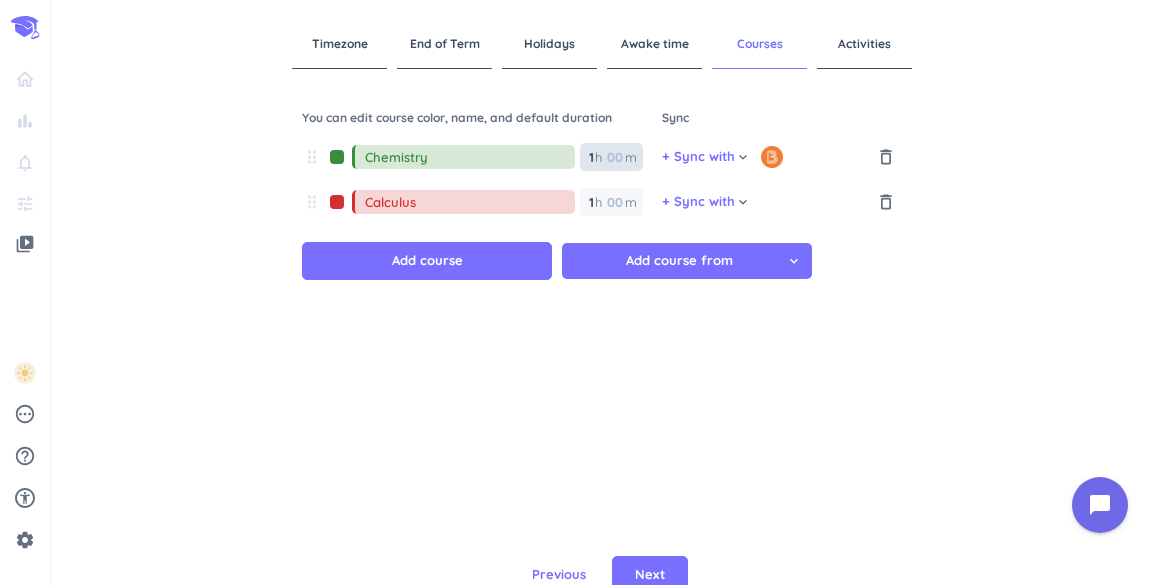 click at bounding box center [614, 157] 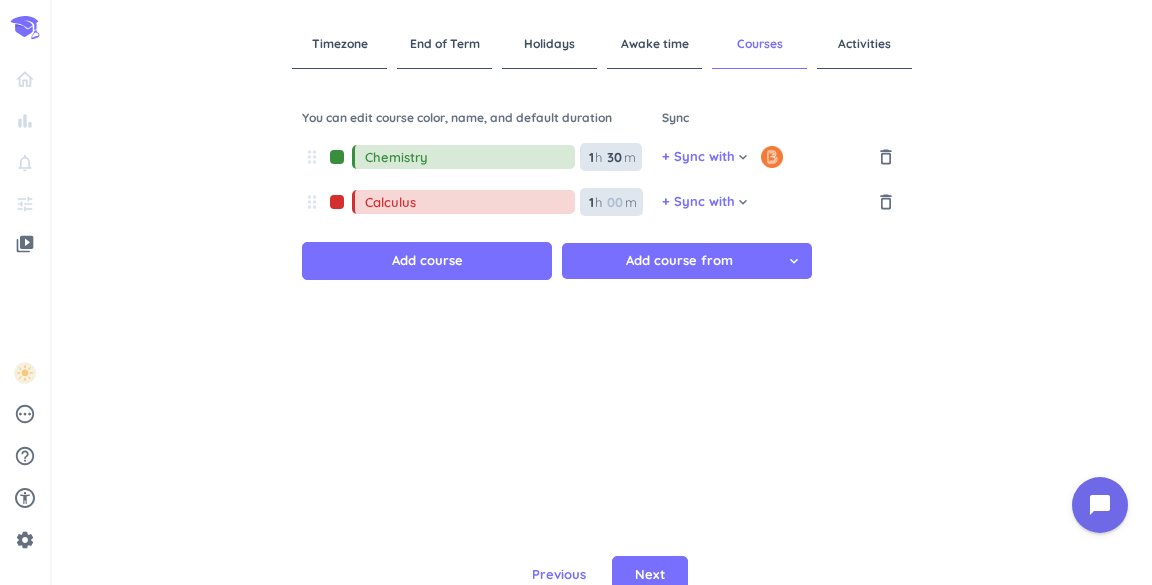 type on "30" 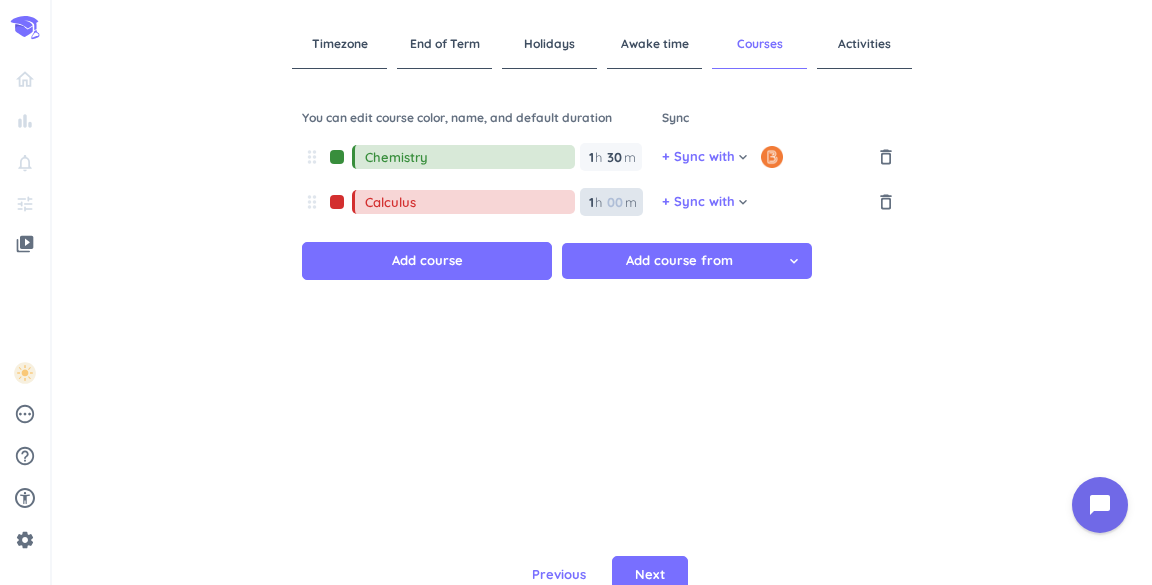 click at bounding box center [614, 202] 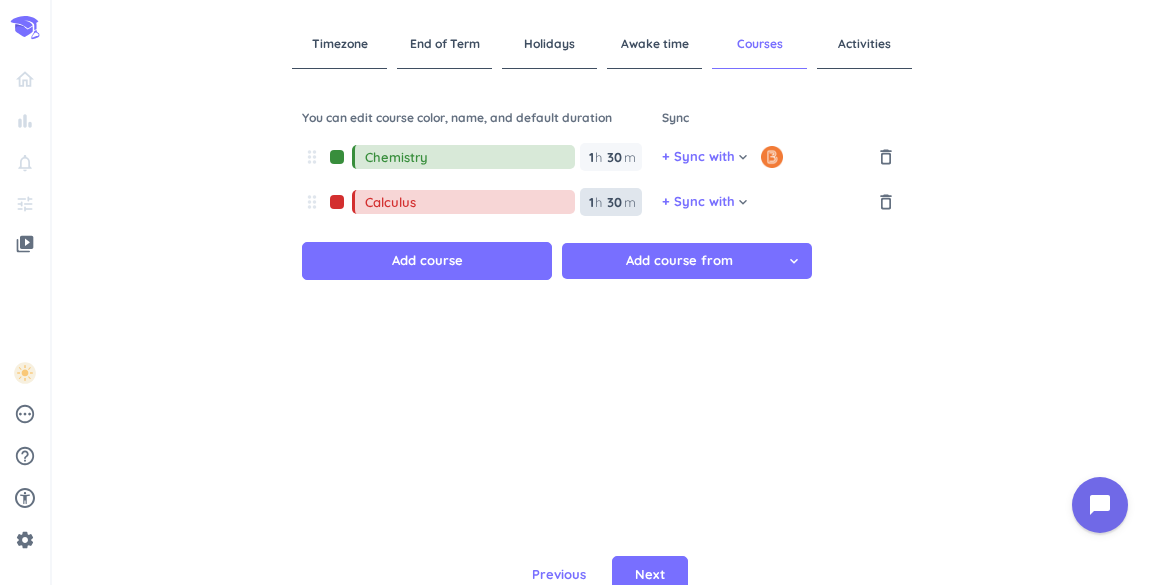 scroll, scrollTop: 8, scrollLeft: 0, axis: vertical 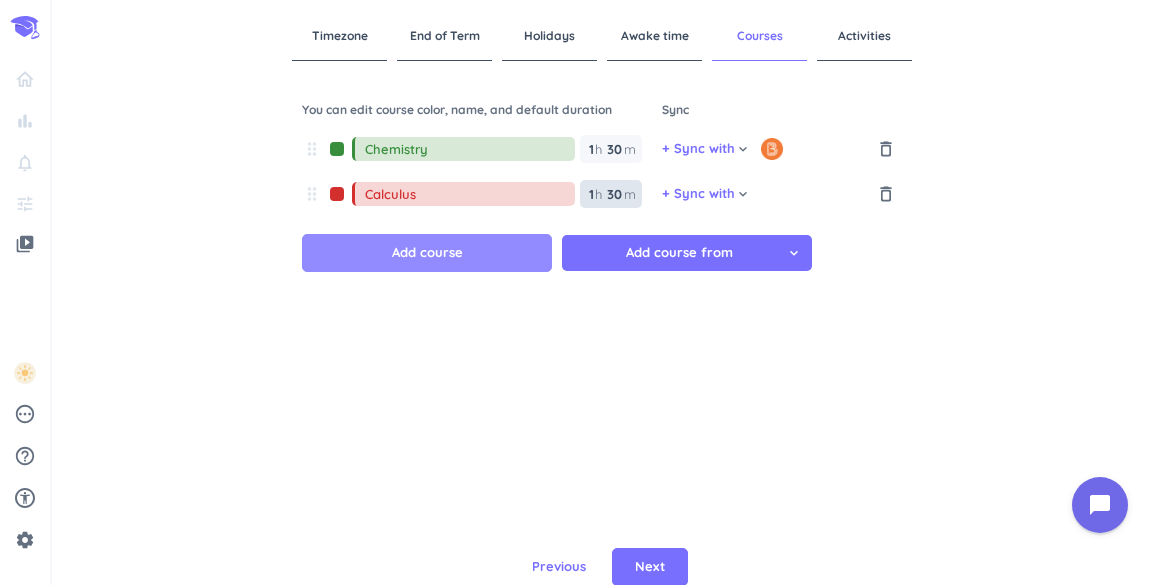 type on "30" 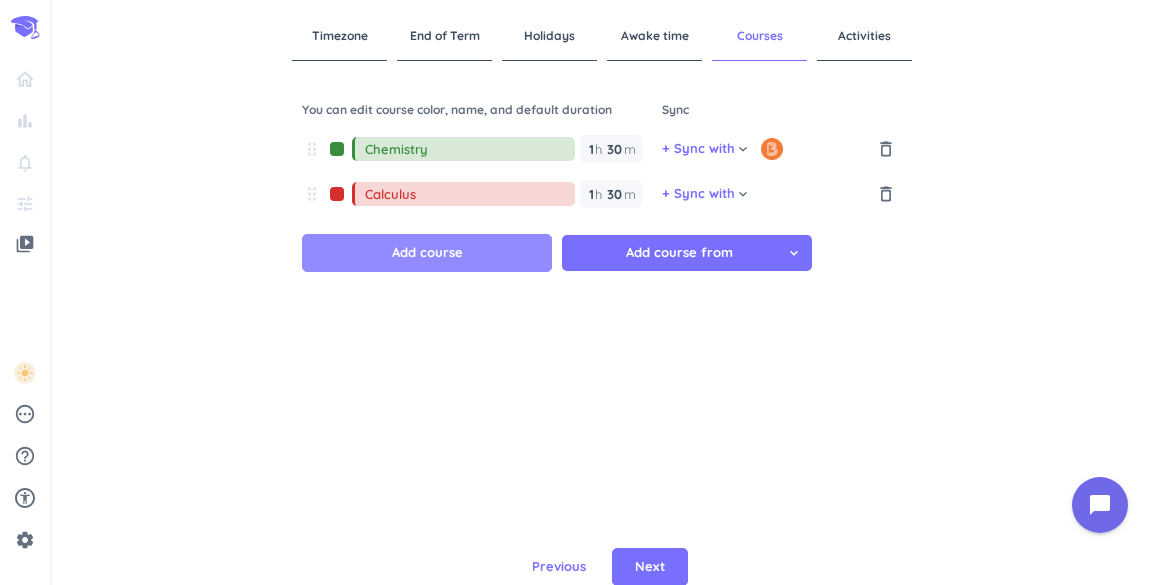 click on "Add course" at bounding box center [427, 253] 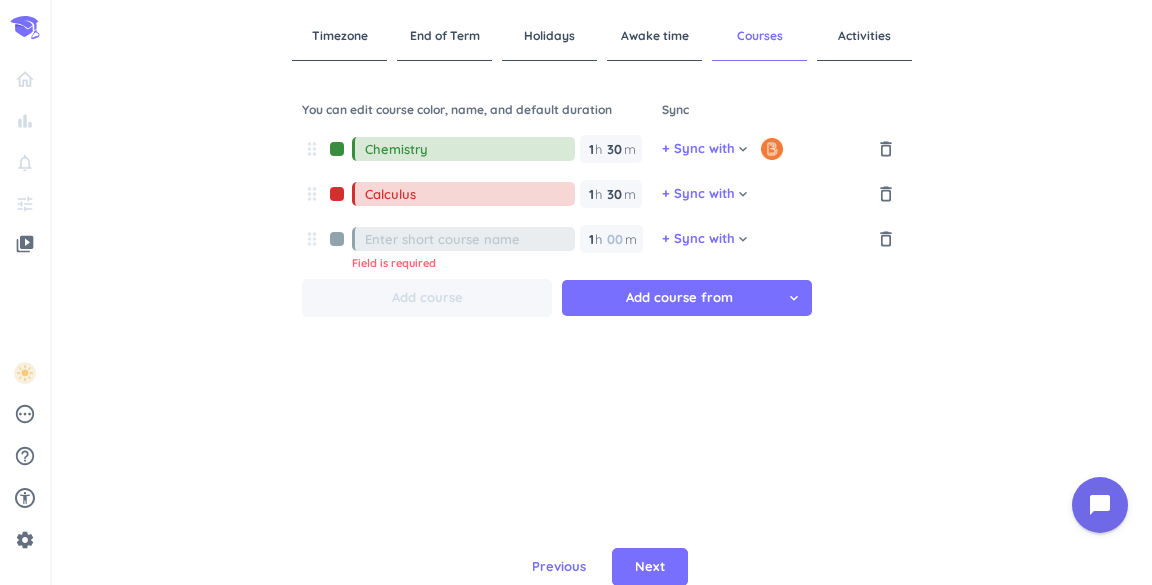 click on "drag_indicator Field is required 1 1 00 h 00 m" at bounding box center (482, 244) 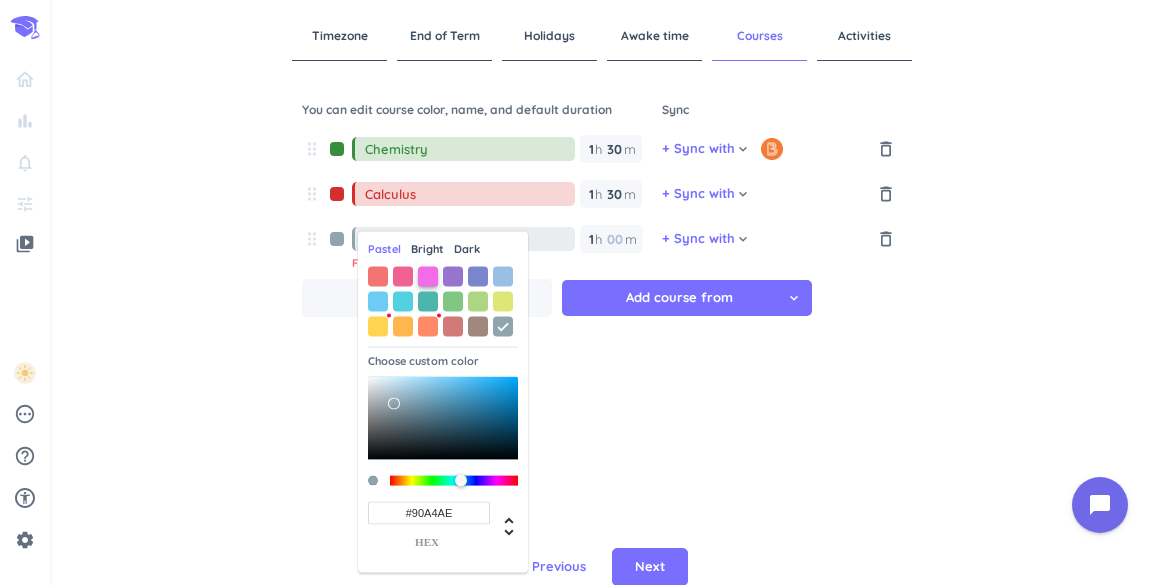 click at bounding box center (428, 276) 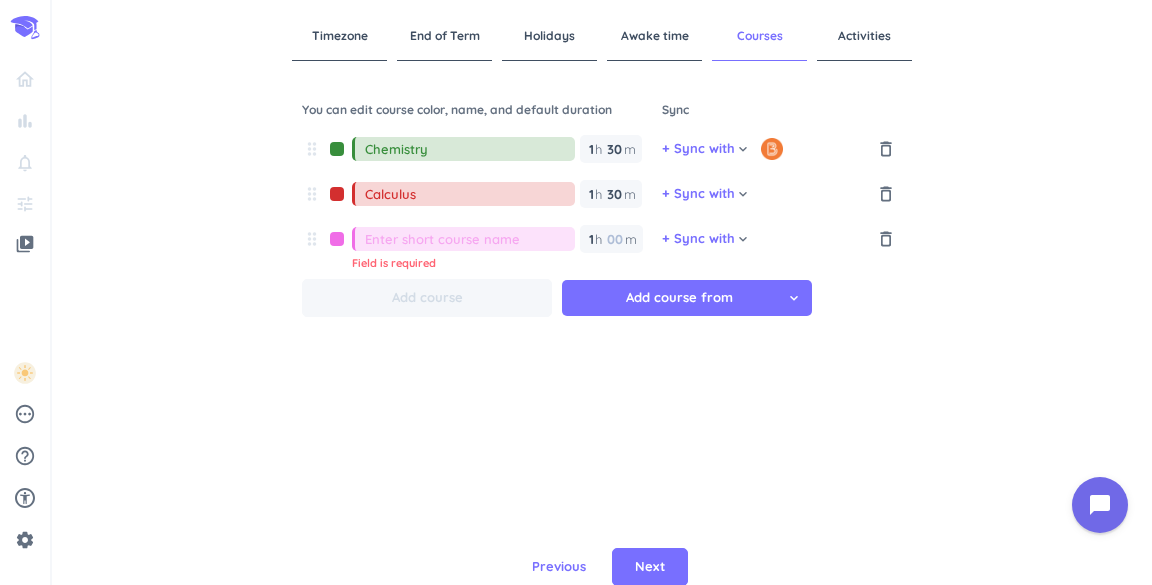 click at bounding box center (470, 239) 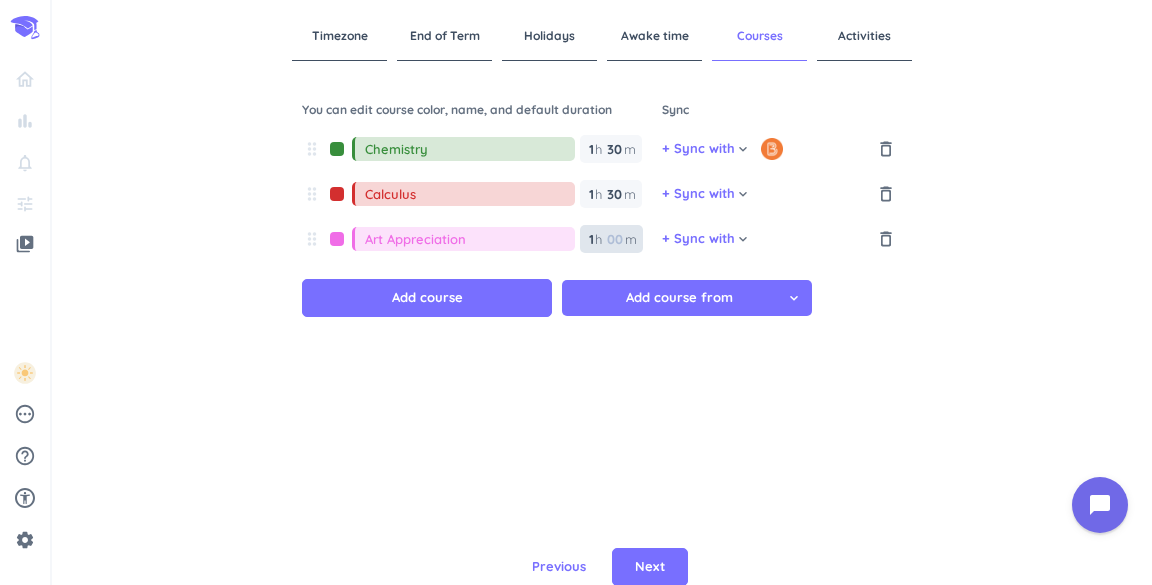 type on "Art Appreciation" 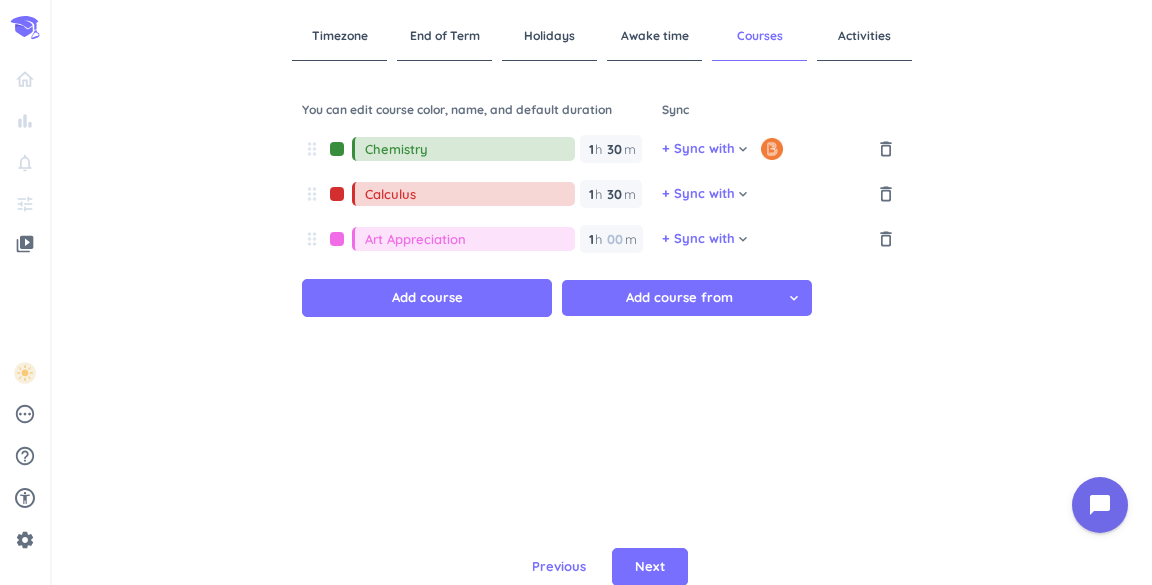 click on "drag_indicator Chemistry 1 1 00 h 30 30 00 m + Sync with cancel keyboard_arrow_down cancel delete_outline drag_indicator Calculus 1 1 00 h 30 30 00 m + Sync with cancel keyboard_arrow_down delete_outline drag_indicator Art Appreciation 1 1 00 h 00 m + Sync with cancel keyboard_arrow_down delete_outline Add course Add course from cancel keyboard_arrow_down" at bounding box center [602, 330] 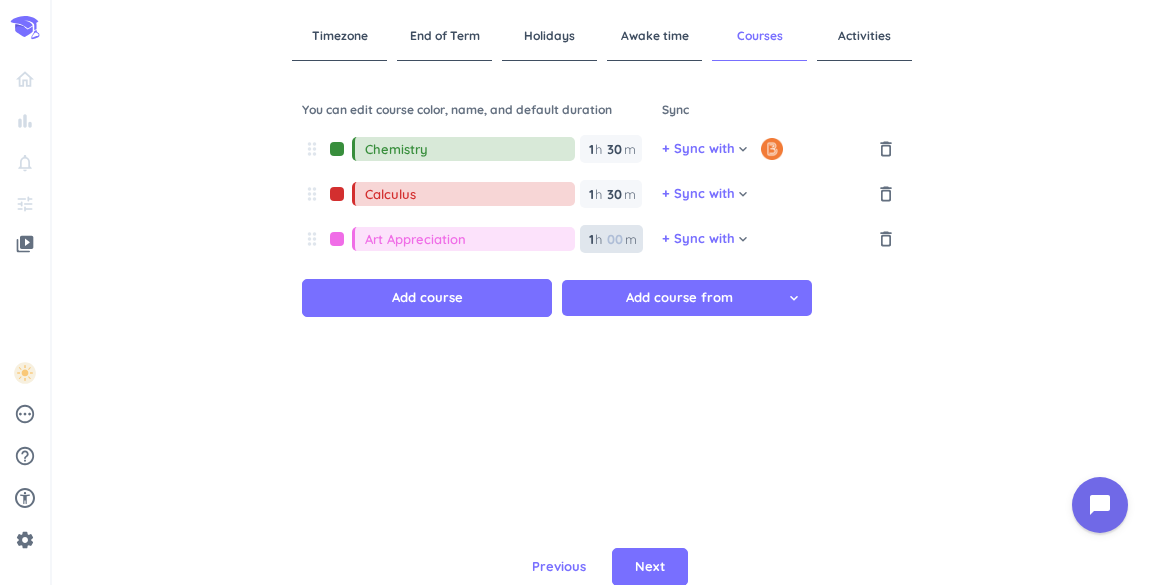 click at bounding box center [614, 239] 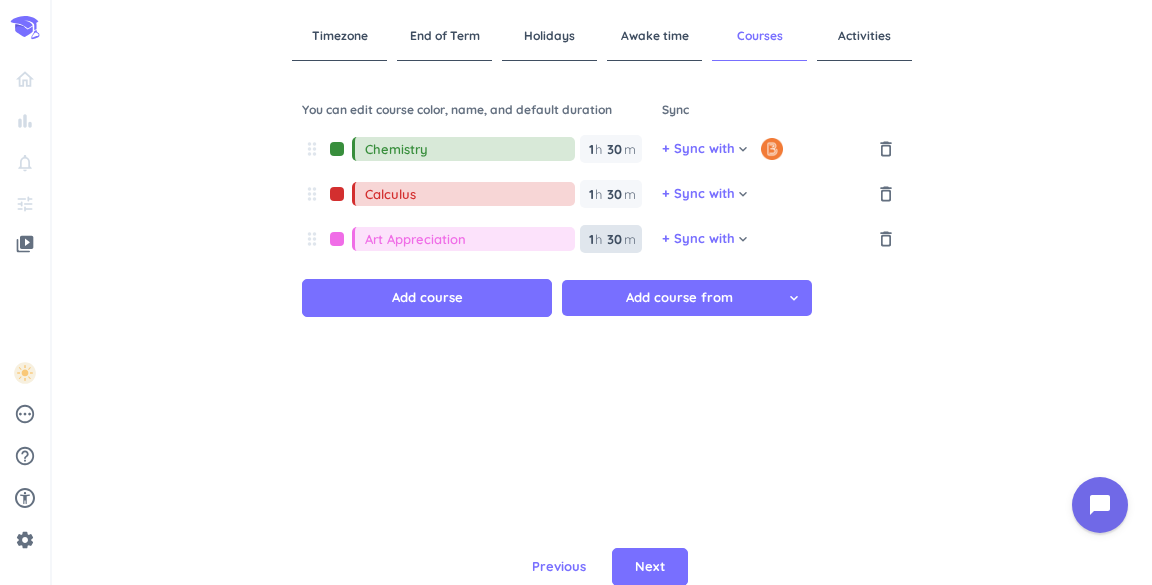 type on "3" 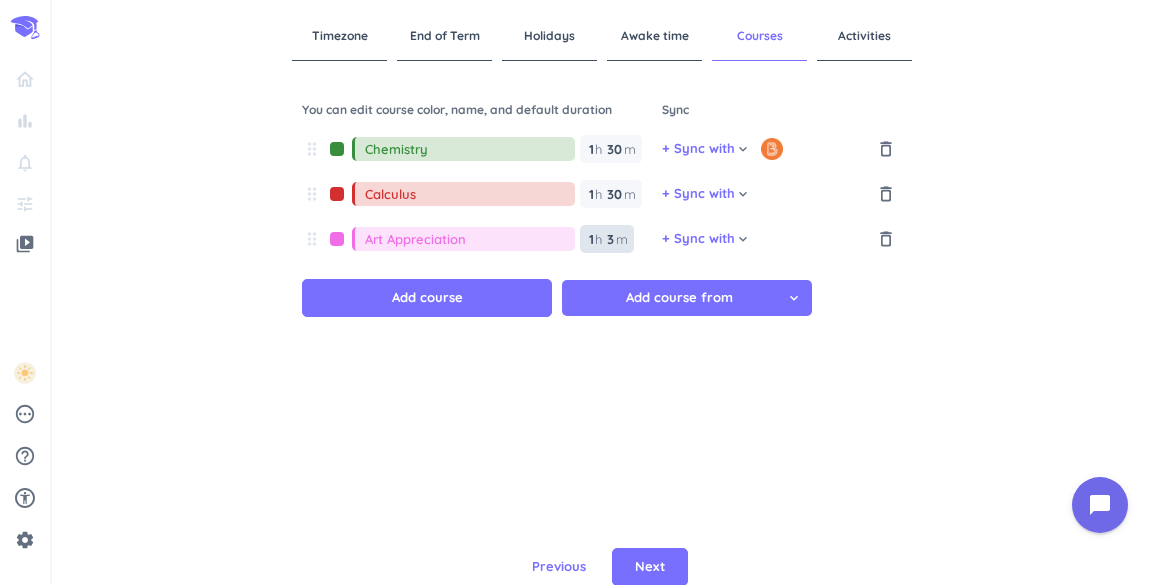 type 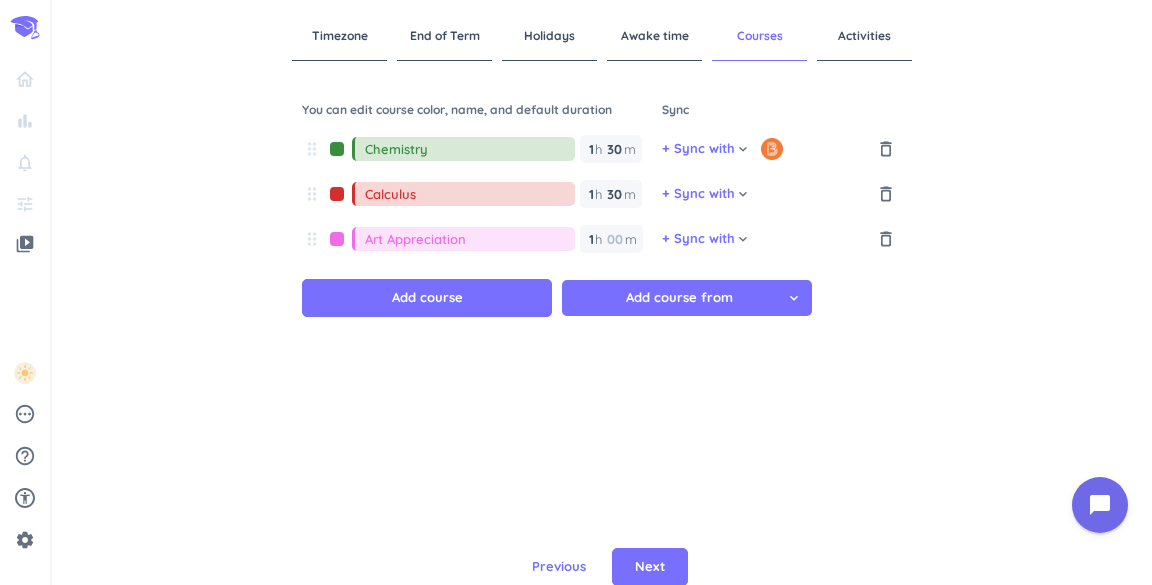 click on "You can edit course color, name, and default duration Sync drag_indicator Chemistry 1 1 00 h 30 30 00 m + Sync with cancel keyboard_arrow_down cancel delete_outline drag_indicator Calculus 1 1 00 h 30 30 00 m + Sync with cancel keyboard_arrow_down delete_outline drag_indicator Art Appreciation 1 1 00 h 00 m + Sync with cancel keyboard_arrow_down delete_outline Add course Add course from cancel keyboard_arrow_down" at bounding box center (602, 334) 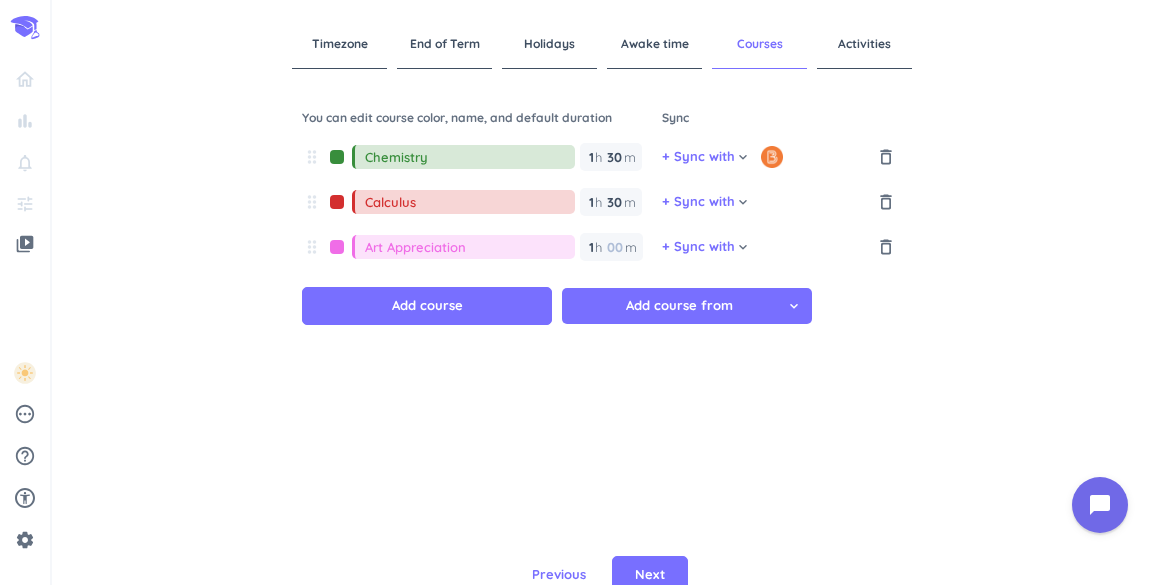 scroll, scrollTop: 8, scrollLeft: 0, axis: vertical 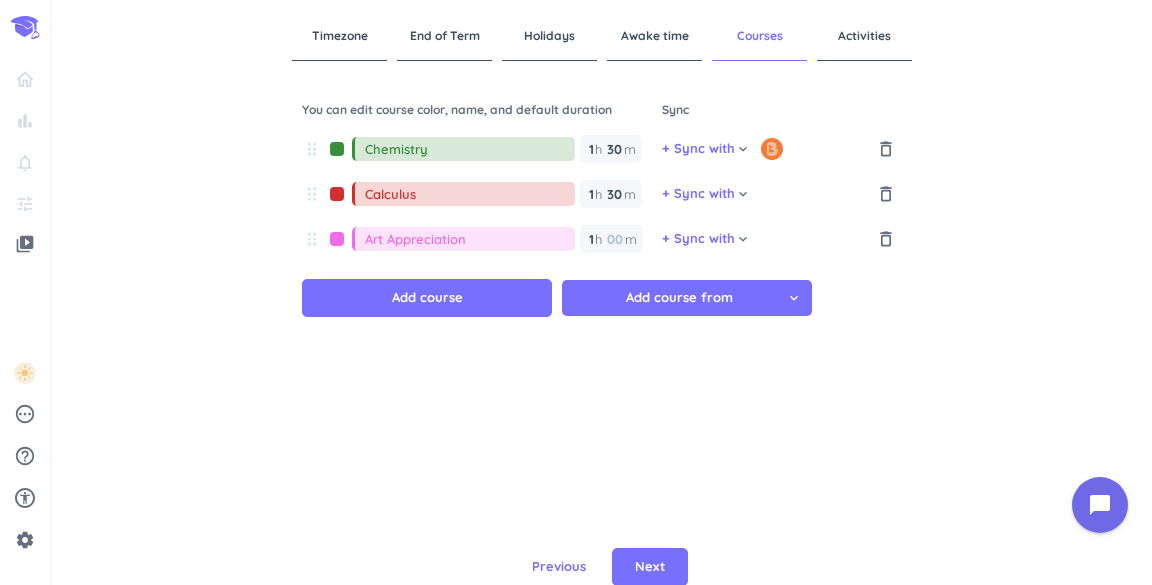 click on "You can edit course color, name, and default duration Sync drag_indicator Chemistry 1 1 00 h 30 30 00 m + Sync with cancel keyboard_arrow_down cancel delete_outline drag_indicator Calculus 1 1 00 h 30 30 00 m + Sync with cancel keyboard_arrow_down delete_outline drag_indicator Art Appreciation 1 1 00 h 00 m + Sync with cancel keyboard_arrow_down delete_outline Add course Add course from cancel keyboard_arrow_down" at bounding box center [602, 334] 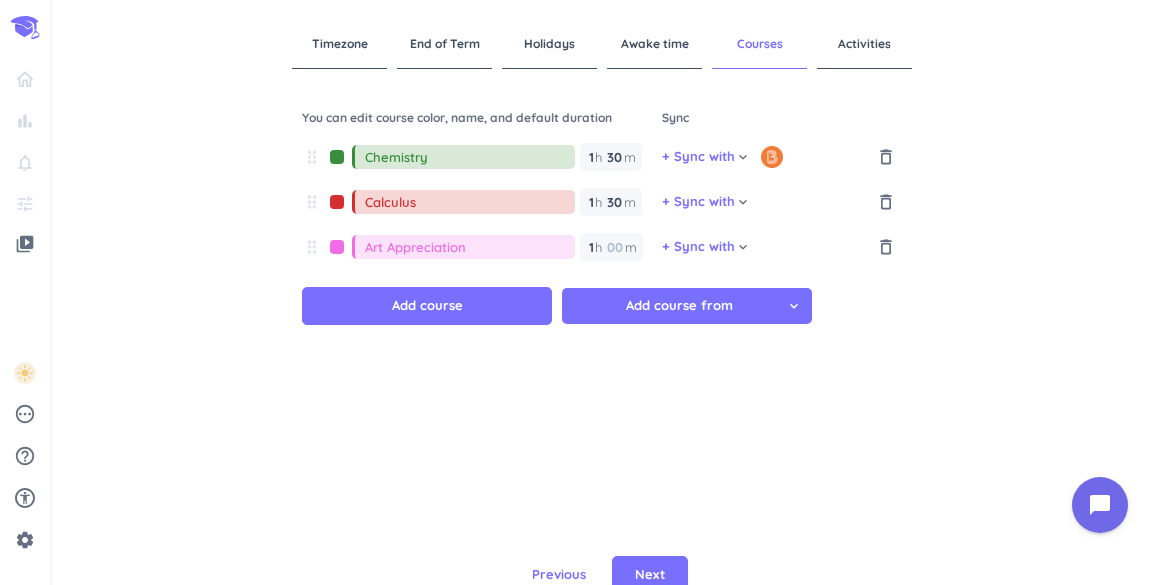 scroll, scrollTop: 8, scrollLeft: 0, axis: vertical 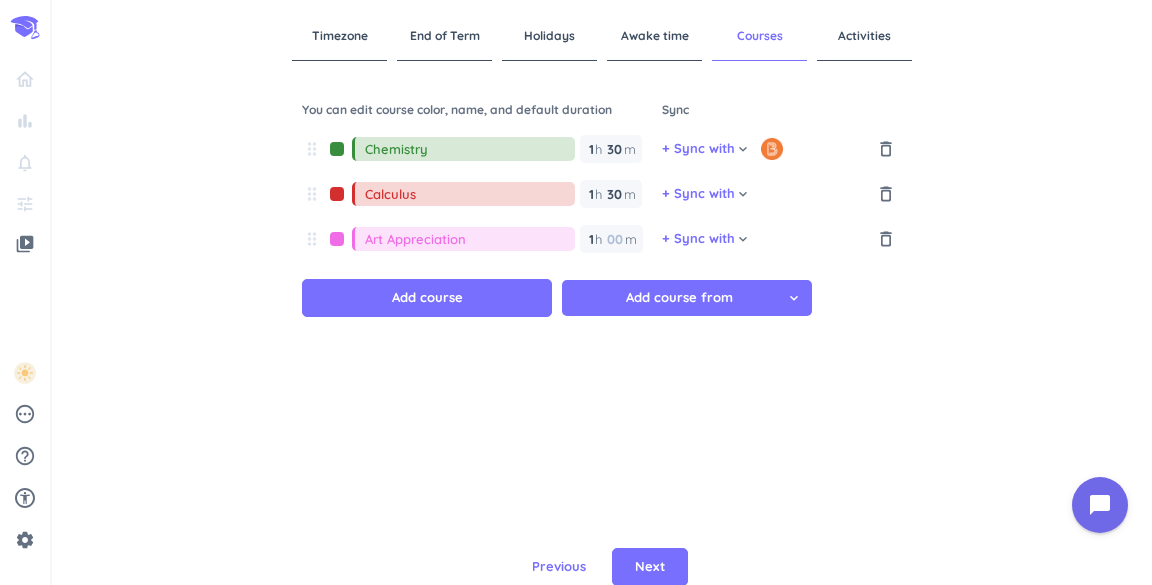 click on "Activities" at bounding box center [864, 36] 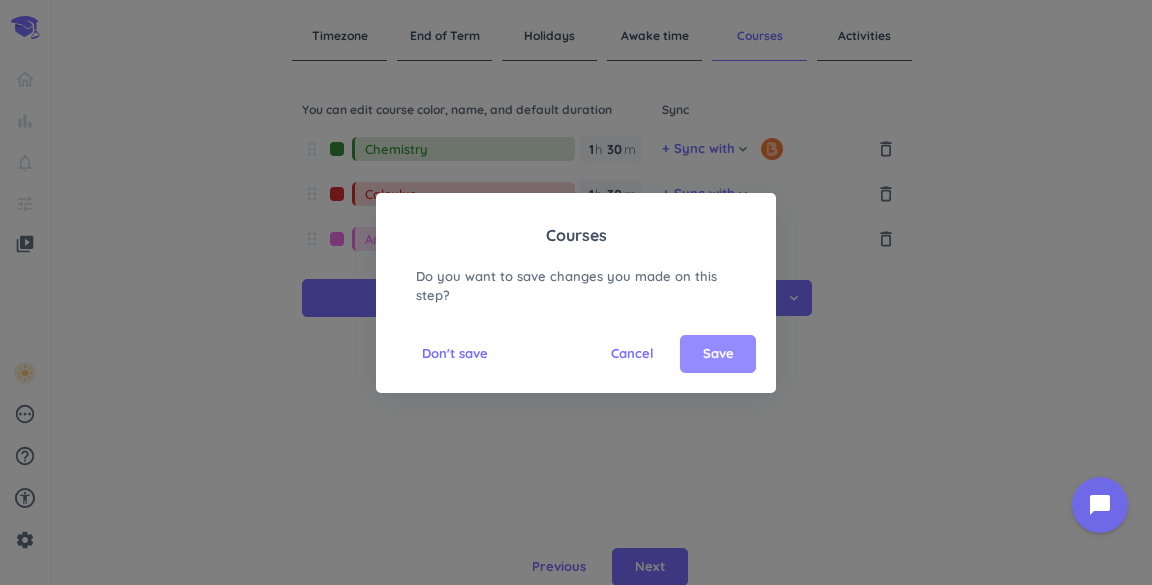 click on "Save" at bounding box center [718, 354] 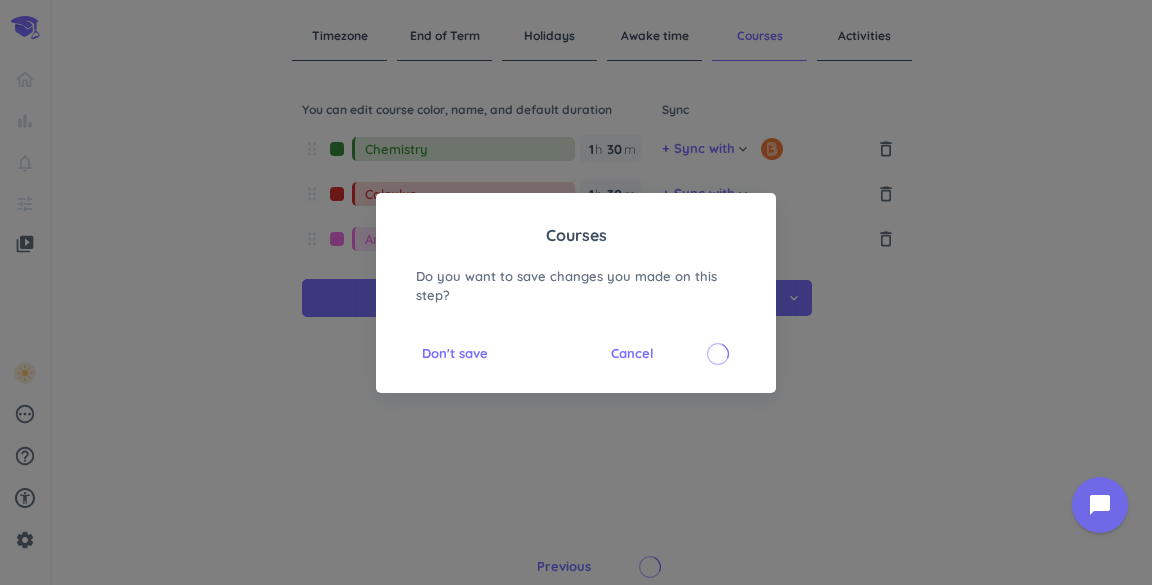 type 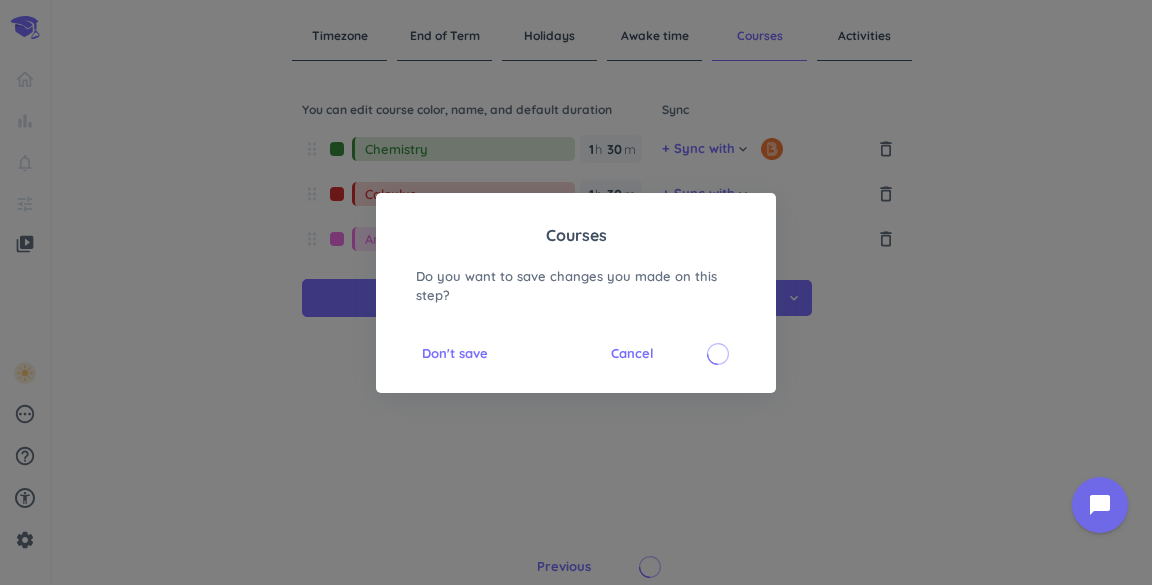 type 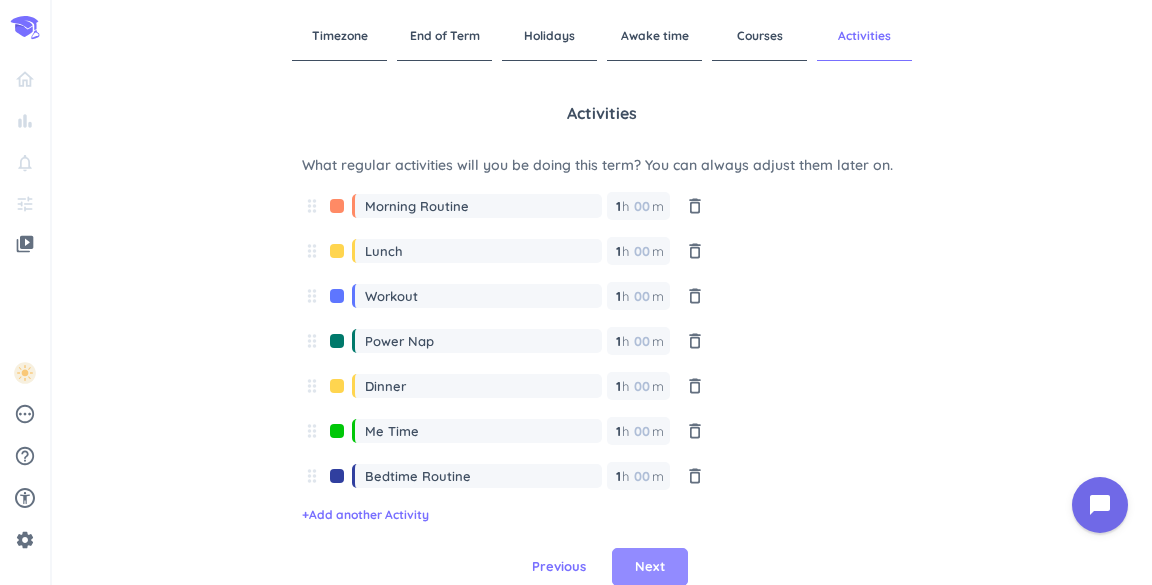 click on "Next" at bounding box center [650, 567] 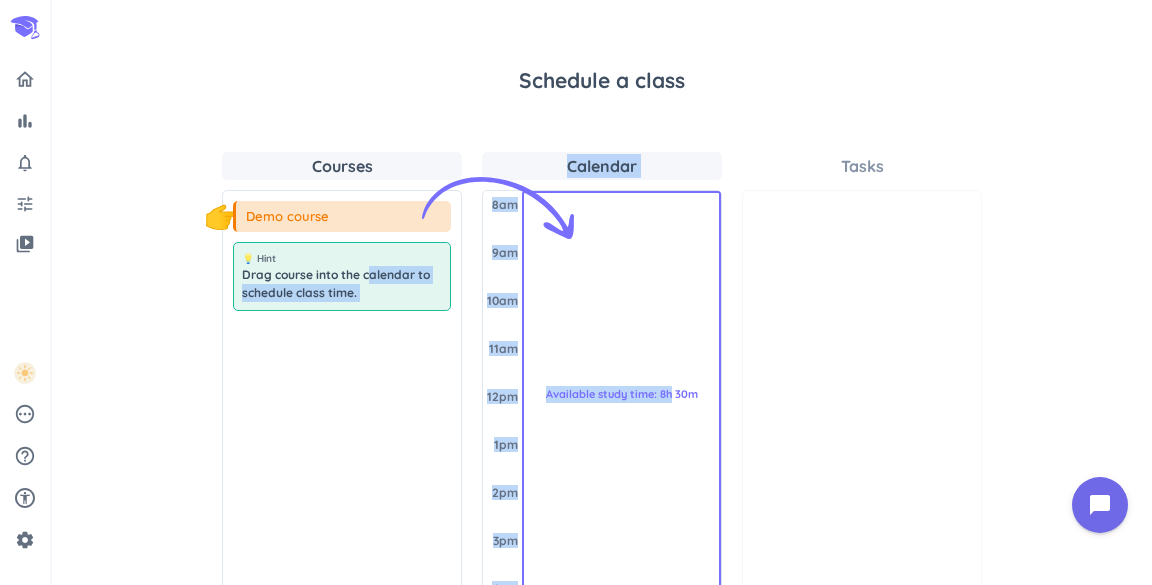drag, startPoint x: 366, startPoint y: 273, endPoint x: 667, endPoint y: 275, distance: 301.00665 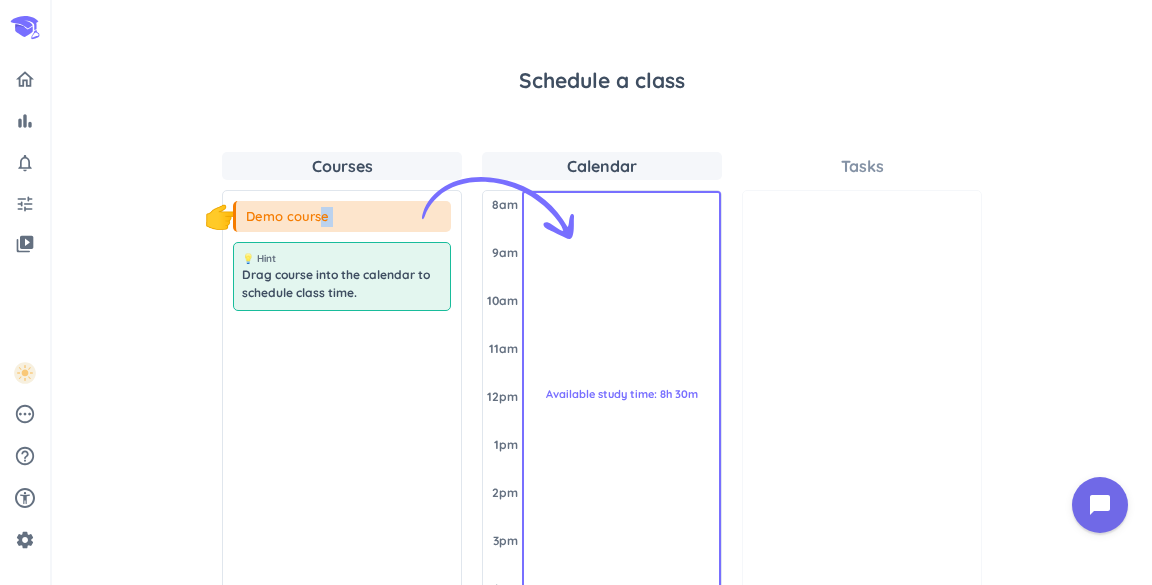 drag, startPoint x: 317, startPoint y: 233, endPoint x: 519, endPoint y: 219, distance: 202.48457 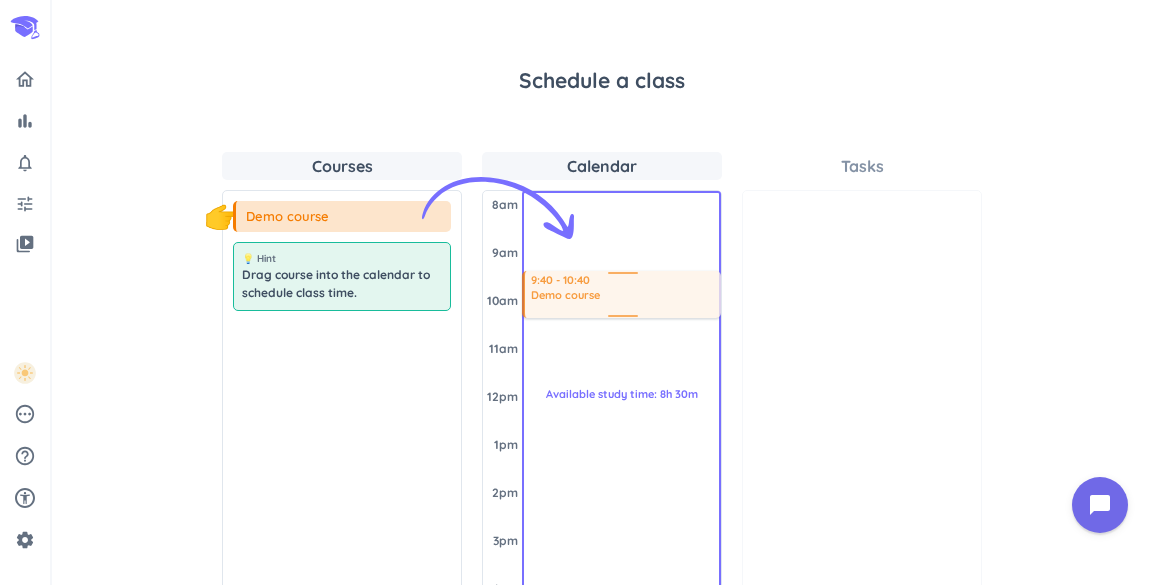 click on "Courses 👇 Demo course 💡 Hint Drag course into the calendar to schedule class time. Calendar [DATE] 8am 9am 10am 11am 12pm 1pm 2pm 3pm 4pm Available study time: 8h 30m 9:40 - 10:40 Demo course Tasks" at bounding box center [602, 376] 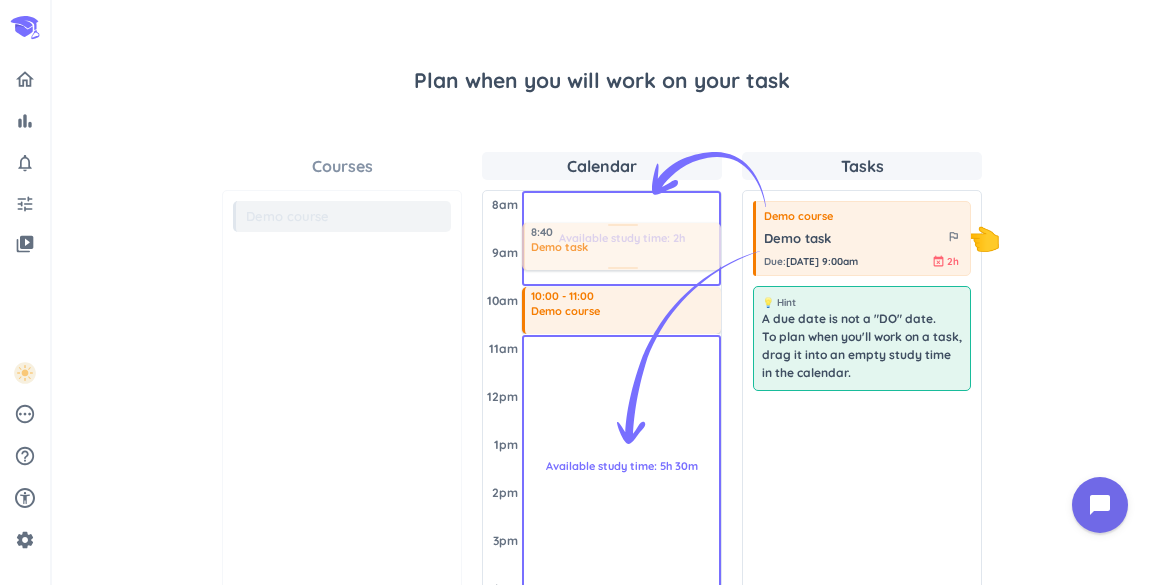 drag, startPoint x: 848, startPoint y: 228, endPoint x: 620, endPoint y: 223, distance: 228.05482 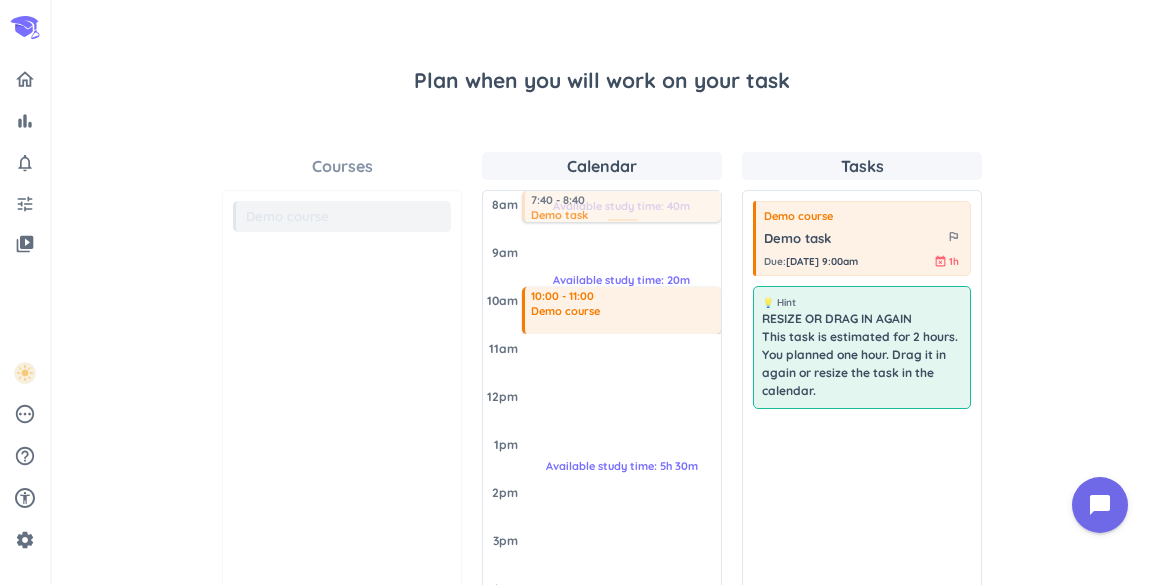 drag, startPoint x: 622, startPoint y: 265, endPoint x: 617, endPoint y: 216, distance: 49.25444 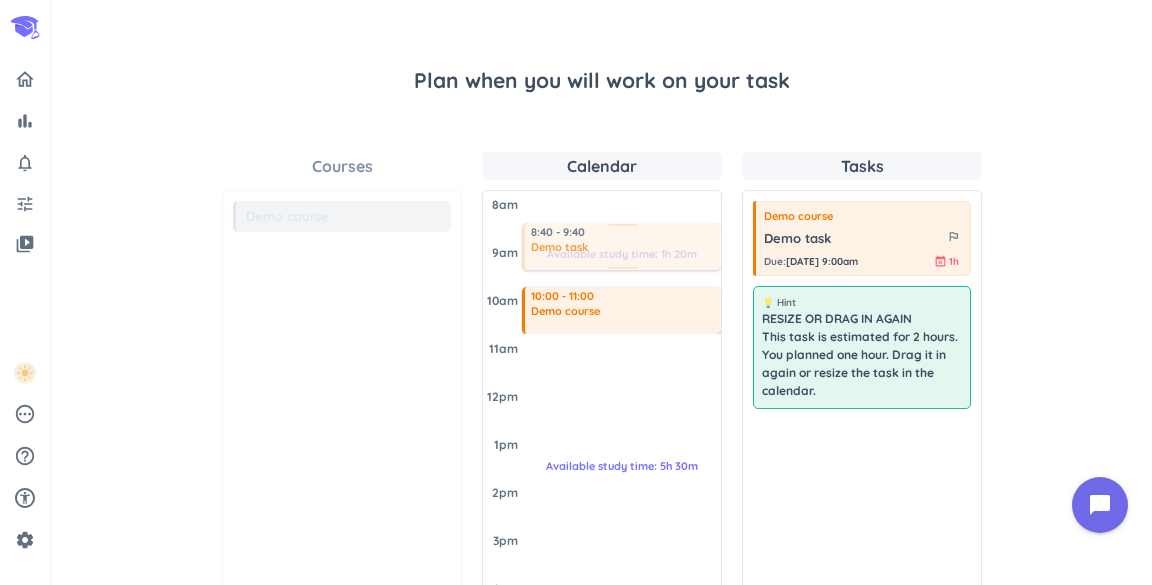 drag, startPoint x: 623, startPoint y: 217, endPoint x: 625, endPoint y: 264, distance: 47.042534 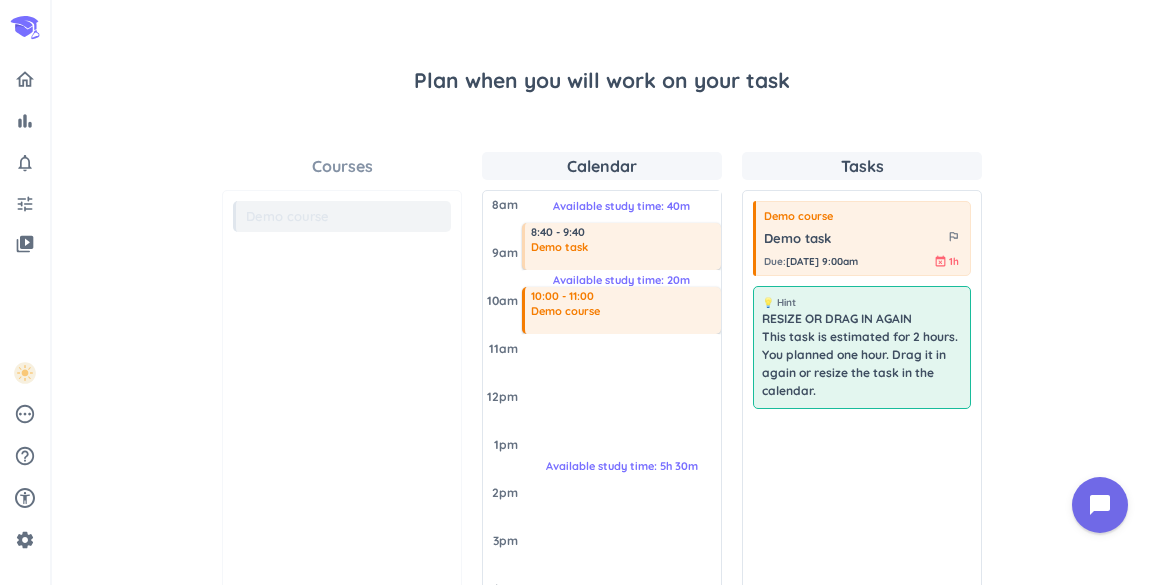 drag, startPoint x: 614, startPoint y: 226, endPoint x: 616, endPoint y: 188, distance: 38.052597 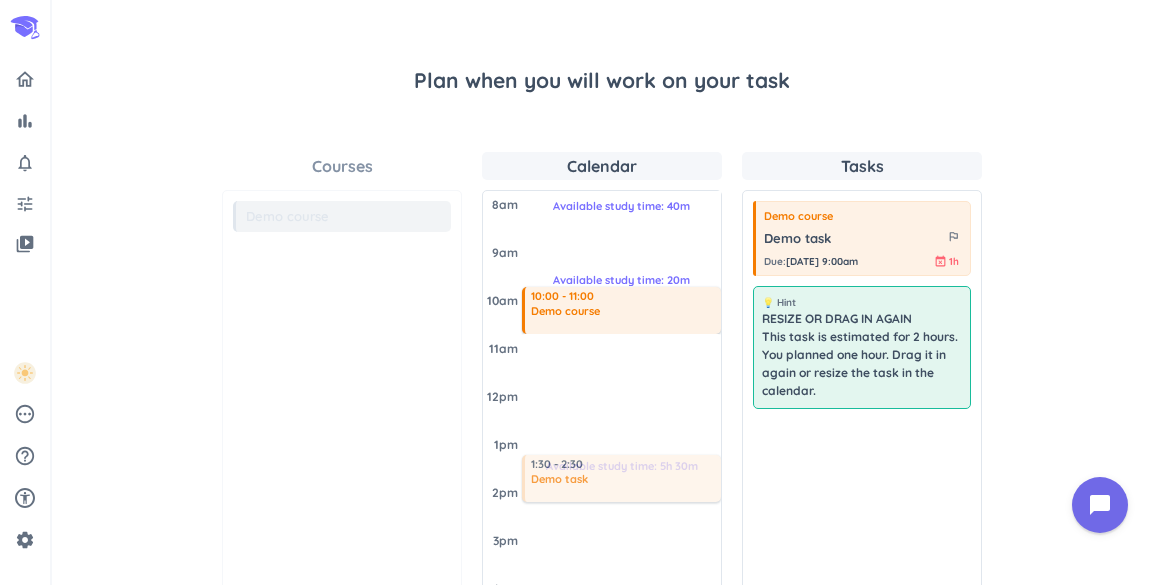 drag, startPoint x: 618, startPoint y: 261, endPoint x: 604, endPoint y: 505, distance: 244.4013 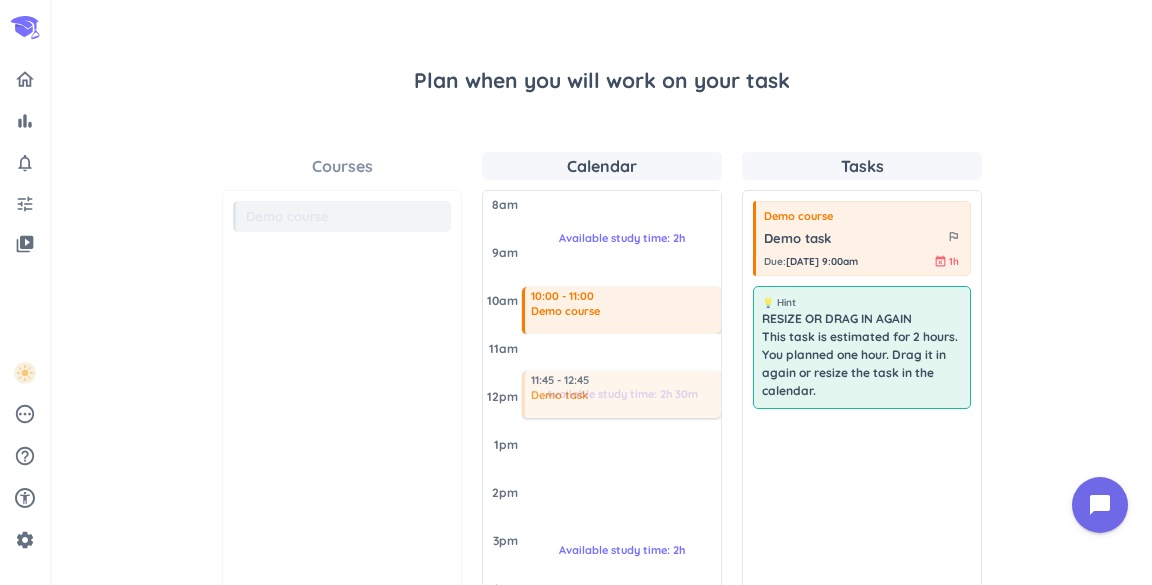 drag, startPoint x: 619, startPoint y: 454, endPoint x: 615, endPoint y: 347, distance: 107.07474 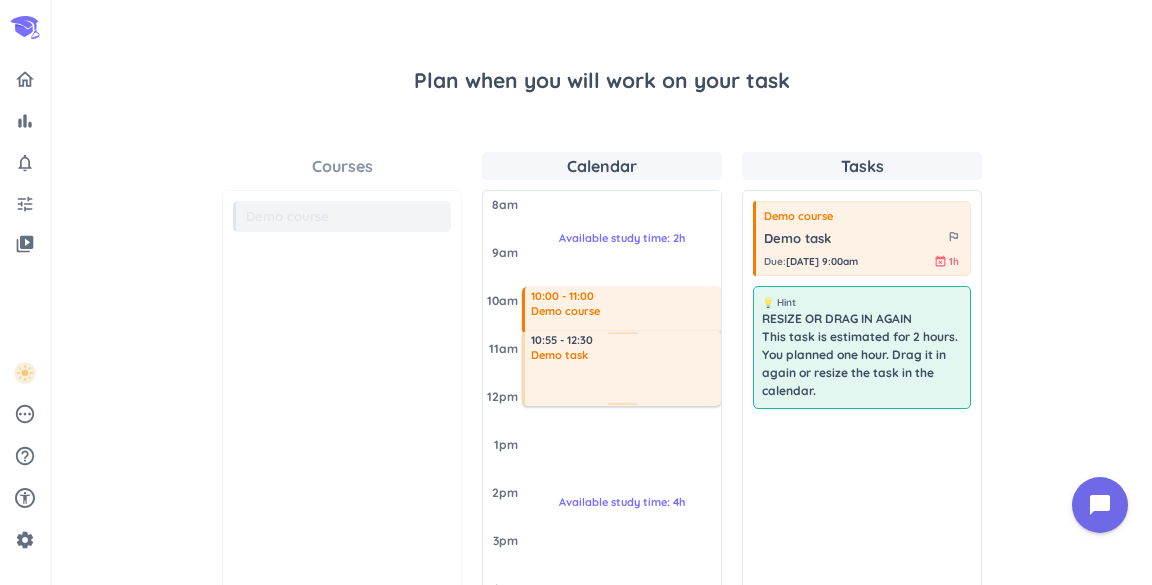 drag, startPoint x: 625, startPoint y: 362, endPoint x: 625, endPoint y: 334, distance: 28 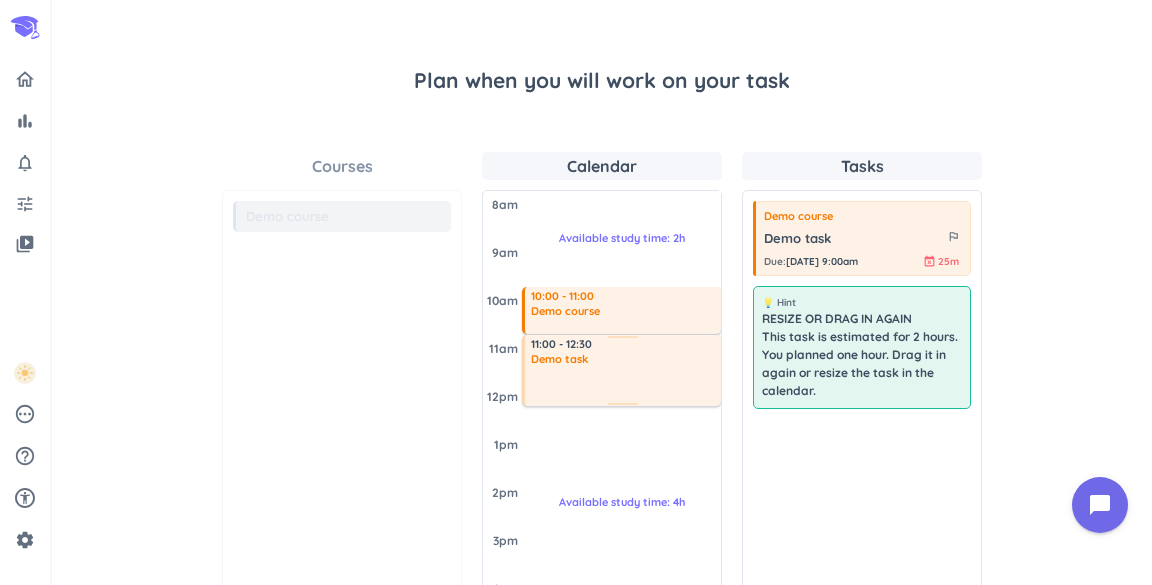 click on "10:00 - 11:00 Demo course 10:55 - 12:30 Demo task Available study time: 2h  Available study time: 4h  11:00 - 12:30 Demo task" at bounding box center (621, 395) 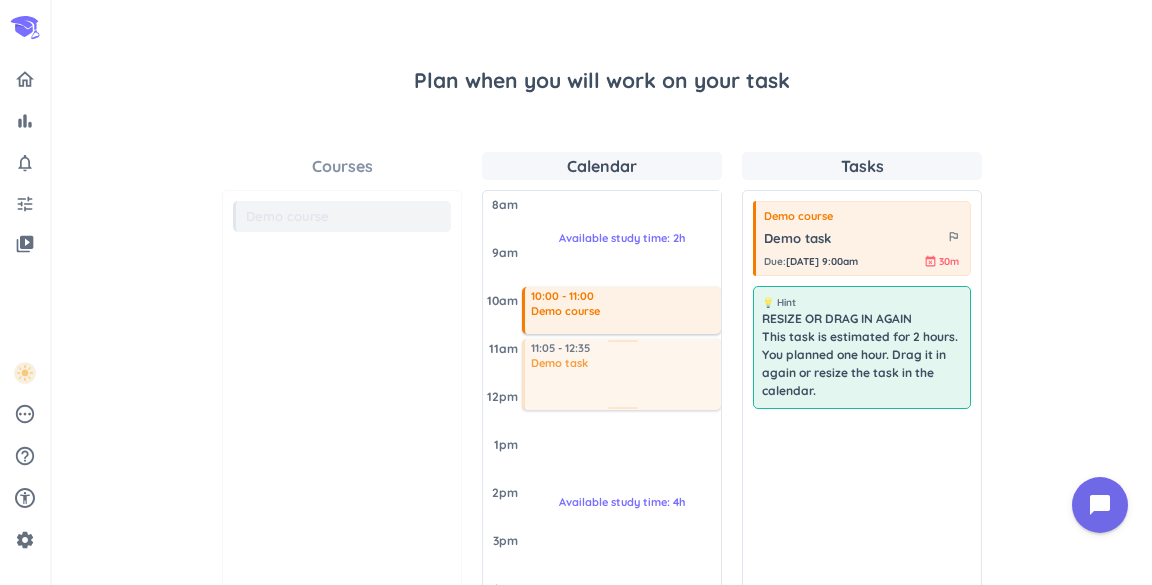 click on "Available study time: 2h  10:00 - 11:00 Demo course 11:00 - 12:30 Demo task Available study time: 4h  11:05 - 12:35 Demo task" at bounding box center [621, 395] 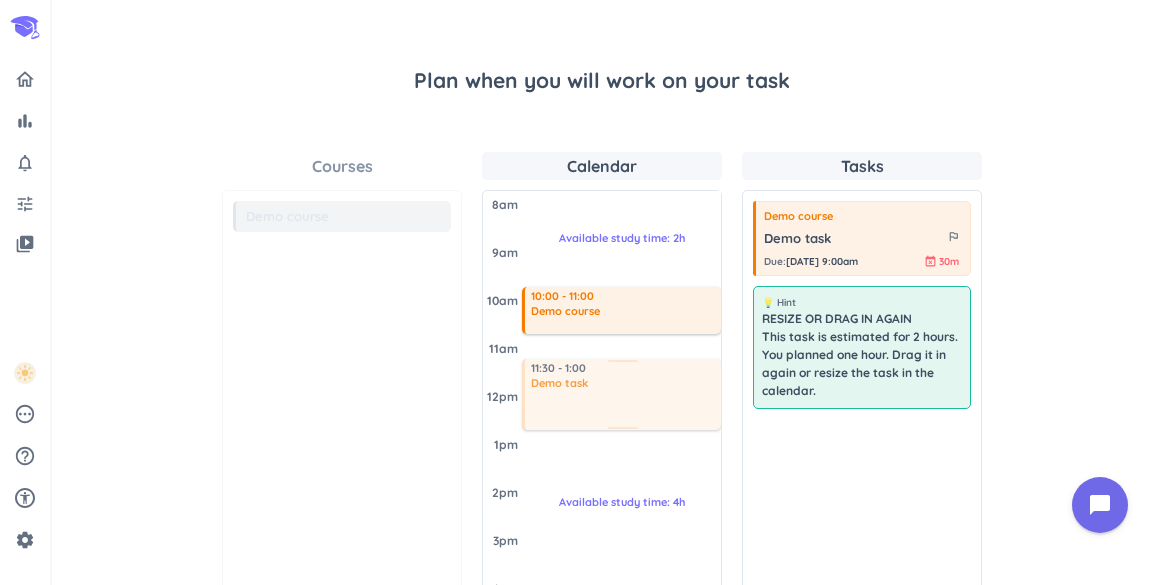 drag, startPoint x: 620, startPoint y: 381, endPoint x: 622, endPoint y: 414, distance: 33.06055 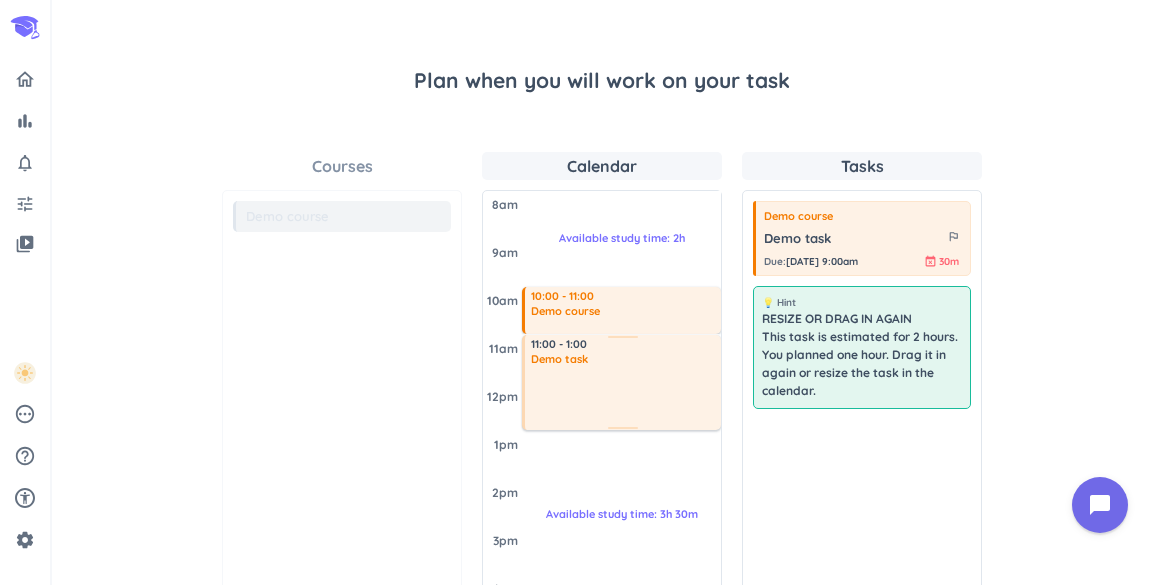 drag, startPoint x: 616, startPoint y: 363, endPoint x: 617, endPoint y: 343, distance: 20.024984 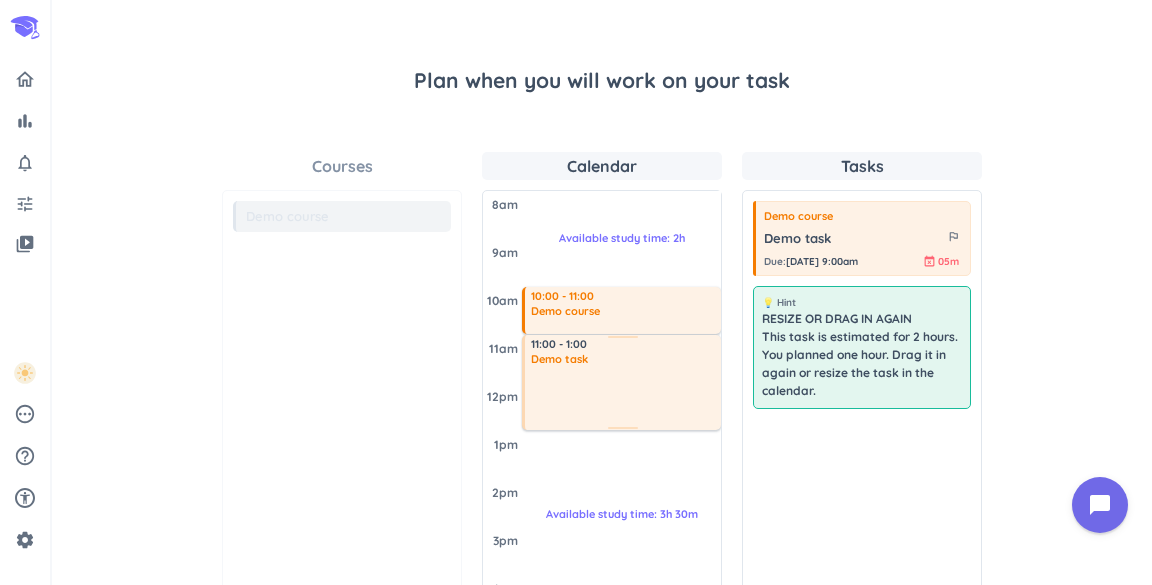 click on "Available study time: 05m 11:05 - 1:00 Demo task Available study time: 2h  10:00 - 11:00 Demo course Available study time: 3h 30m 11:00 - 1:00 Demo task" at bounding box center (621, 395) 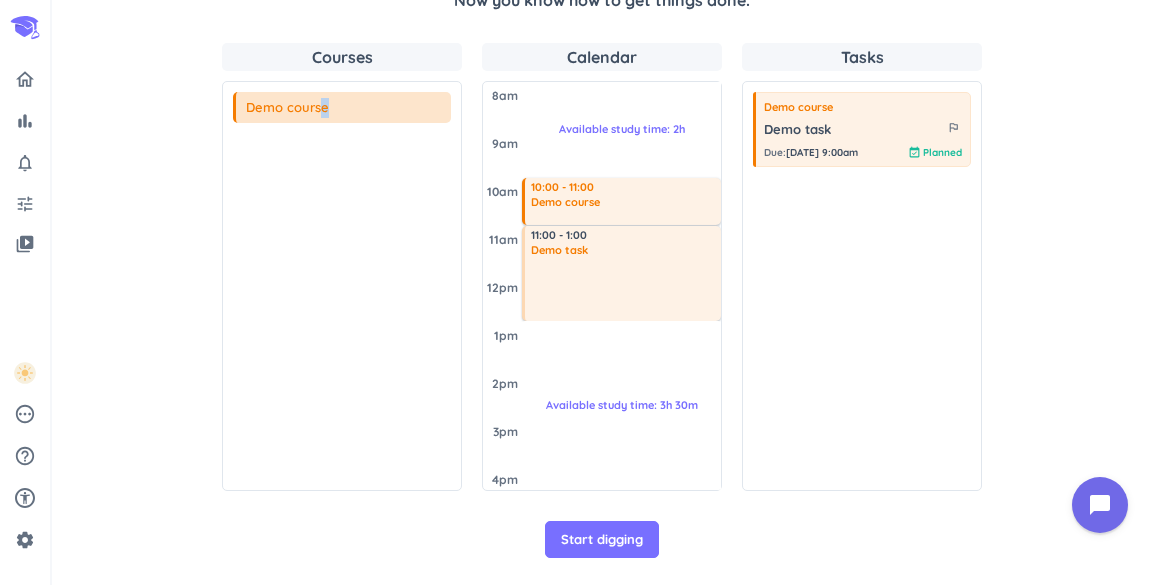 scroll, scrollTop: 117, scrollLeft: 0, axis: vertical 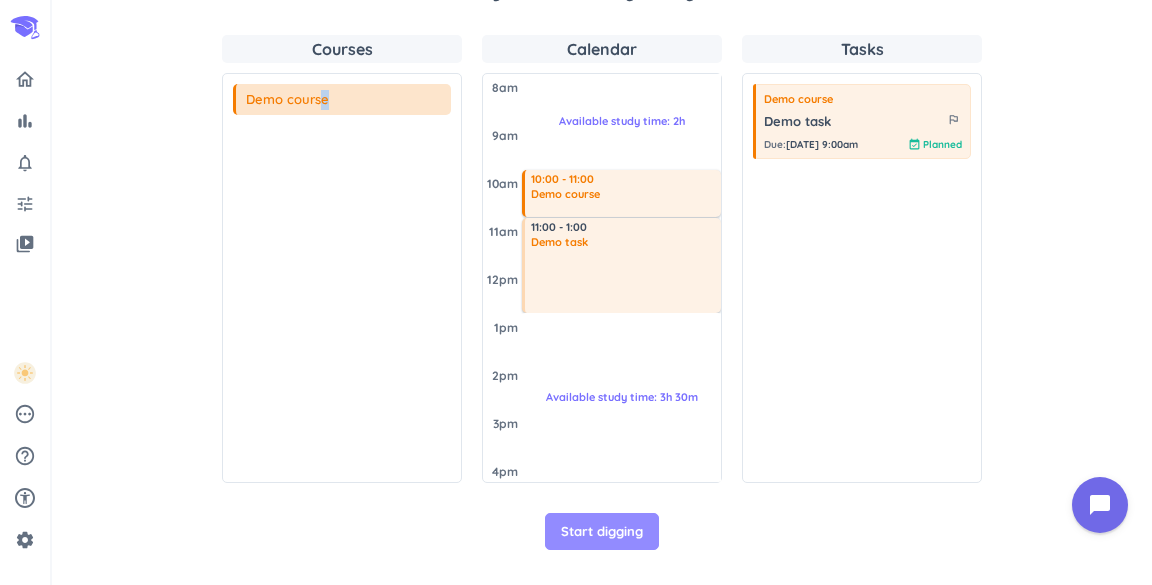 click on "Start digging" at bounding box center (602, 532) 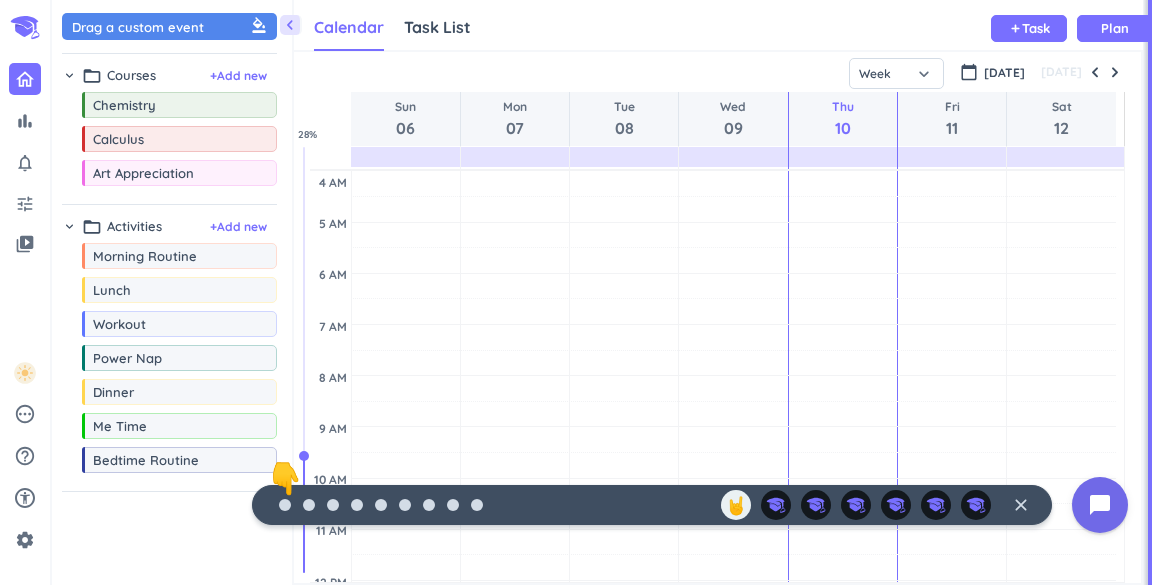 scroll, scrollTop: 42, scrollLeft: 840, axis: both 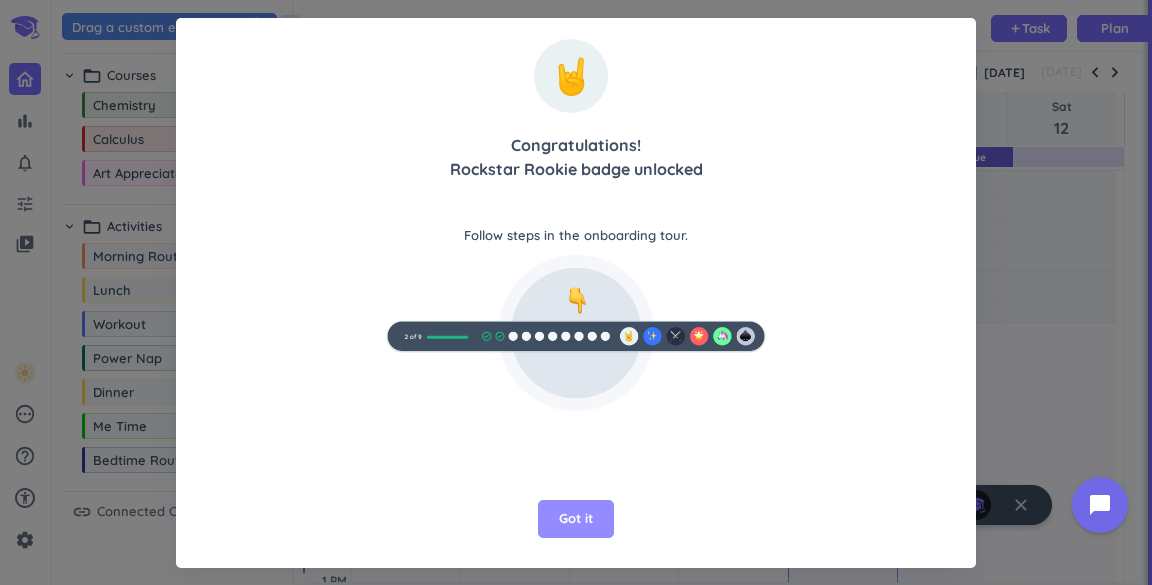 click on "Got it" at bounding box center (576, 519) 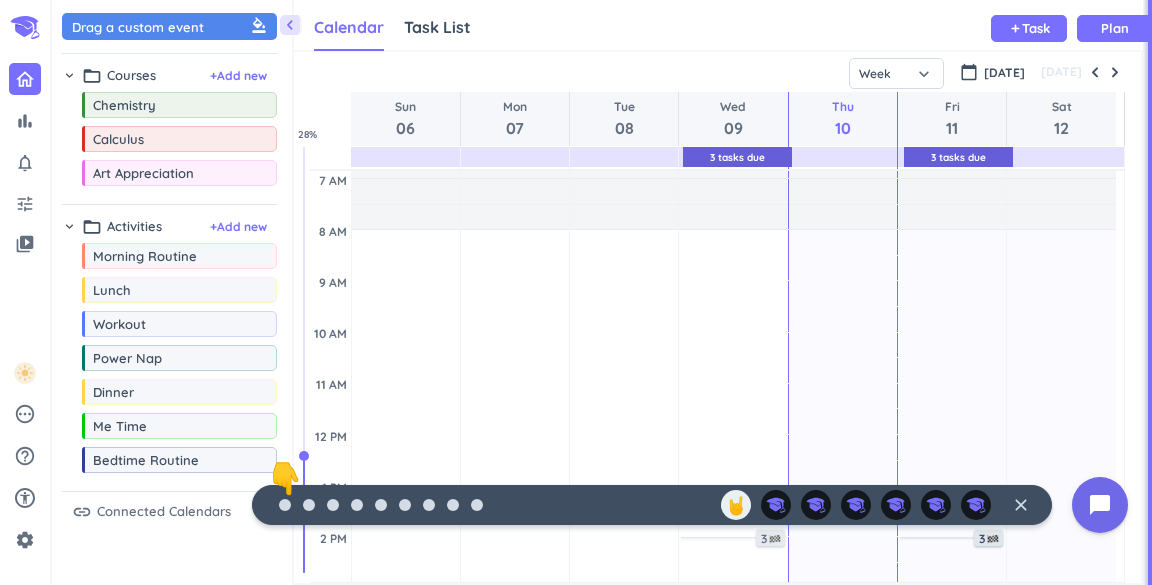 scroll, scrollTop: 0, scrollLeft: 0, axis: both 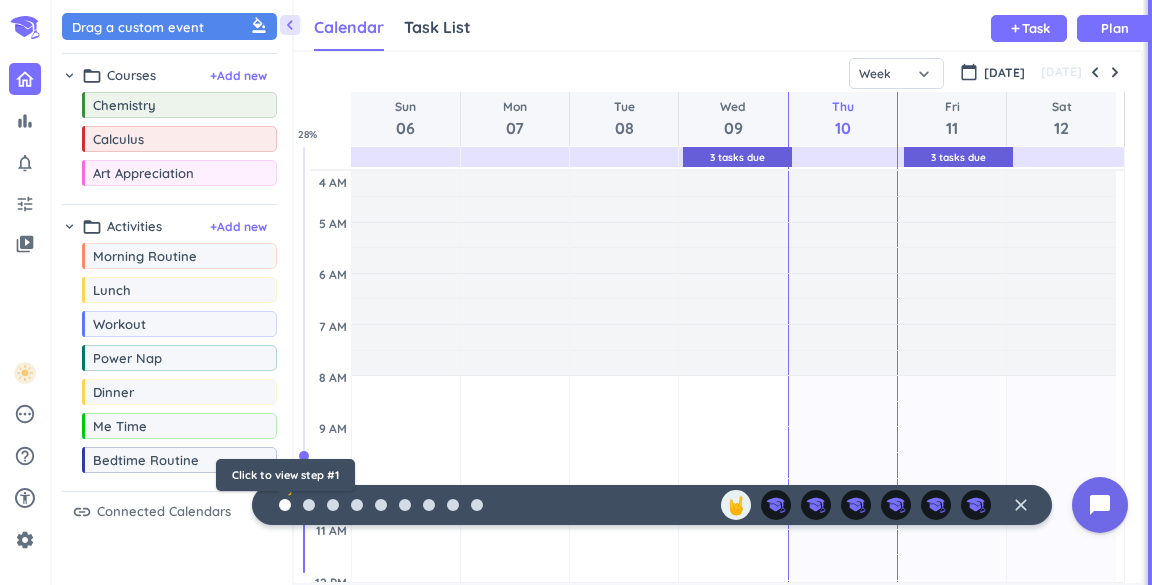 click at bounding box center (285, 505) 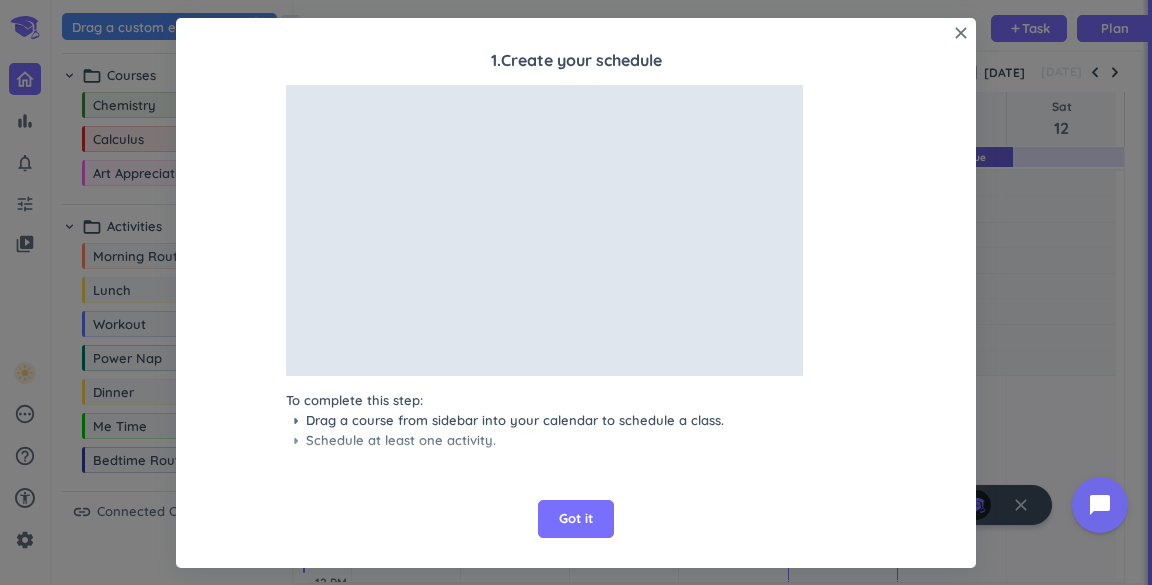 scroll, scrollTop: 28, scrollLeft: 0, axis: vertical 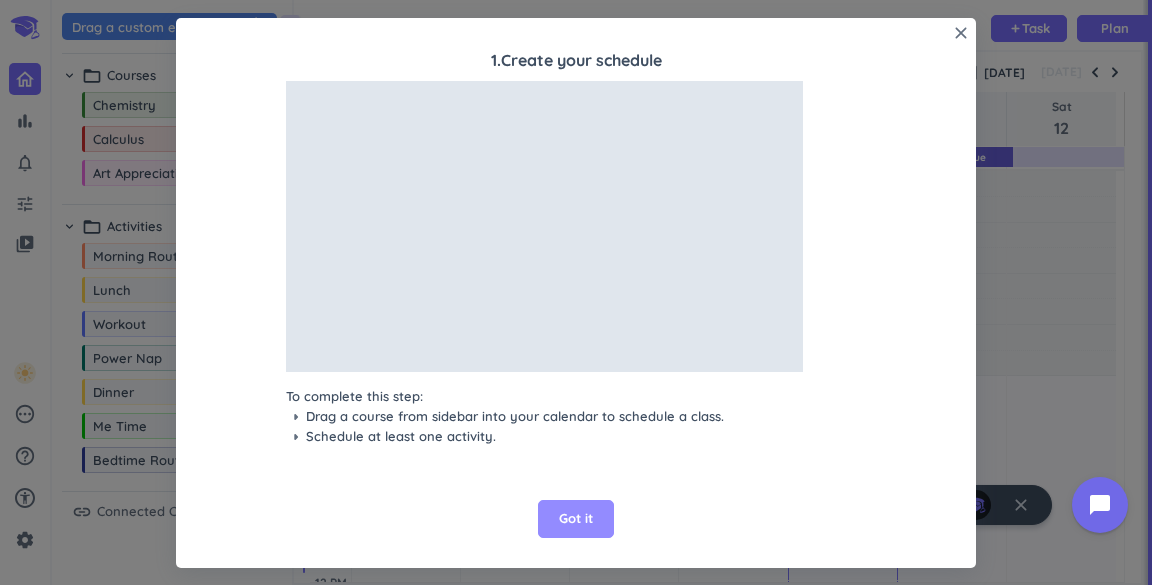 click on "Got it" at bounding box center (576, 519) 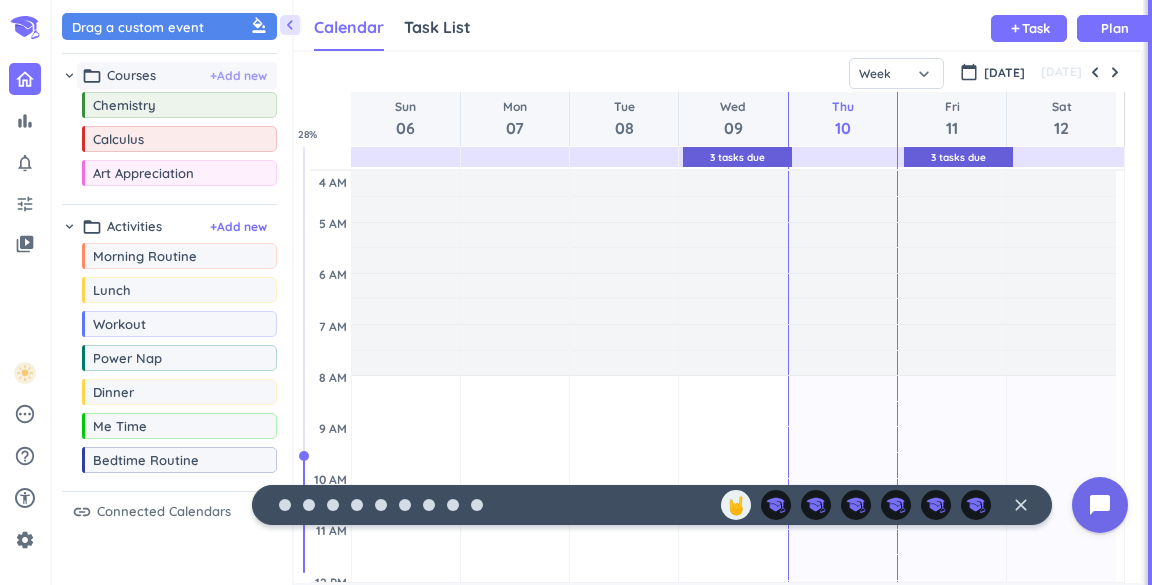 click on "+  Add new" at bounding box center [238, 76] 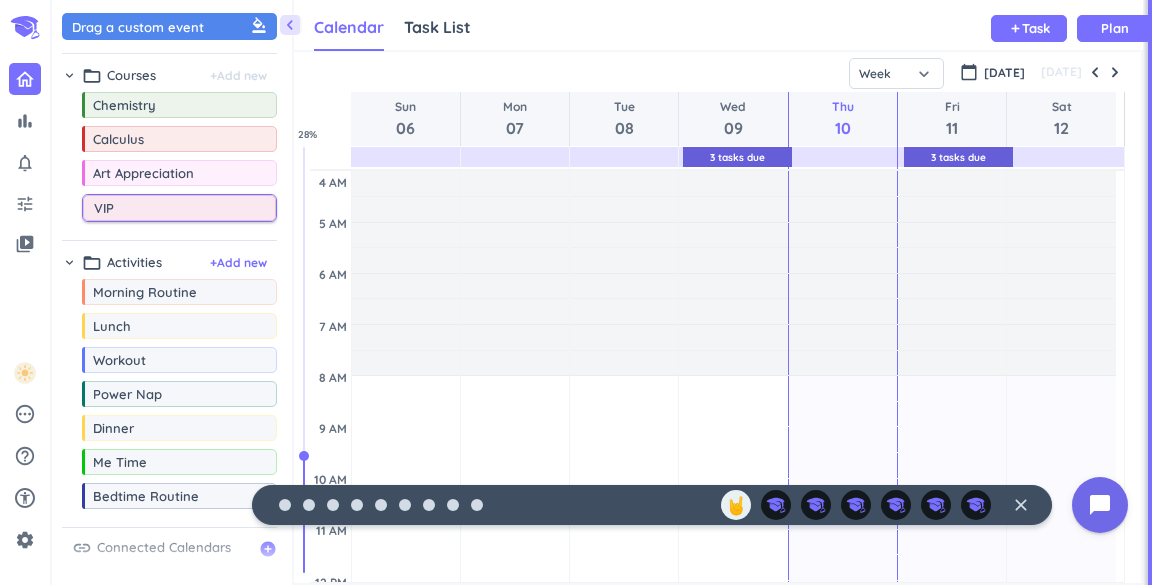 type on "VIP" 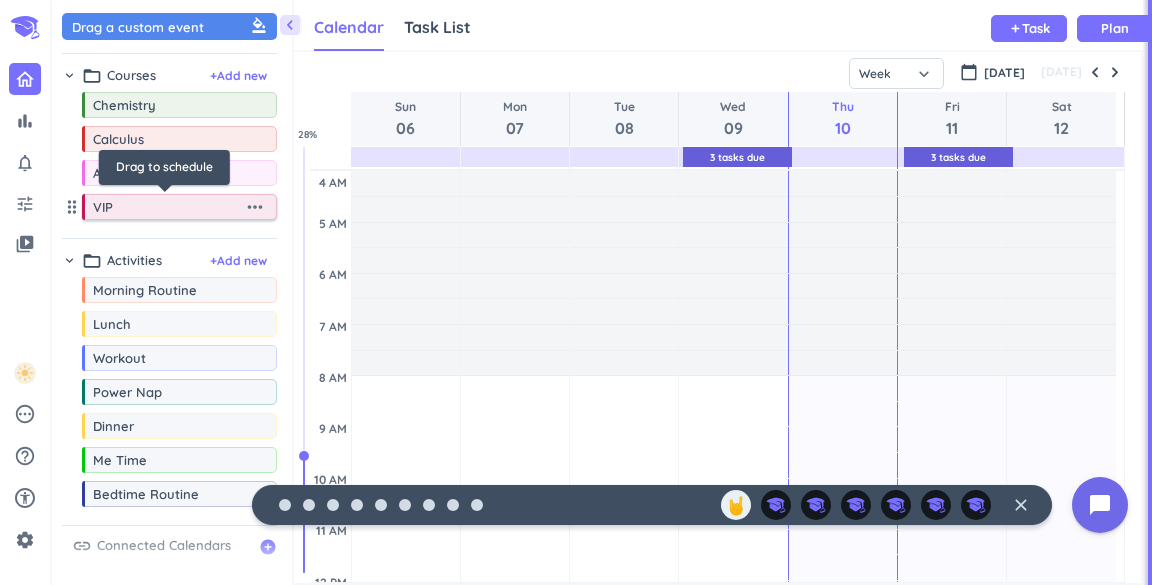 click on "VIP" at bounding box center (168, 207) 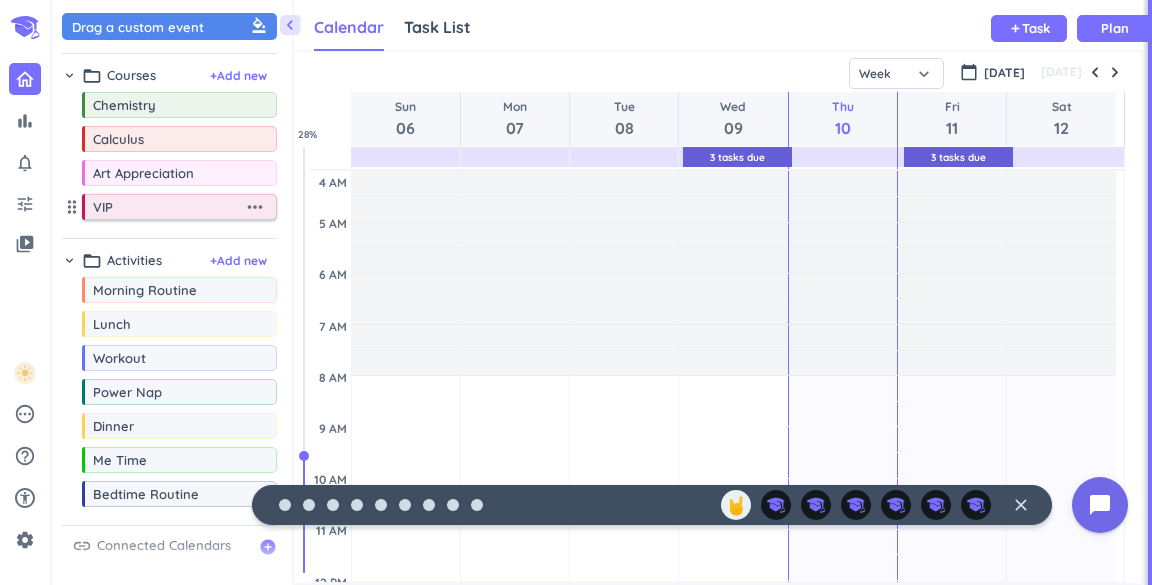 click on "VIP" at bounding box center (168, 207) 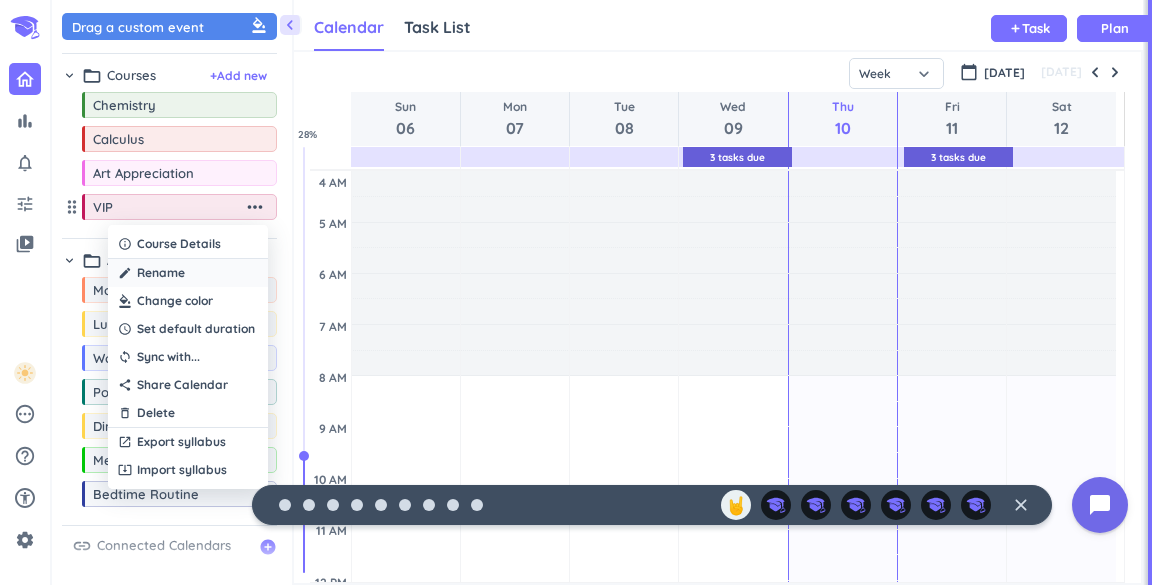 click on "create Rename" at bounding box center (188, 273) 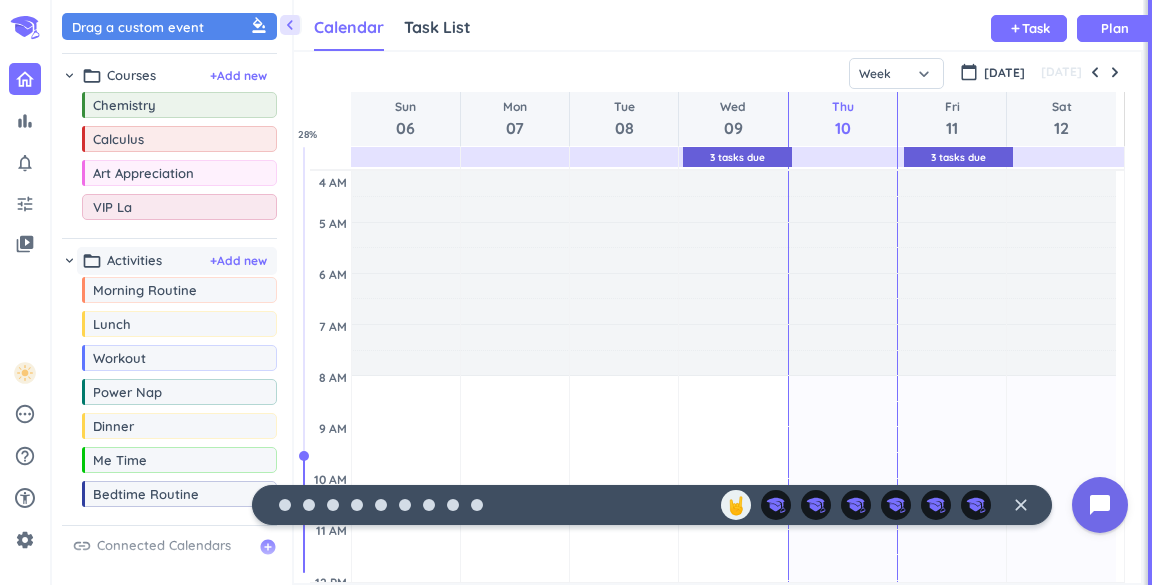 type on "VIP Lab" 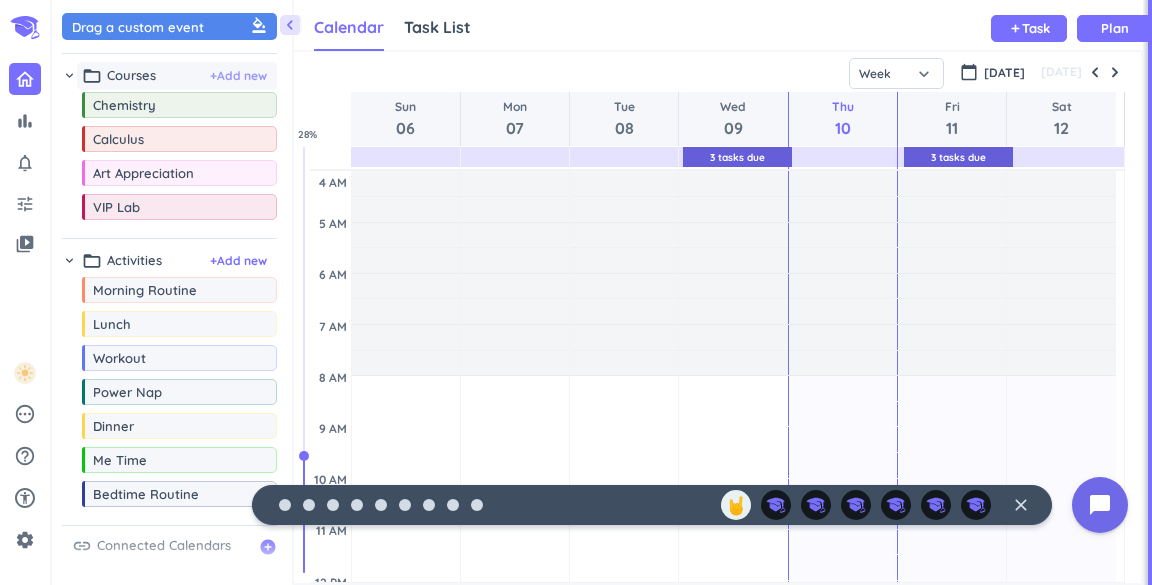 click on "+  Add new" at bounding box center [238, 76] 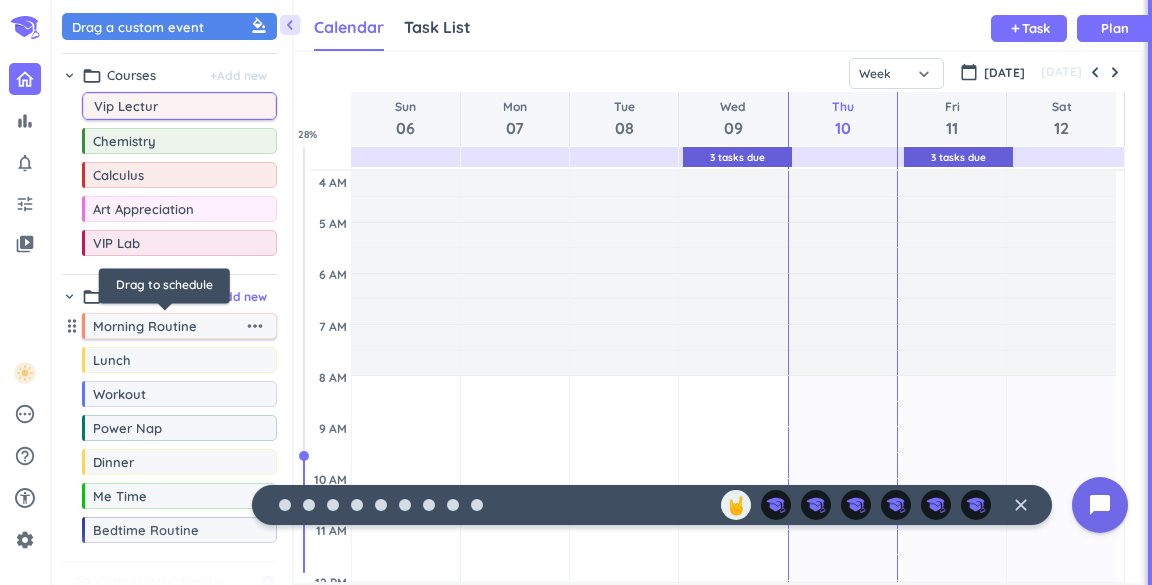 type on "Vip Lecture" 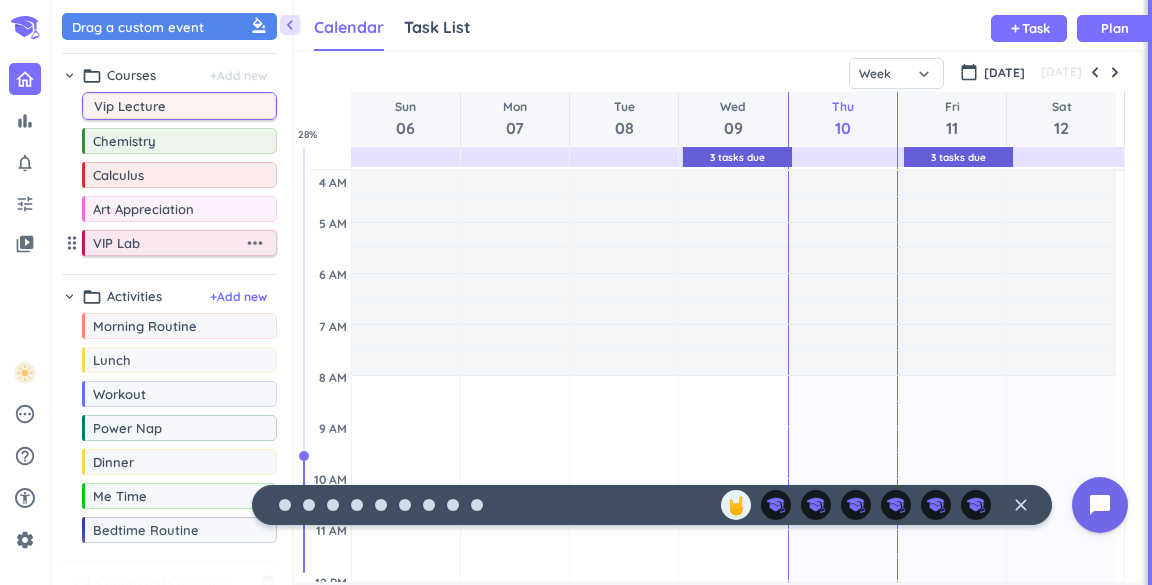 click on "VIP Lab" at bounding box center [168, 243] 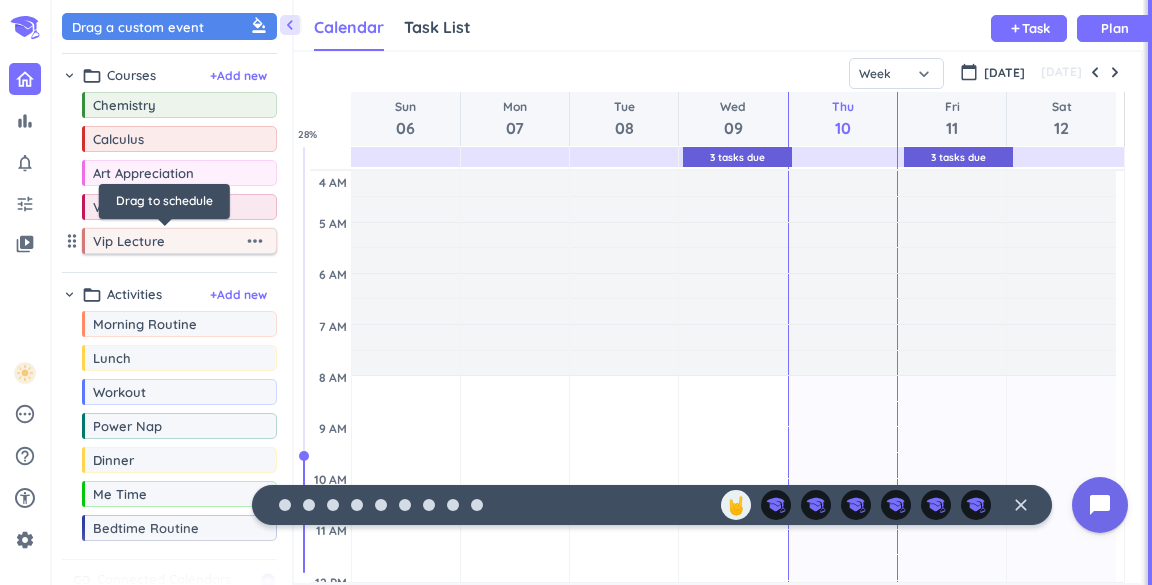 click on "Vip Lecture" at bounding box center (168, 241) 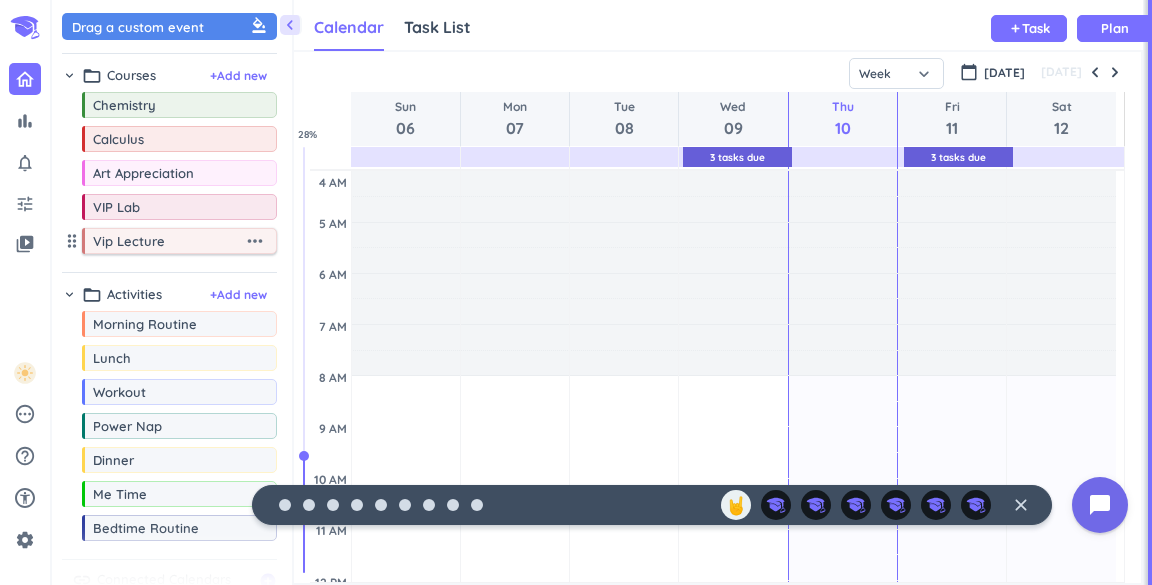 click on "Vip Lecture" at bounding box center [168, 241] 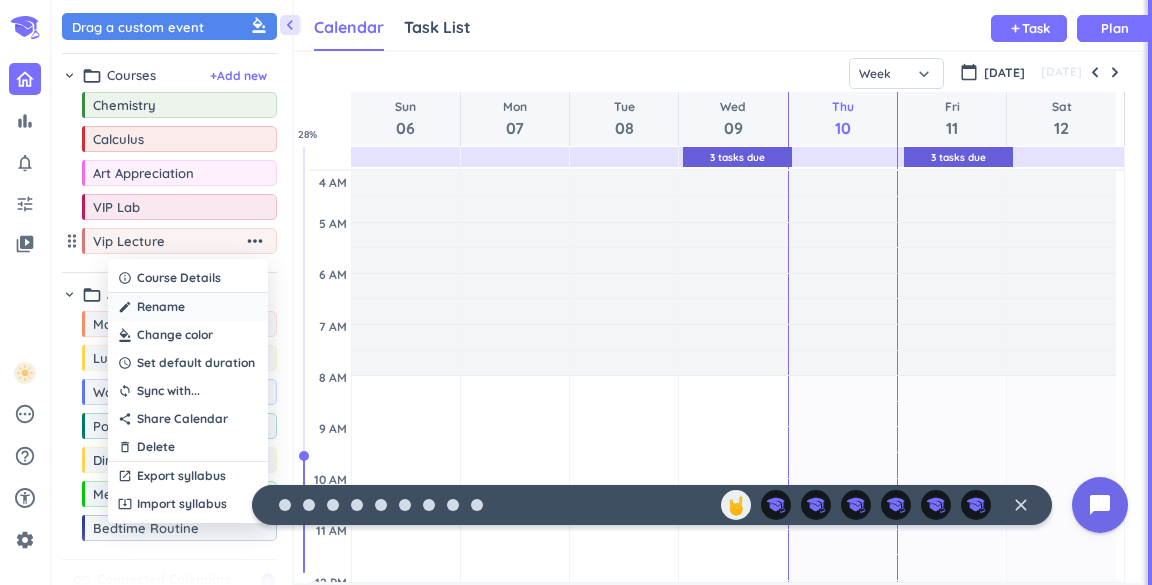 click on "create Rename" at bounding box center [188, 307] 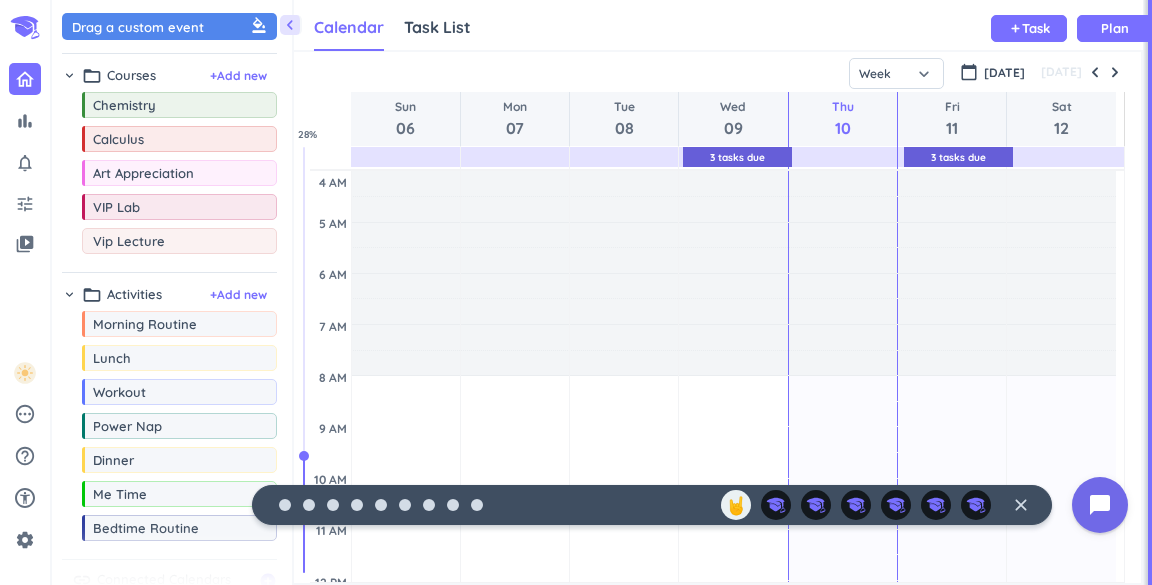 click on "Vip Lecture" at bounding box center [184, 241] 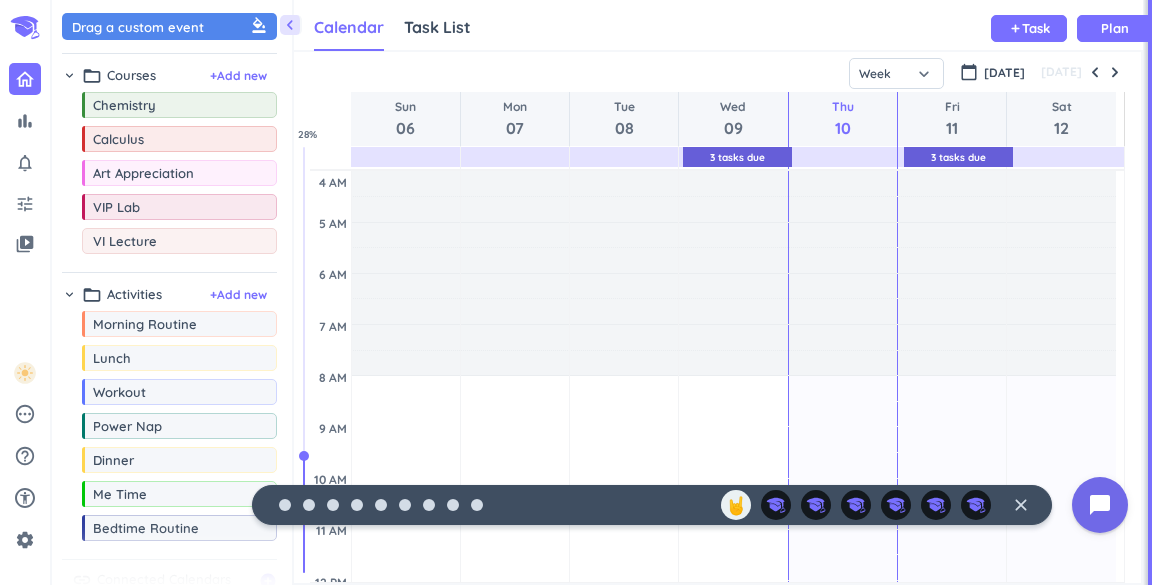 type on "VIP Lecture" 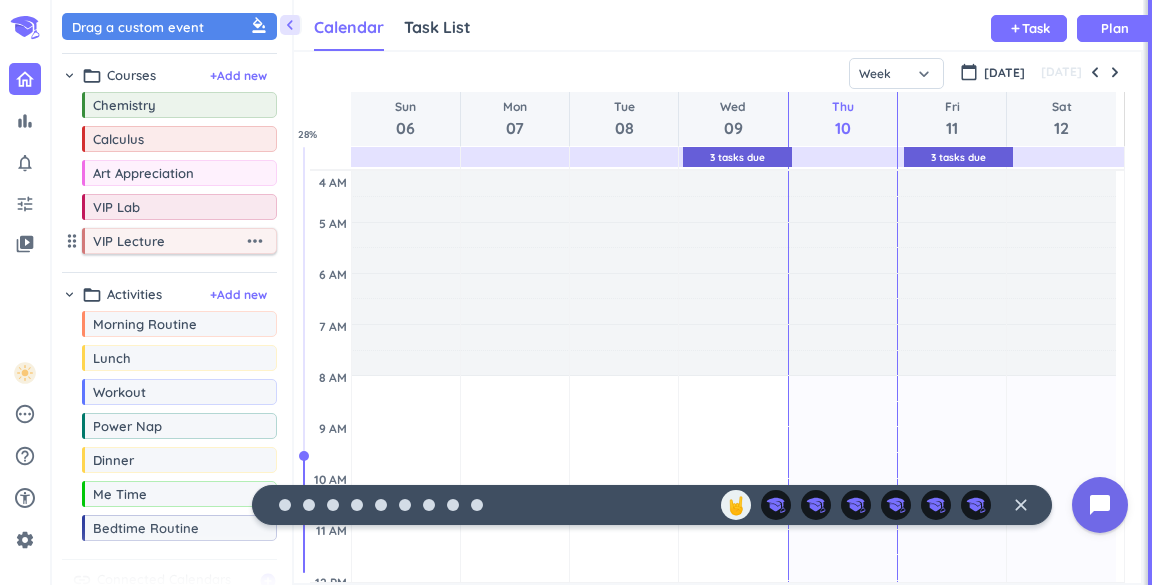 click on "more_horiz" at bounding box center (255, 241) 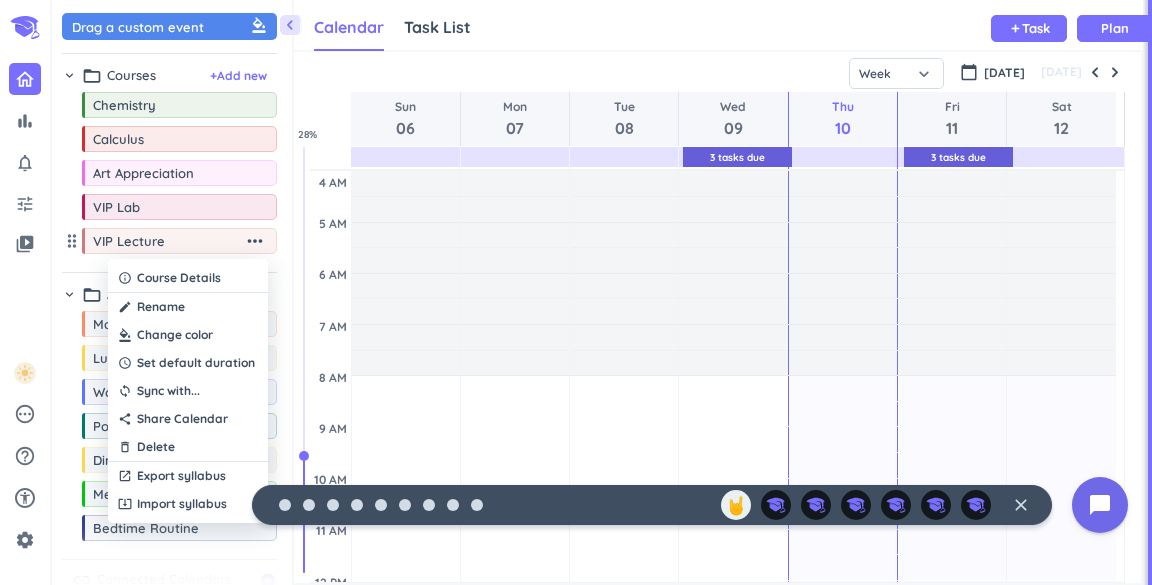 click at bounding box center (188, 335) 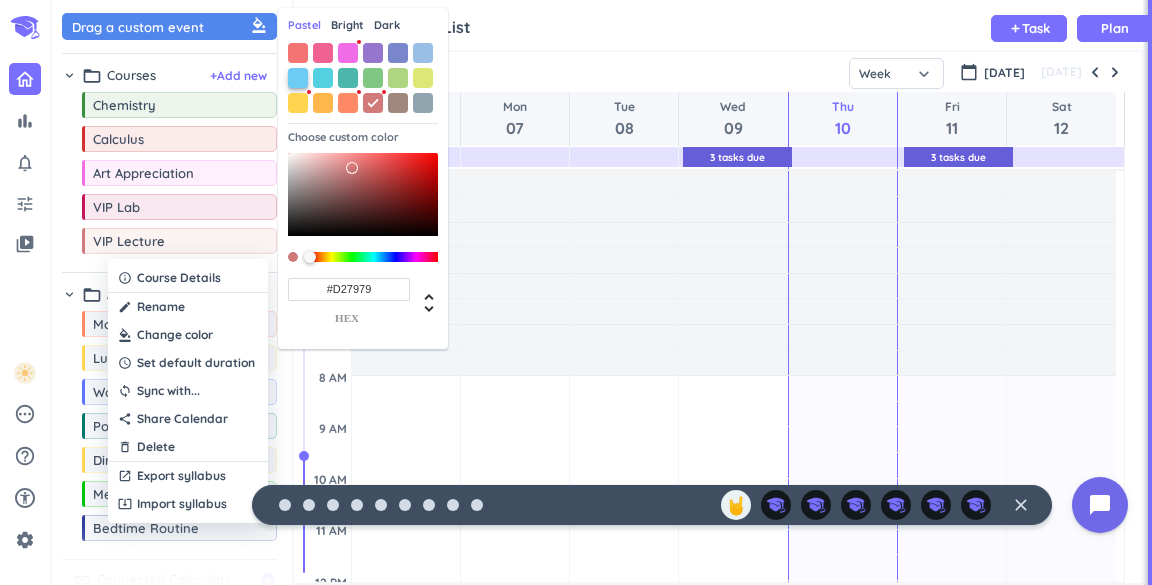 click at bounding box center (298, 78) 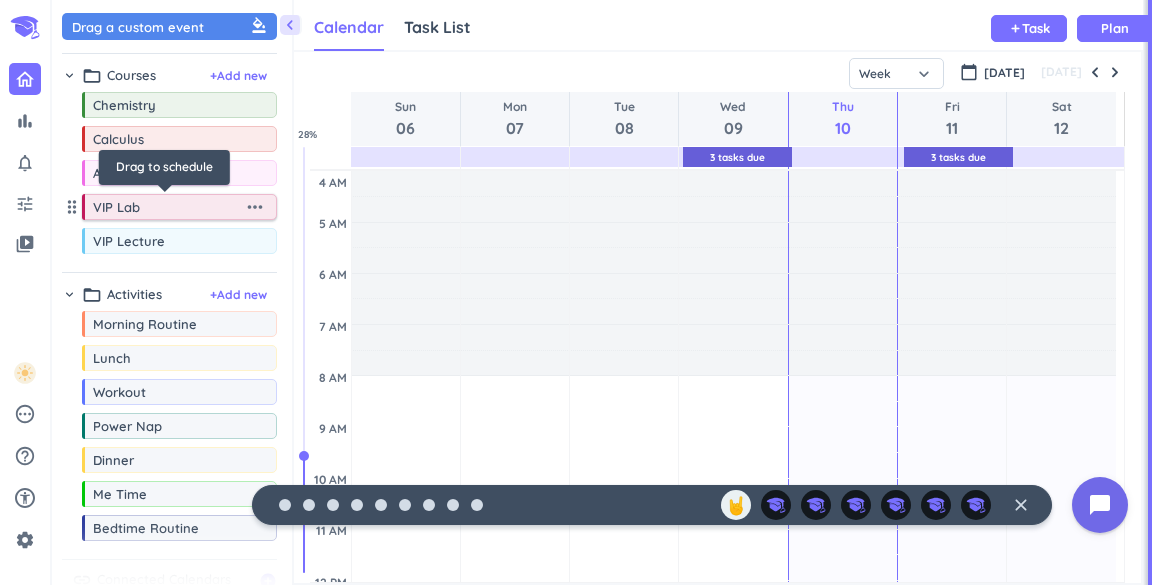 click on "VIP Lab" at bounding box center [168, 207] 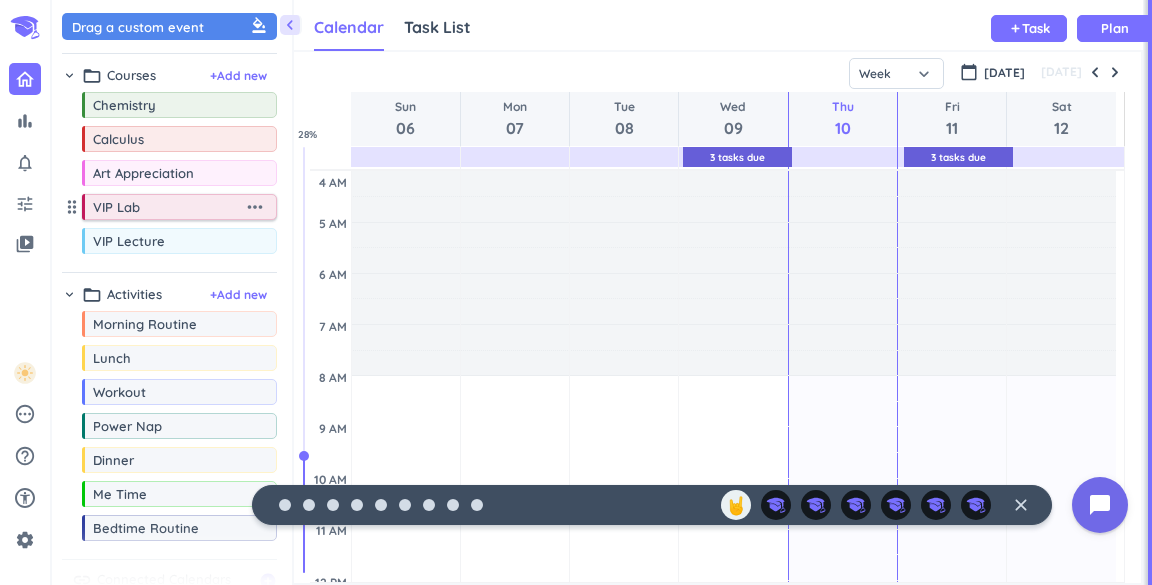 click on "more_horiz" at bounding box center [257, 207] 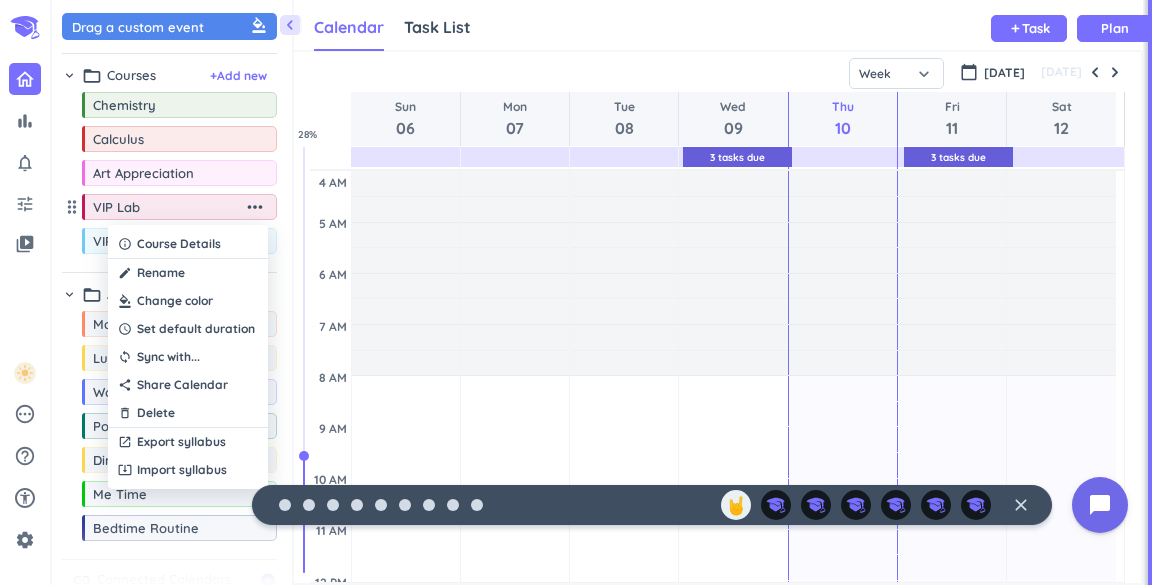 click at bounding box center (188, 301) 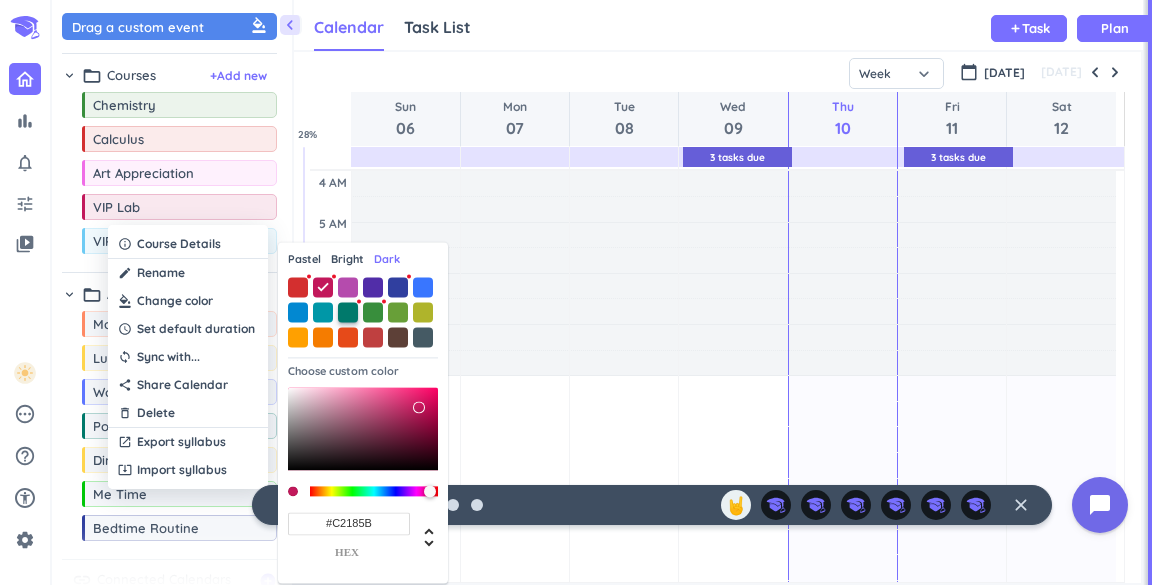 click at bounding box center (348, 312) 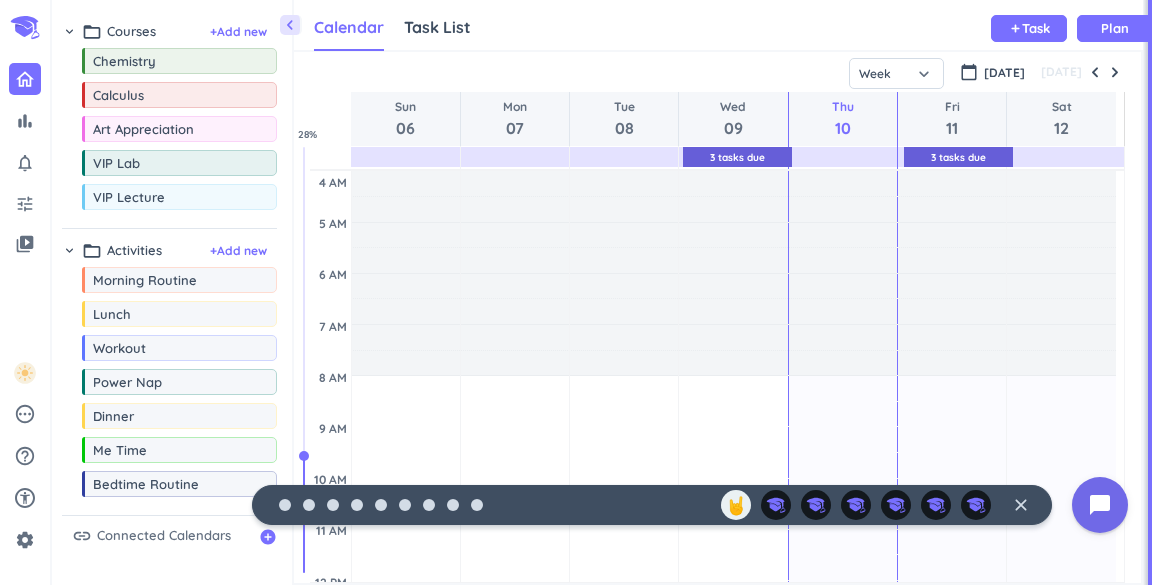 scroll, scrollTop: 0, scrollLeft: 0, axis: both 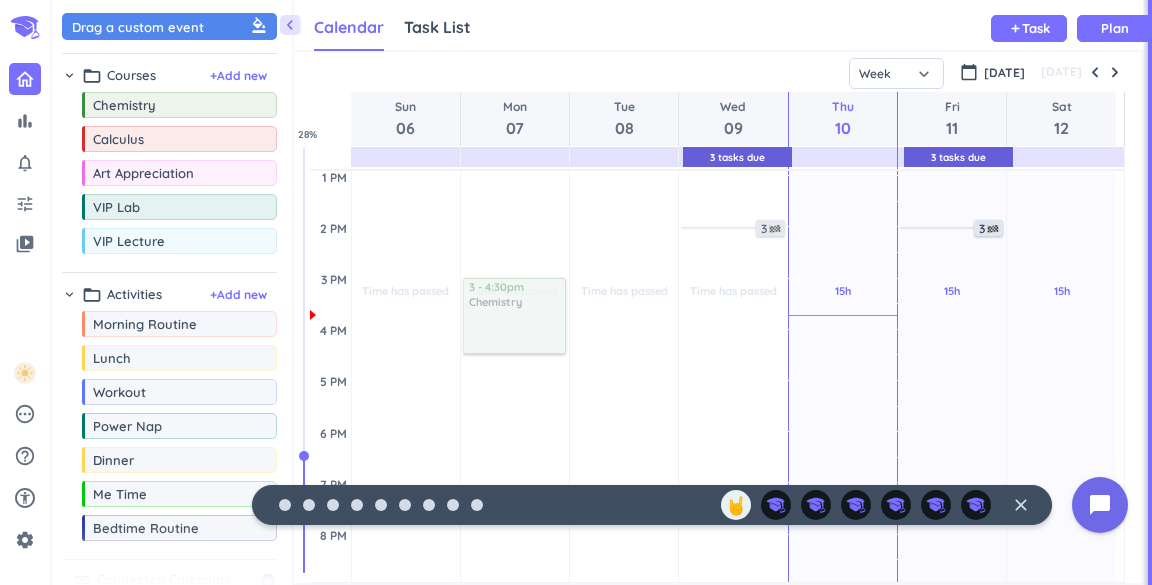 drag, startPoint x: 201, startPoint y: 104, endPoint x: 538, endPoint y: 278, distance: 379.26904 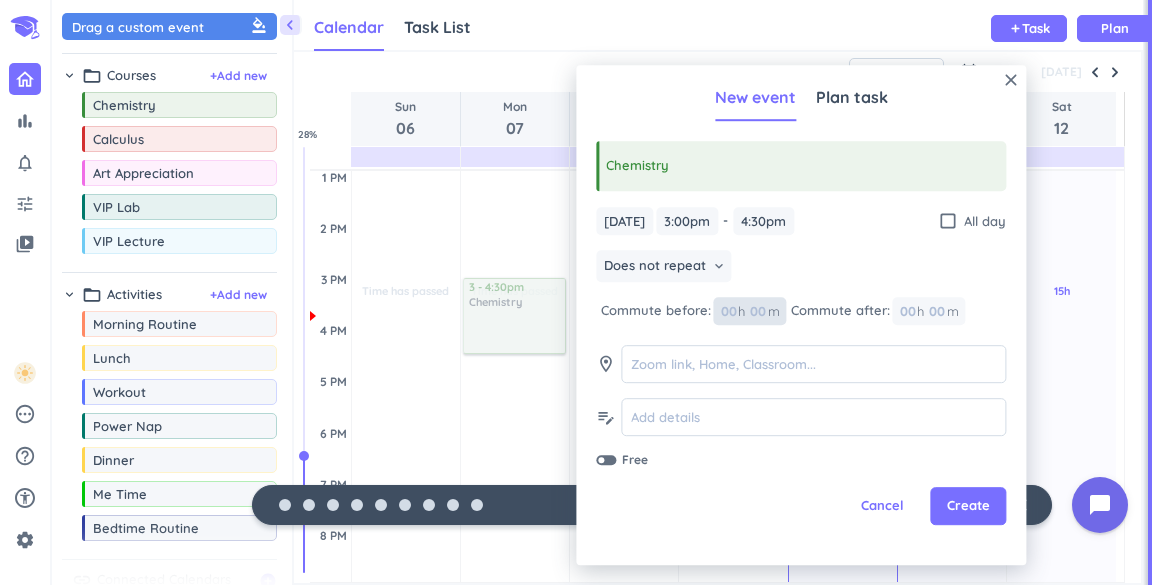 click on "00" at bounding box center (733, 311) 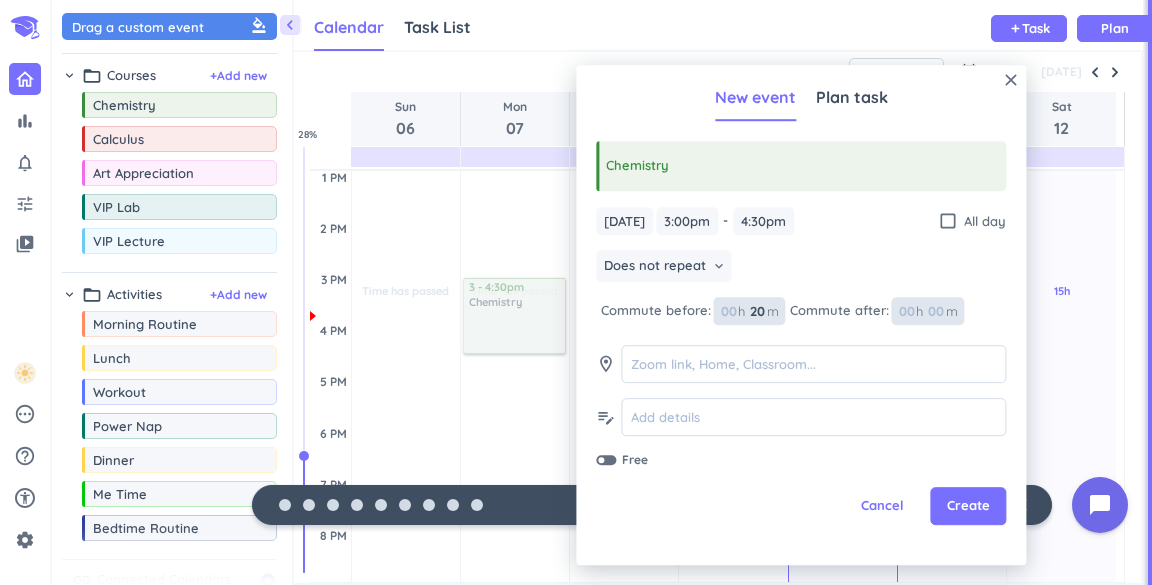 type on "20" 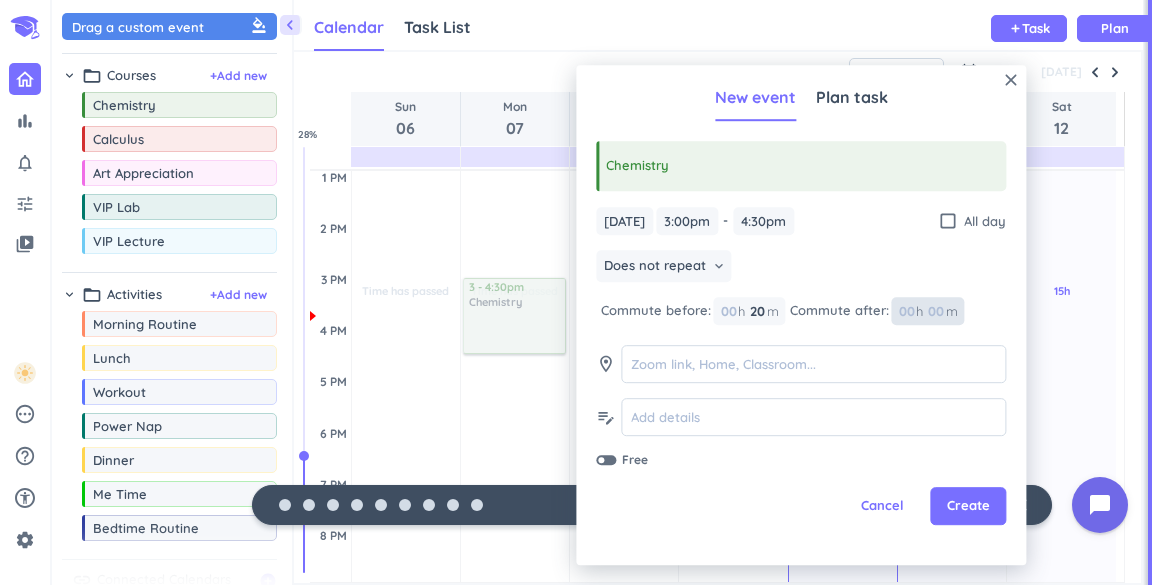 click at bounding box center [935, 311] 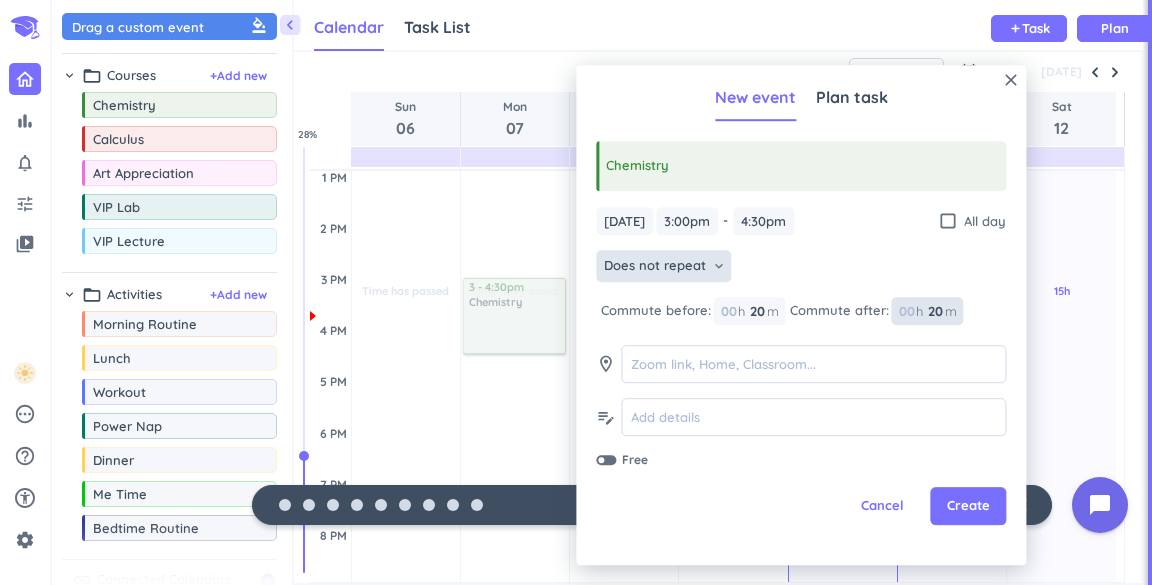 type on "20" 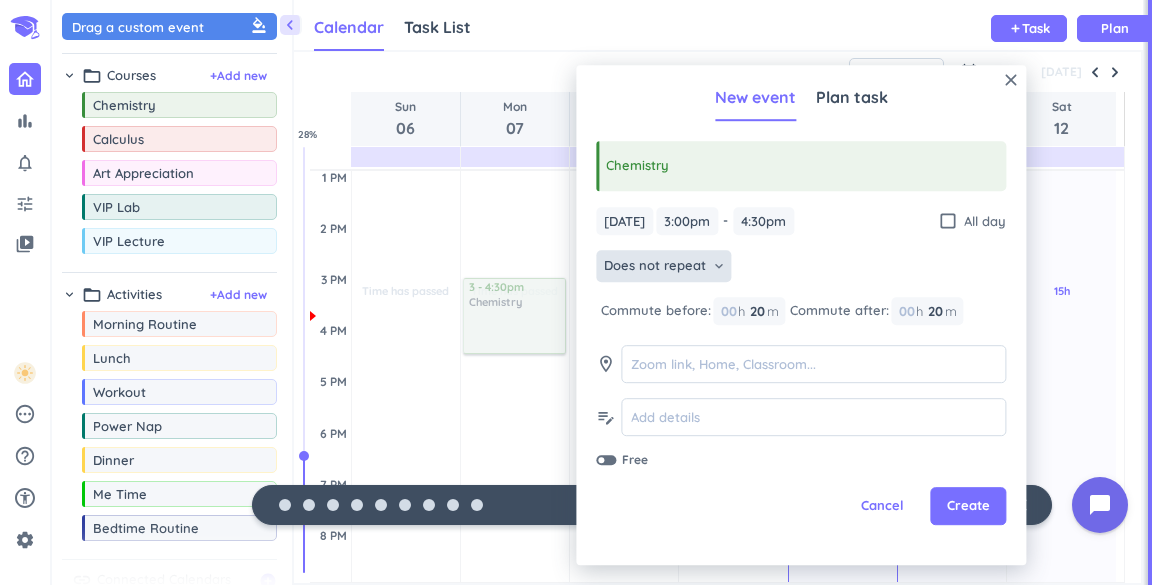 click on "Does not repeat" at bounding box center (655, 267) 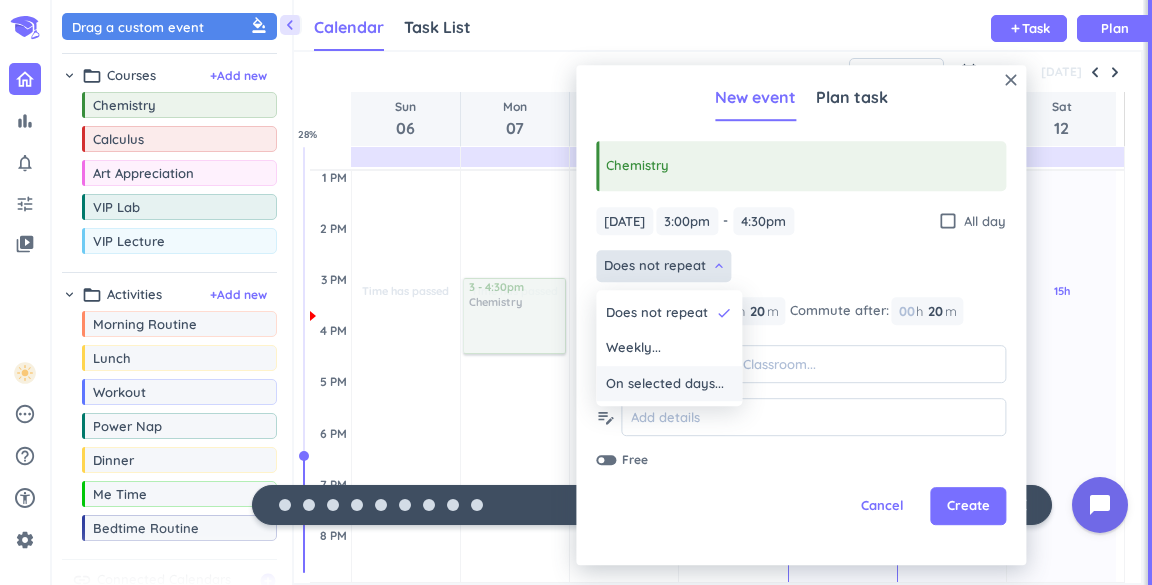 click on "On selected days..." at bounding box center [665, 384] 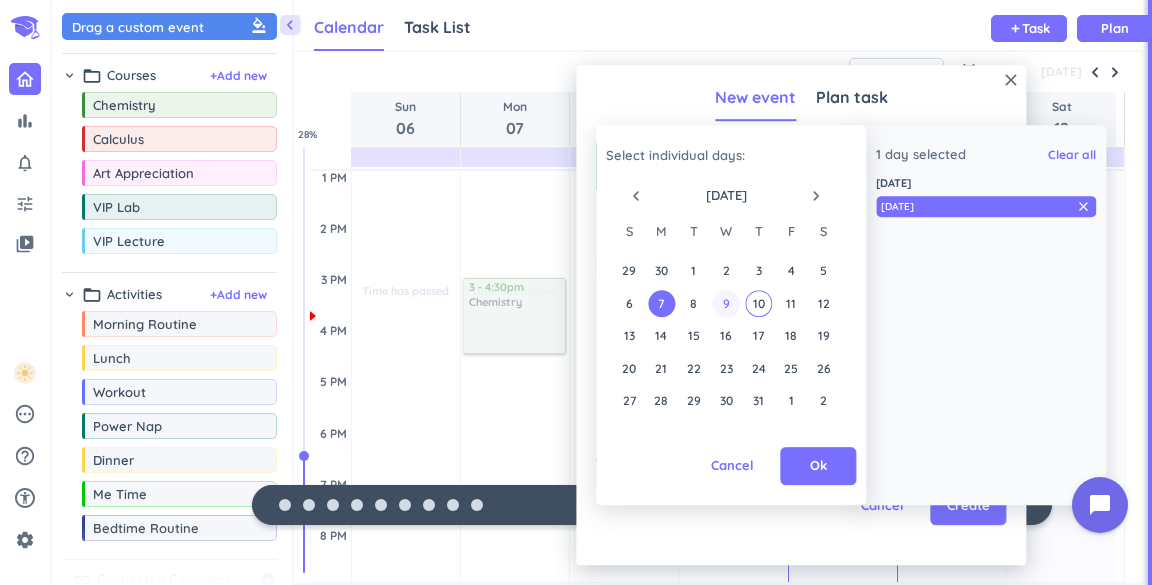 click on "9" at bounding box center [726, 303] 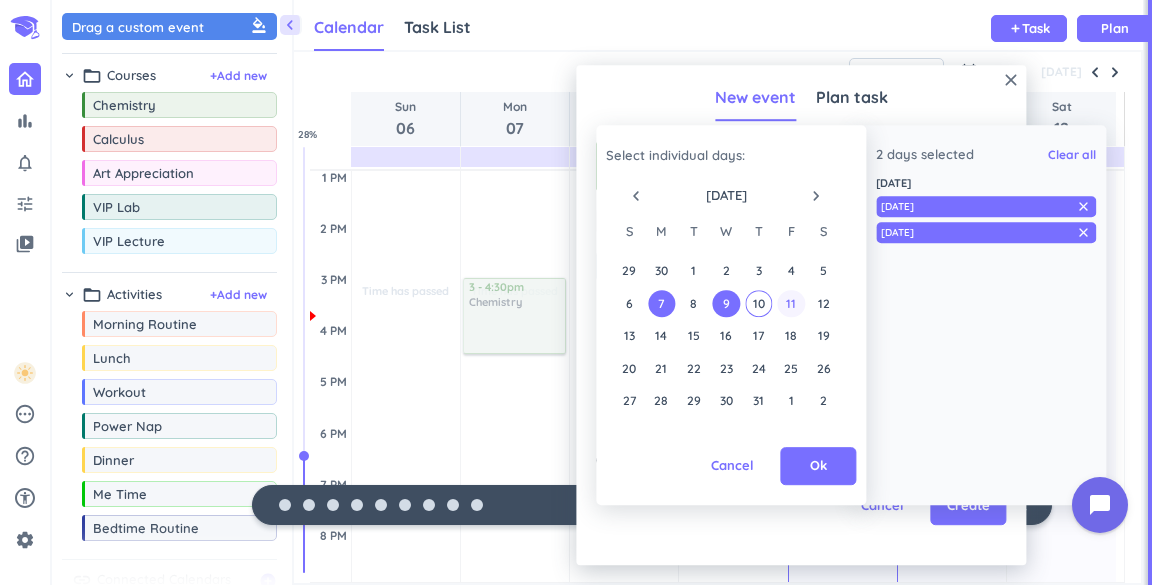 click on "11" at bounding box center (791, 303) 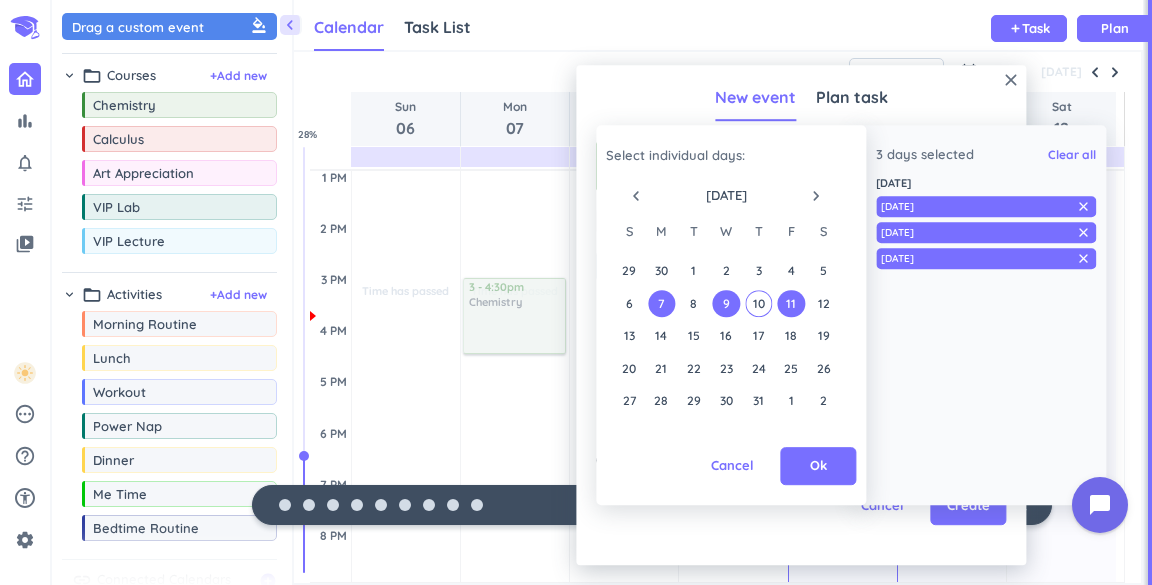 click on "navigate_before" at bounding box center (636, 196) 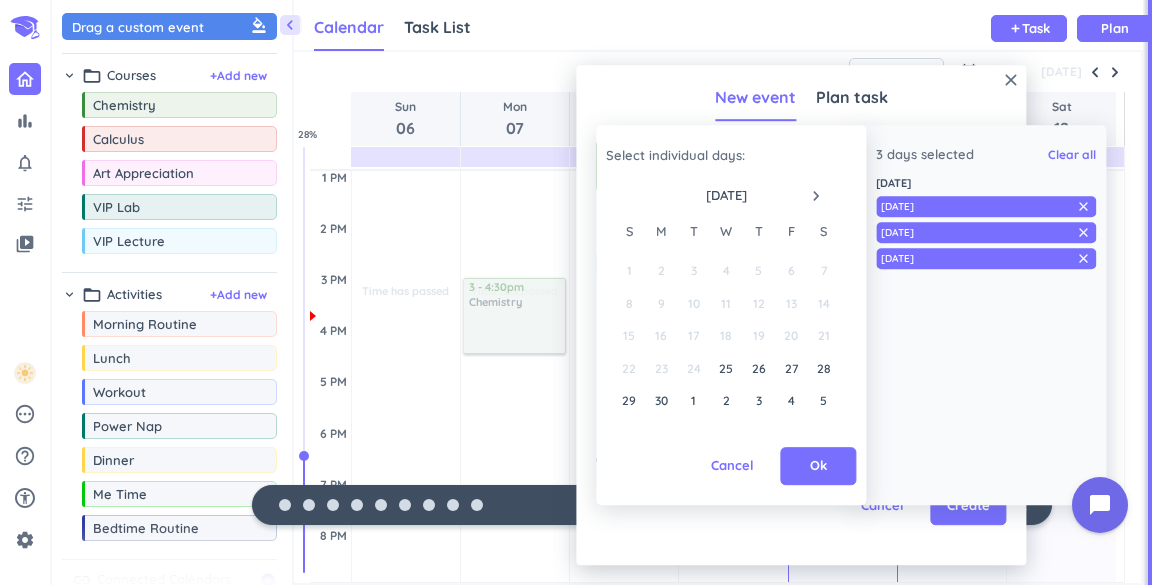 click on "navigate_next" at bounding box center (816, 196) 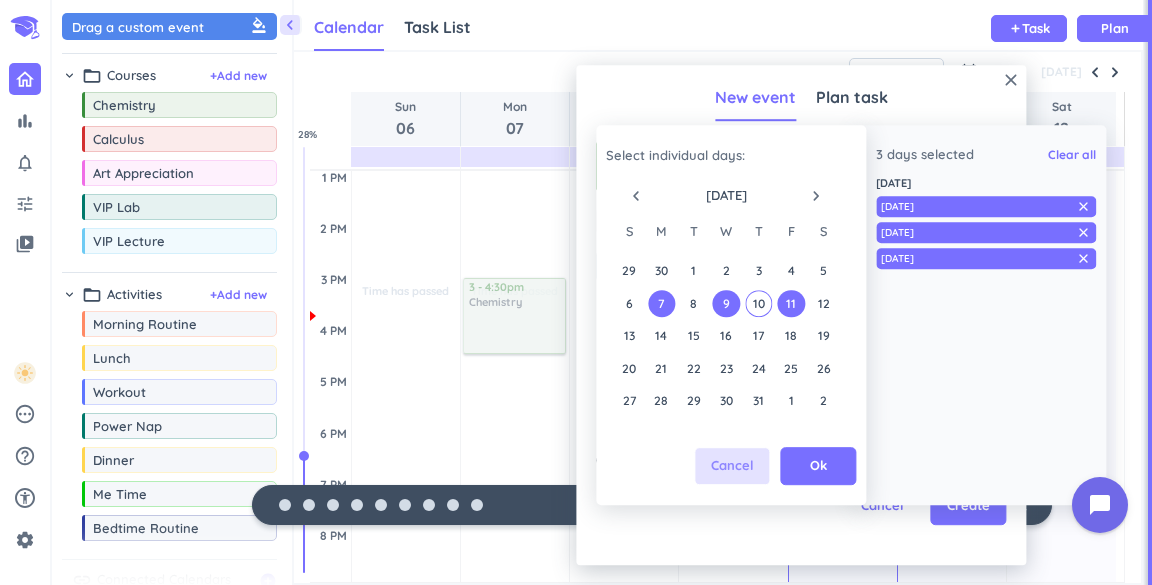 click on "Cancel" at bounding box center [732, 467] 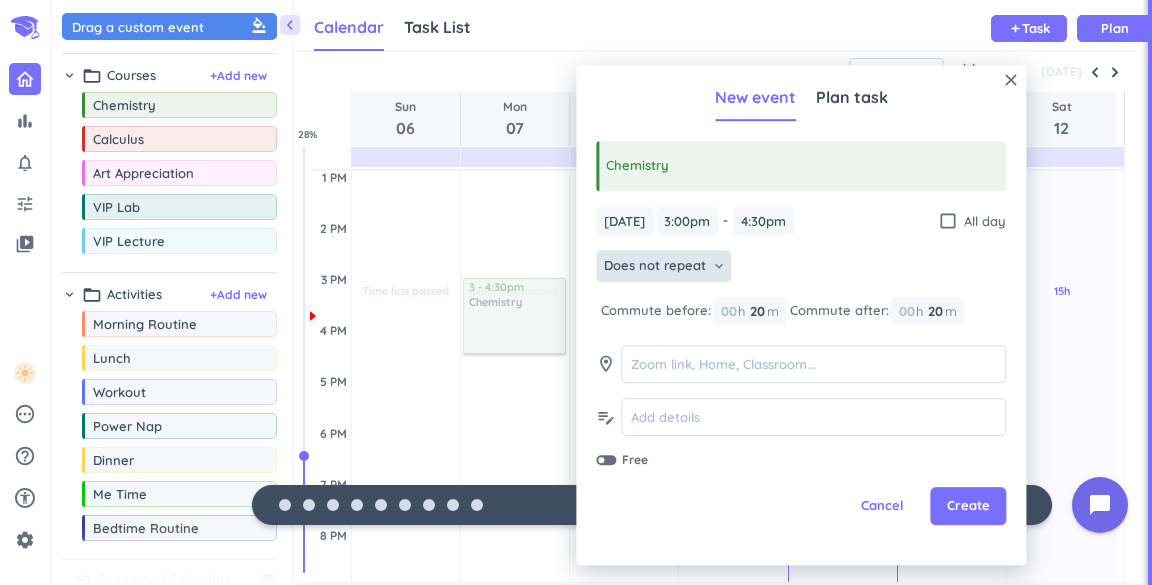 click on "Does not repeat" at bounding box center [655, 267] 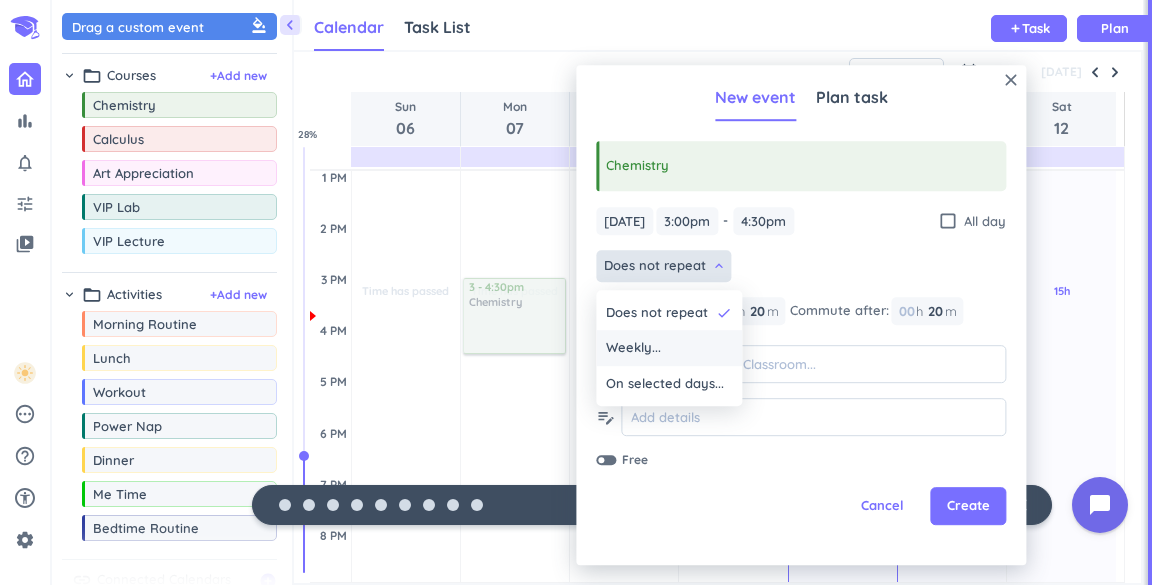 click on "Weekly..." at bounding box center (669, 349) 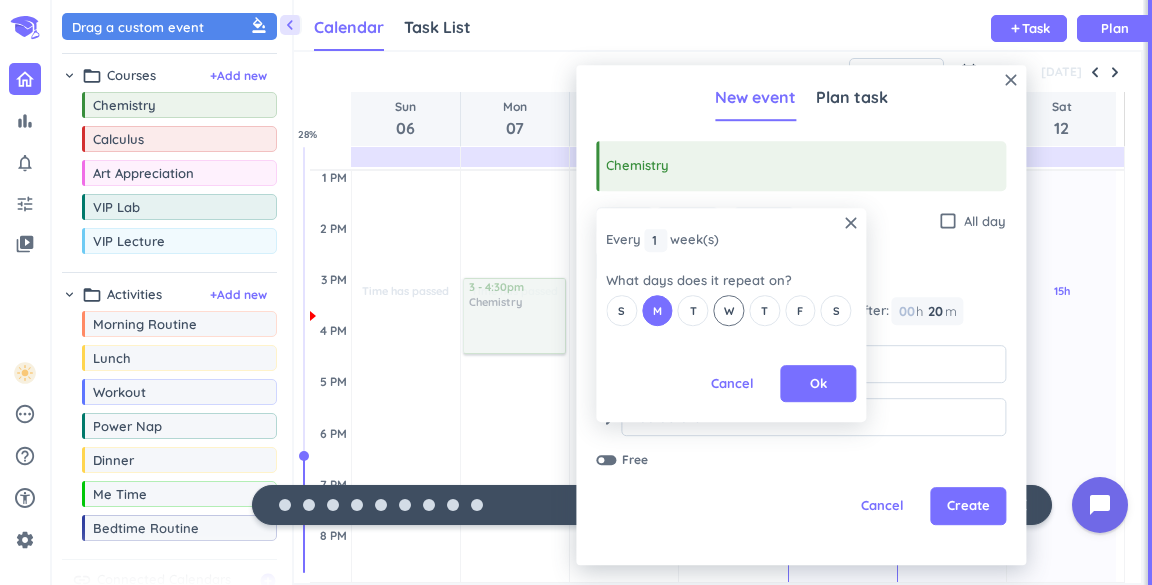 click on "W" at bounding box center (729, 311) 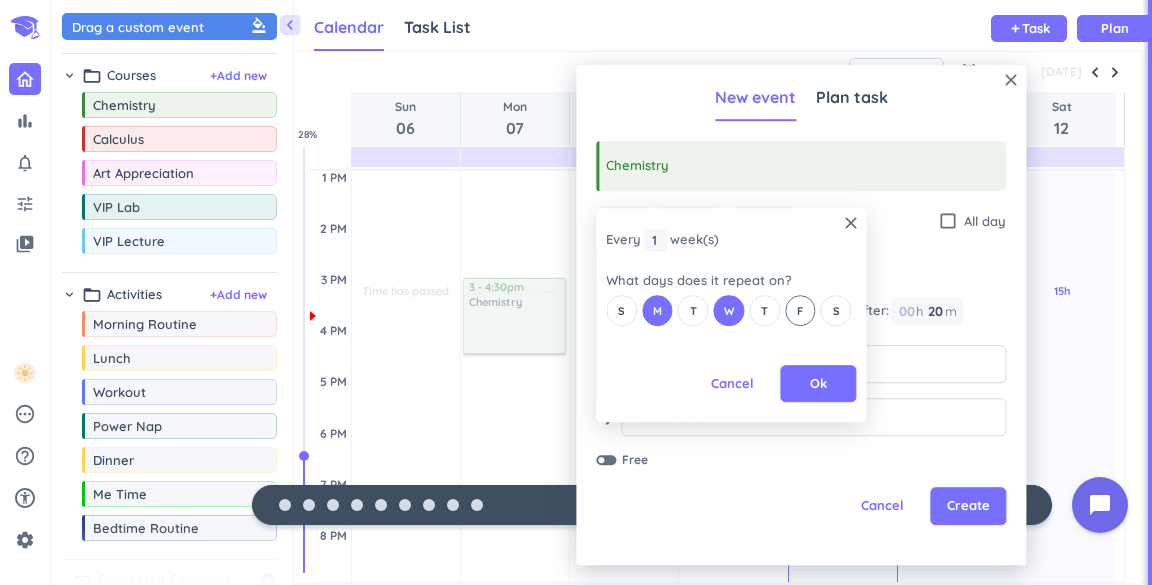 click on "F" at bounding box center [800, 310] 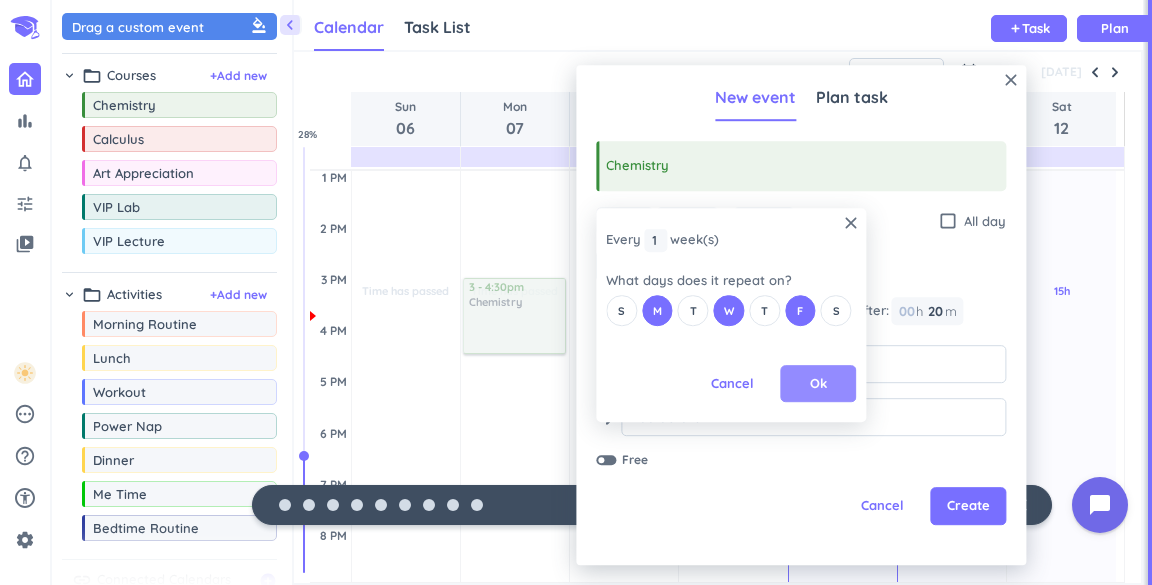 click on "Ok" at bounding box center (818, 384) 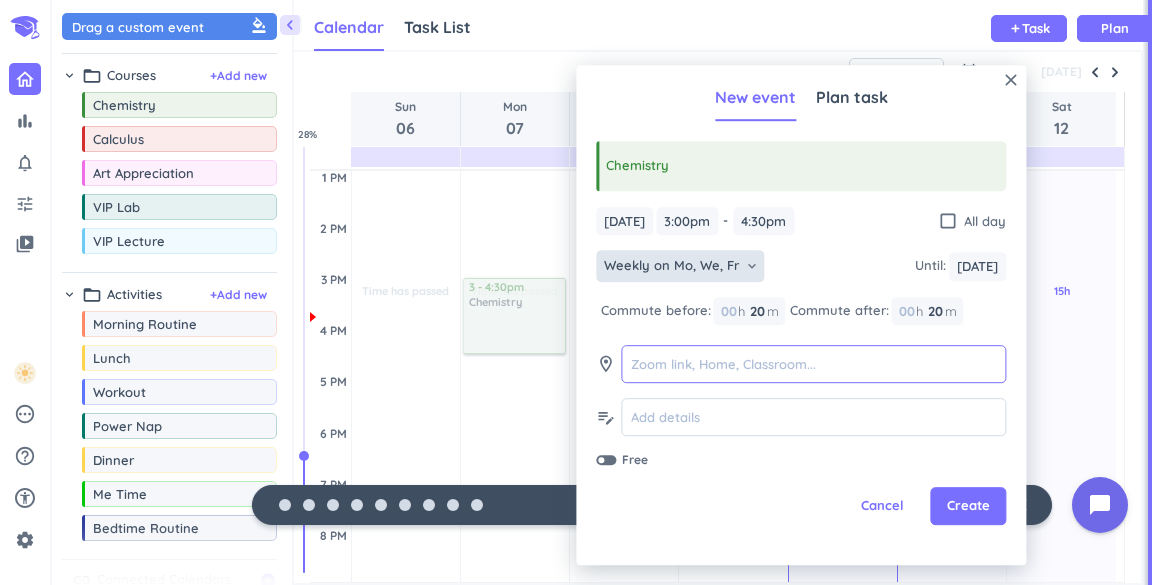 click at bounding box center (813, 364) 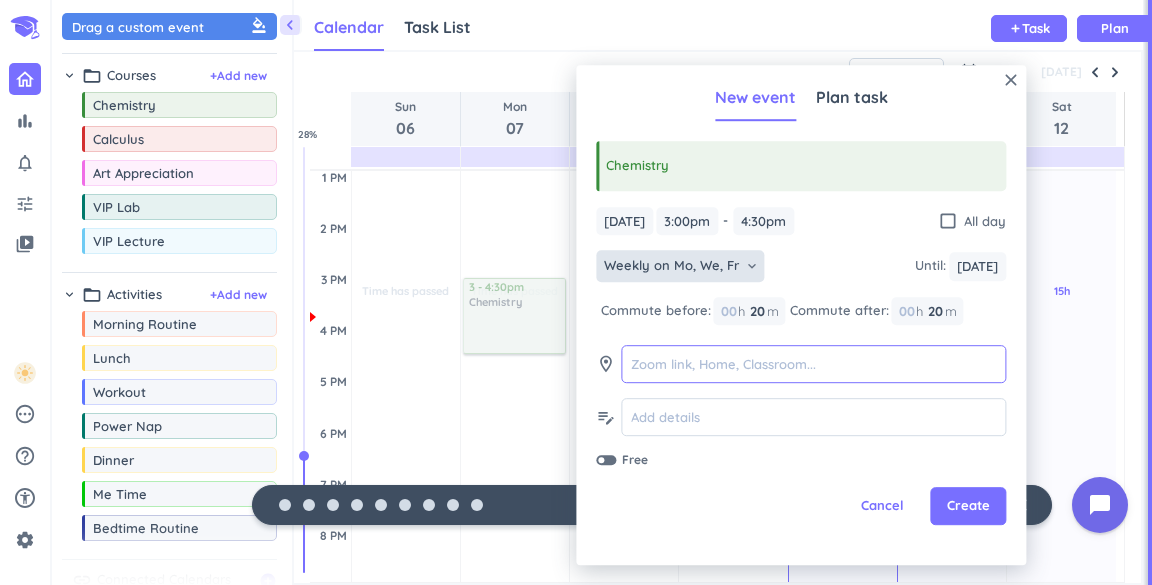 paste on "[URL][DOMAIN_NAME]" 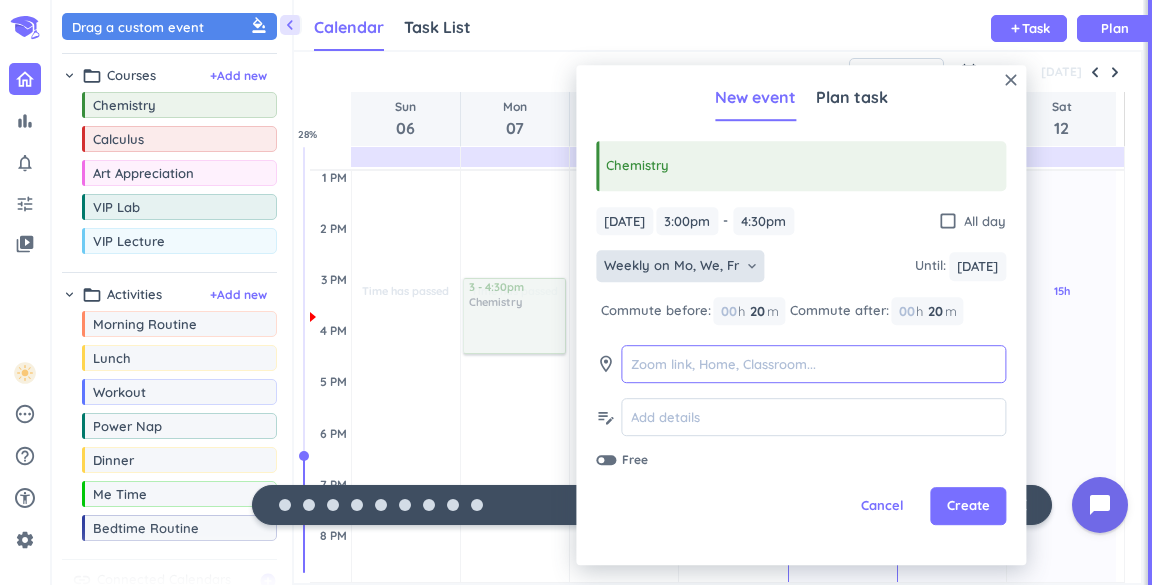 type on "[URL][DOMAIN_NAME]" 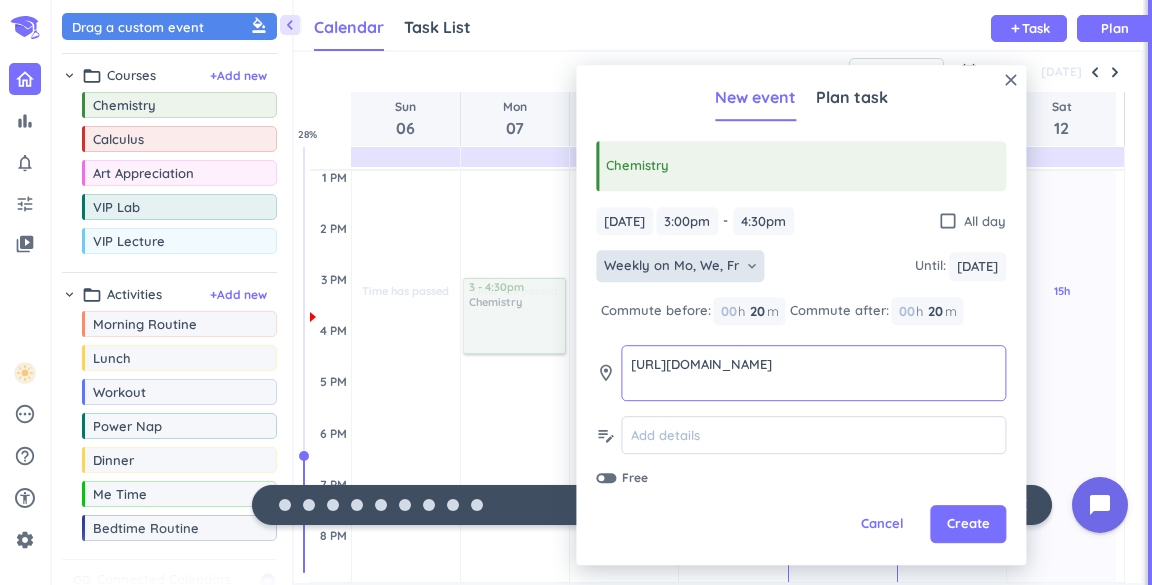 drag, startPoint x: 701, startPoint y: 385, endPoint x: 622, endPoint y: 356, distance: 84.15462 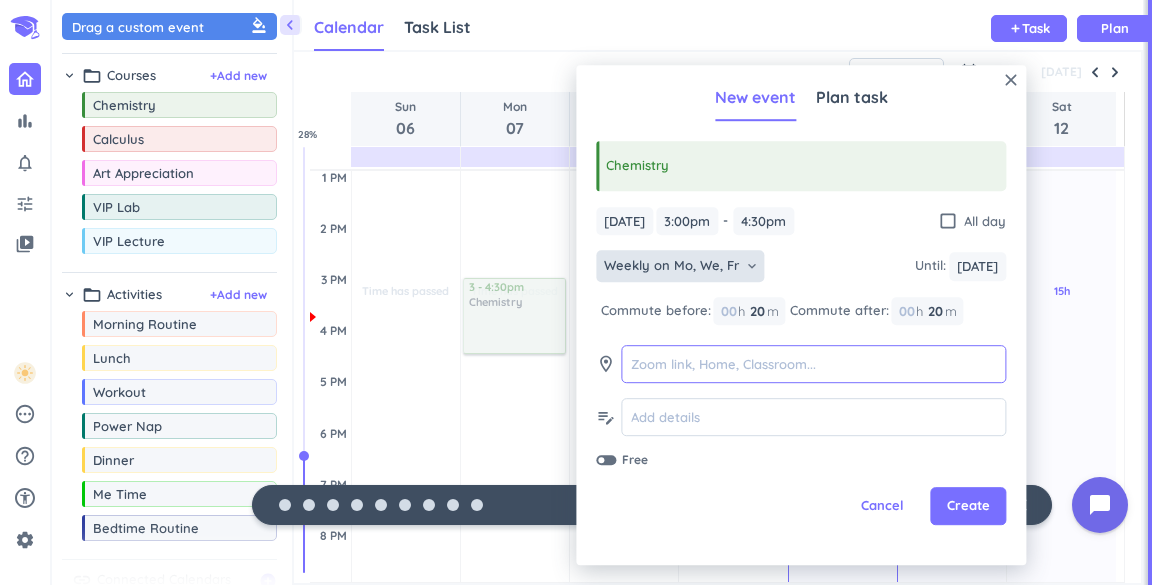 paste on "[URL][DOMAIN_NAME]" 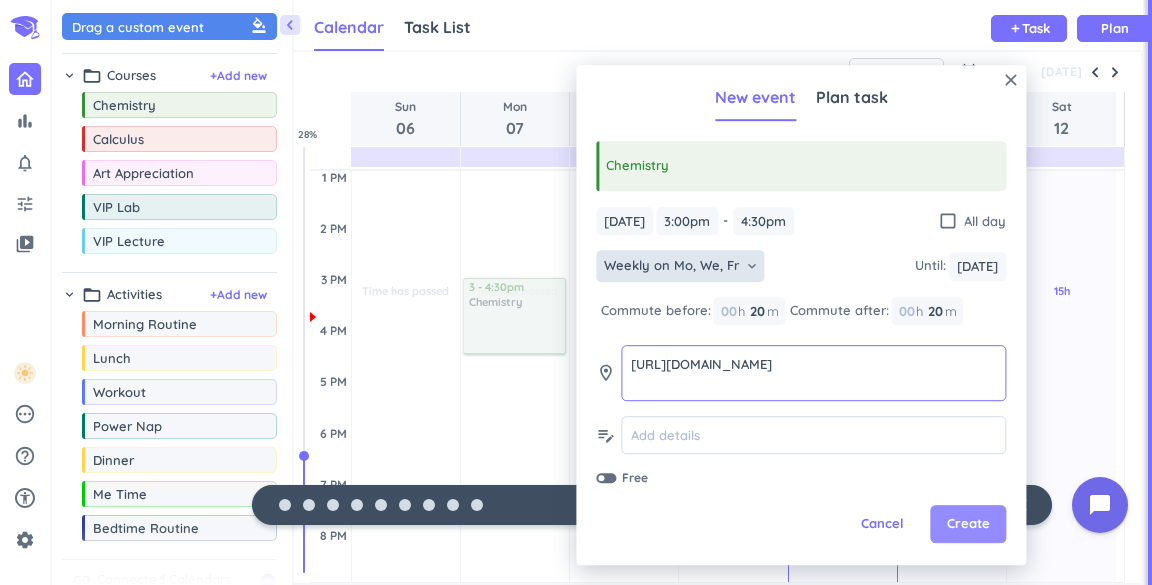 type on "[URL][DOMAIN_NAME]" 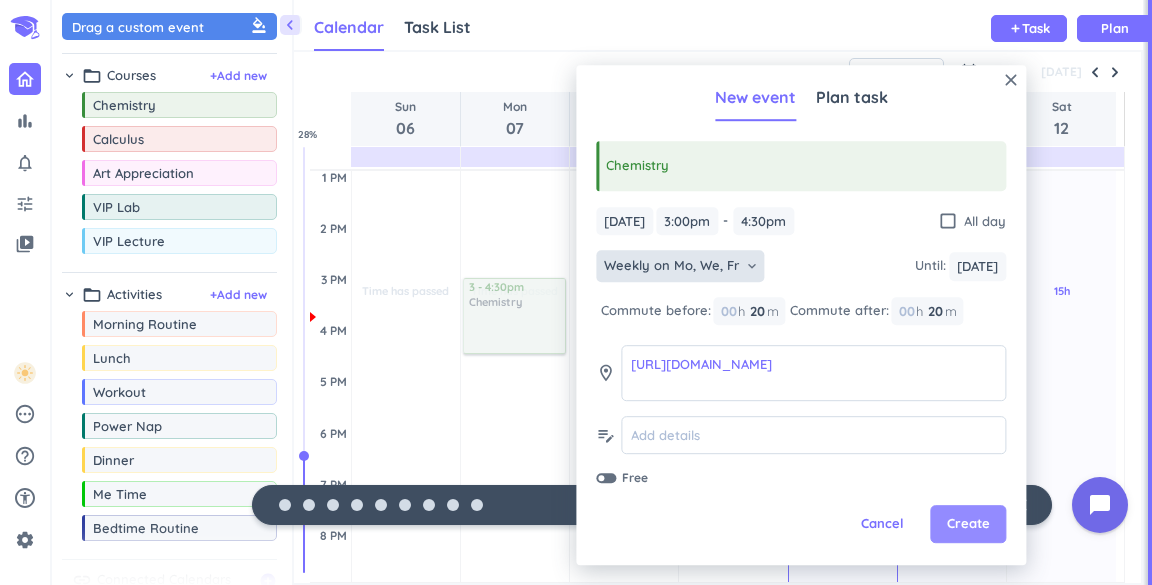 click on "Create" at bounding box center [968, 525] 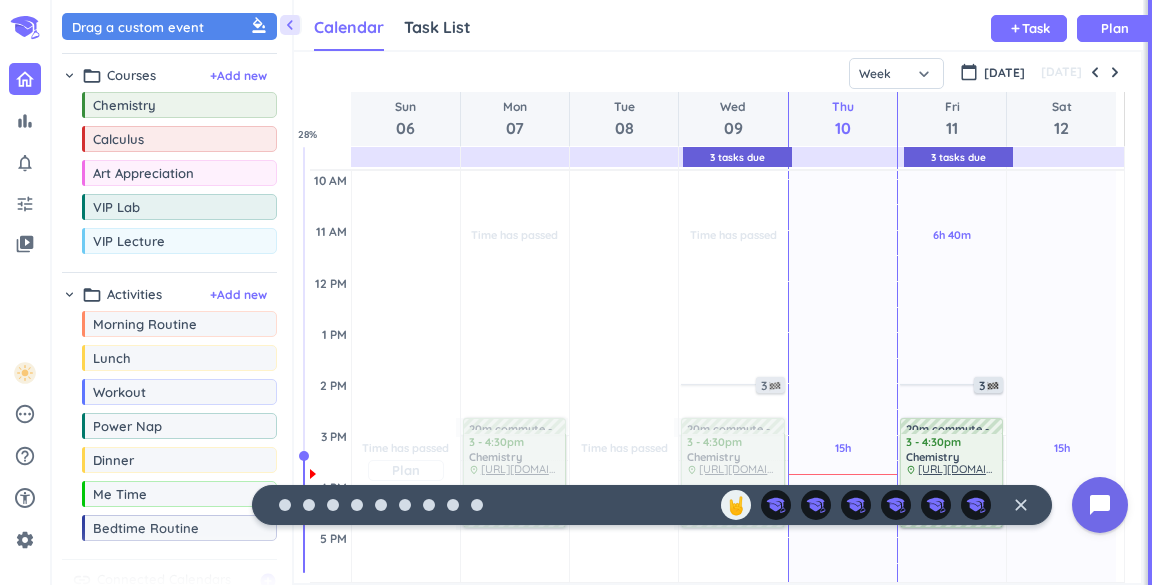 scroll, scrollTop: 301, scrollLeft: 0, axis: vertical 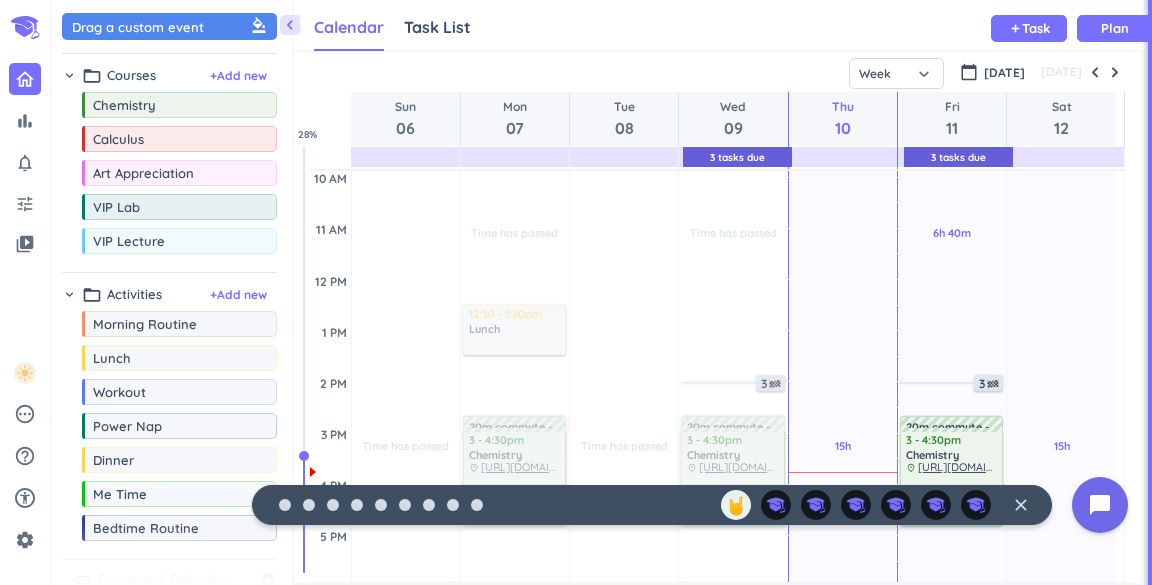 drag, startPoint x: 194, startPoint y: 357, endPoint x: 532, endPoint y: 305, distance: 341.9766 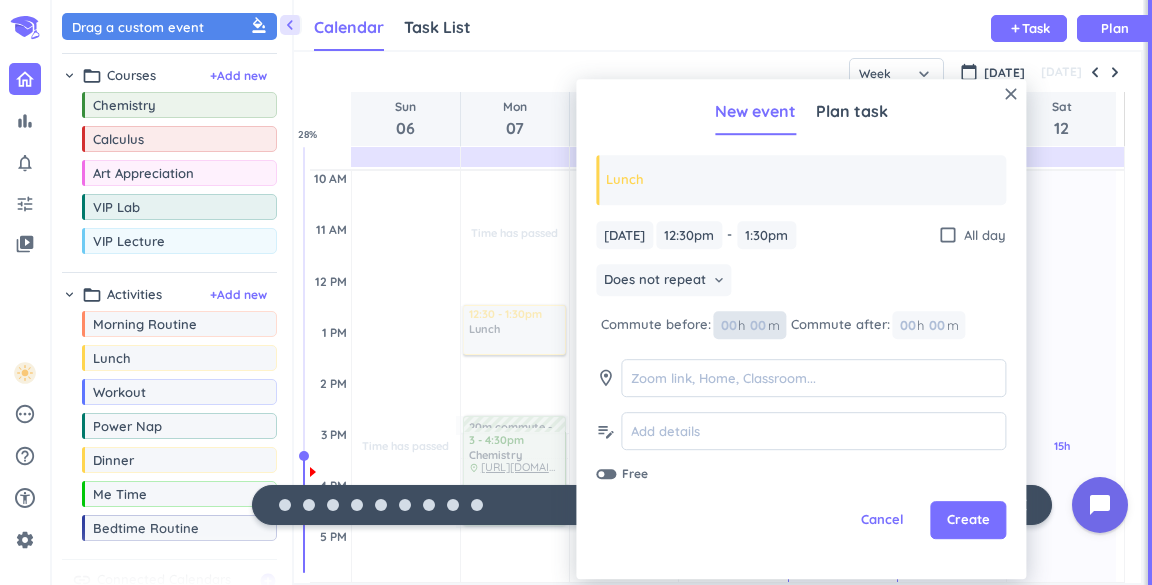 click at bounding box center [757, 325] 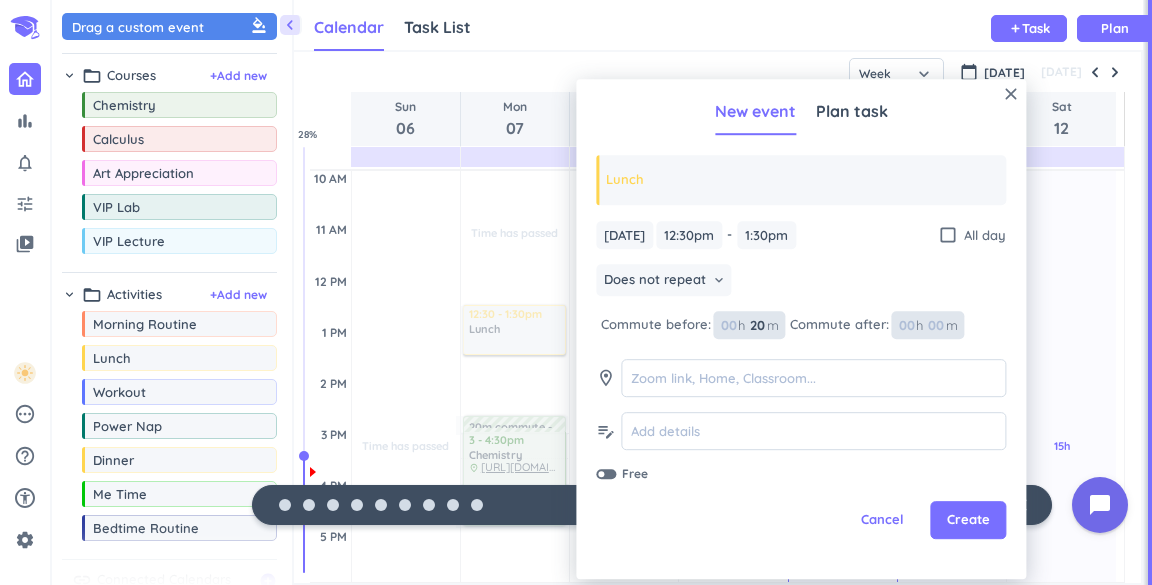 type on "20" 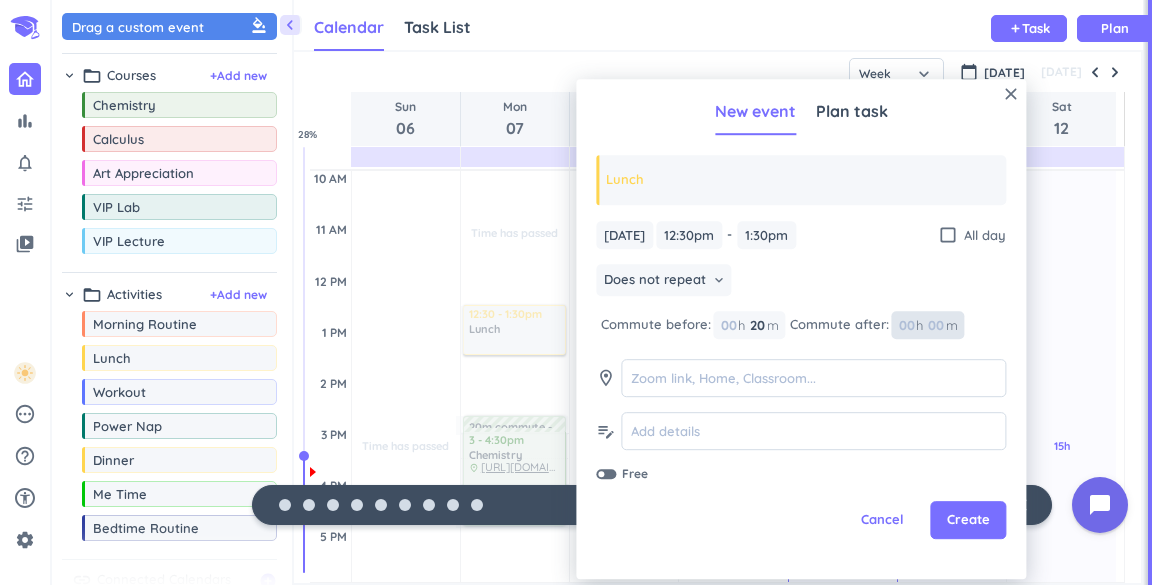 click at bounding box center (935, 325) 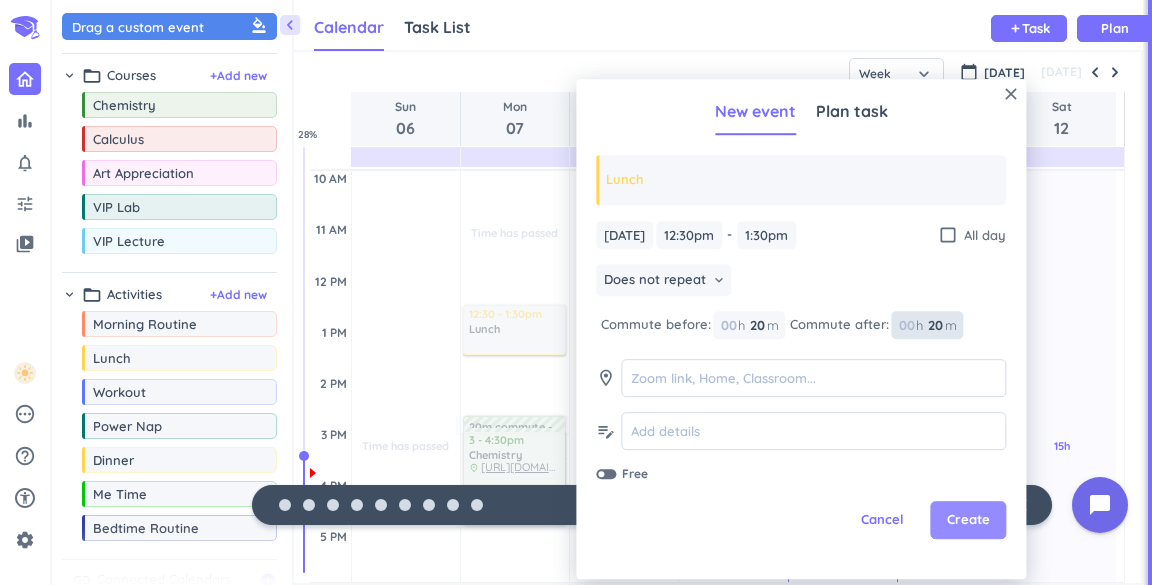 type on "20" 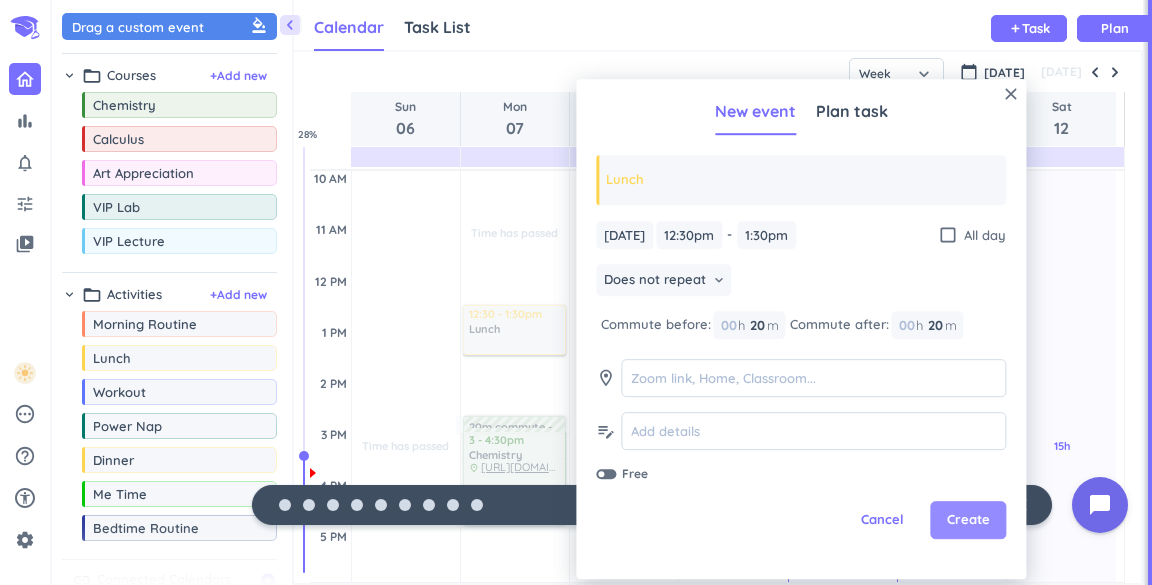 click on "Create" at bounding box center [968, 521] 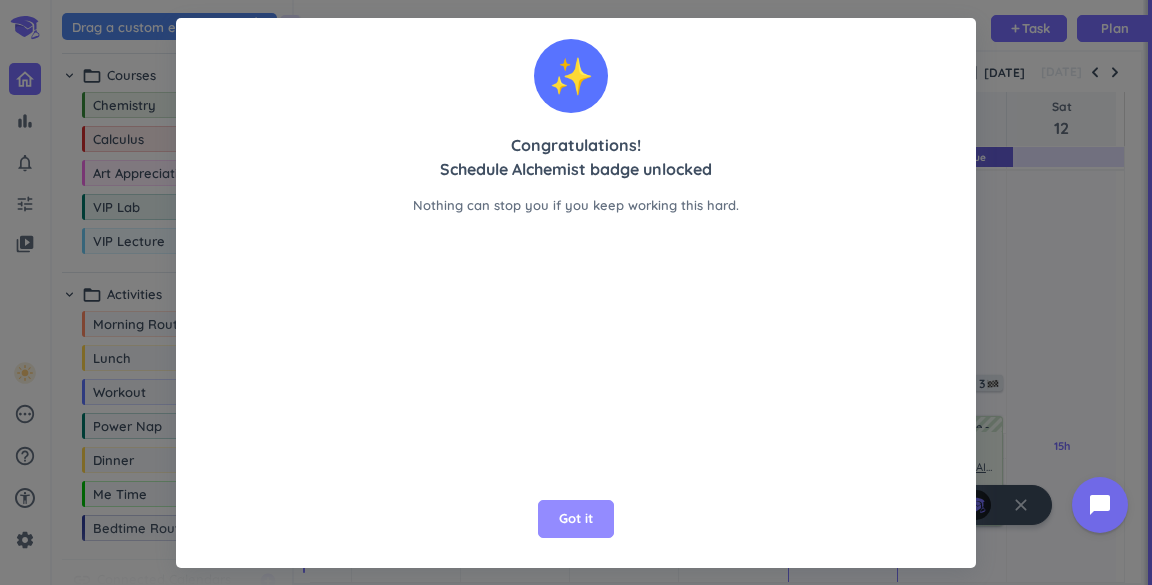 click on "Got it" at bounding box center [576, 519] 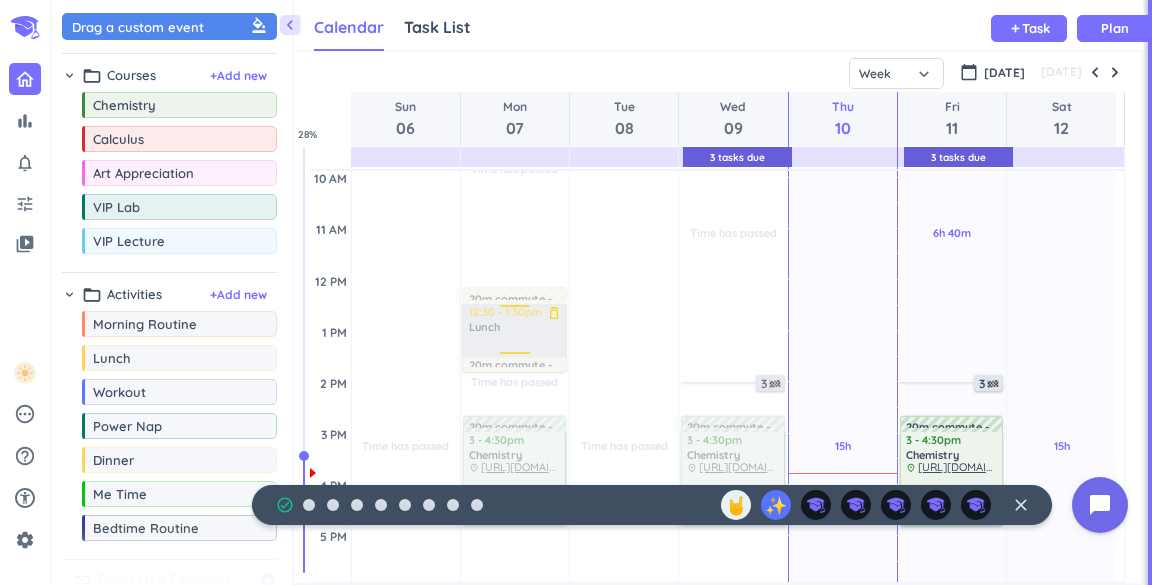 click at bounding box center (513, 329) 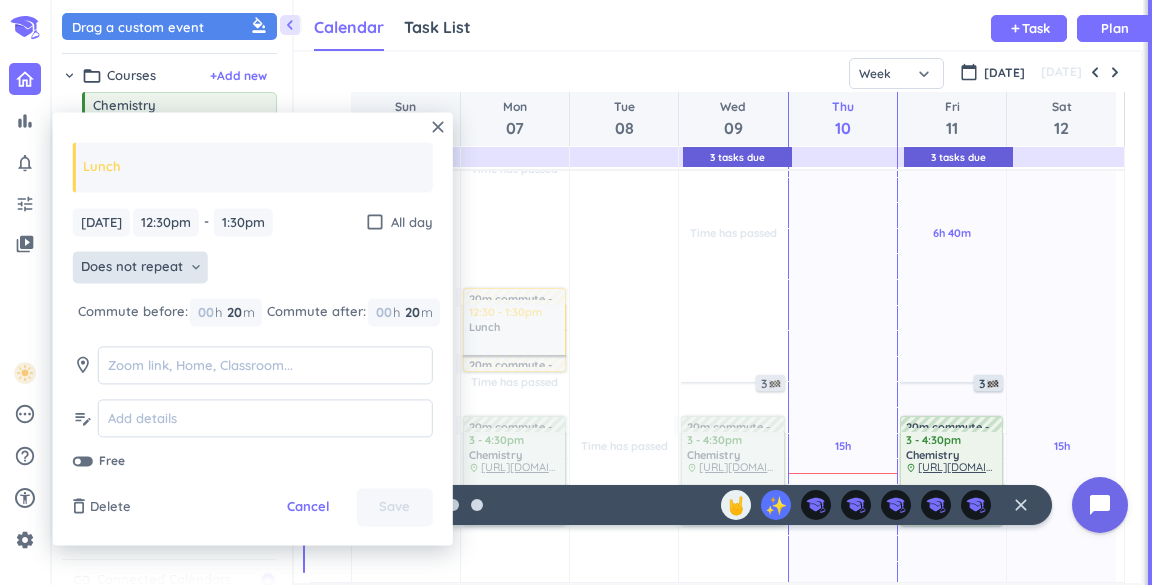 click on "Does not repeat" at bounding box center [132, 268] 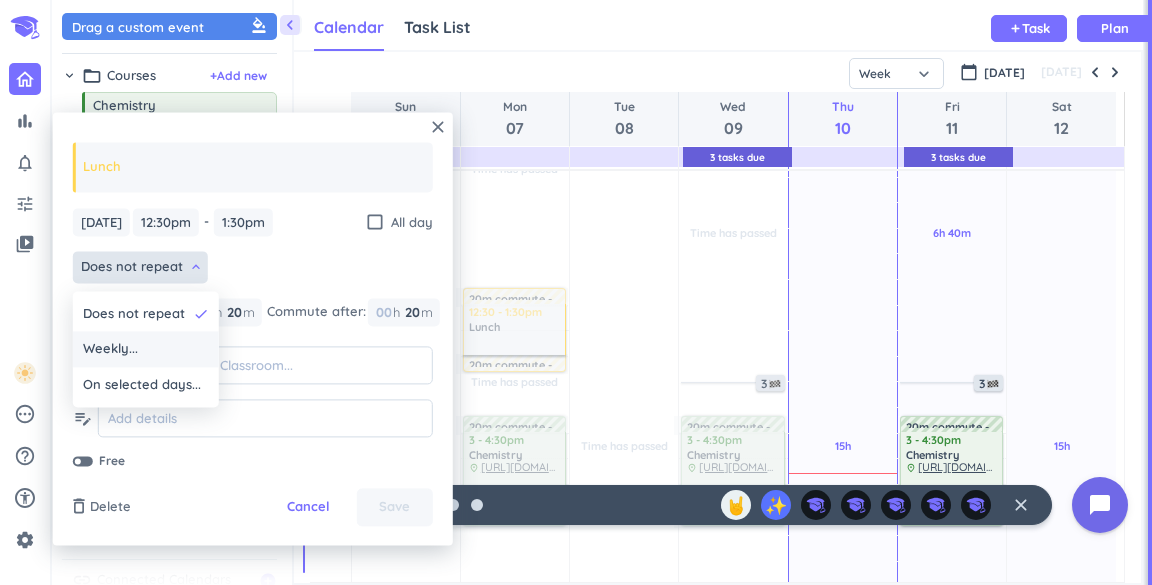 click on "Weekly..." at bounding box center [146, 350] 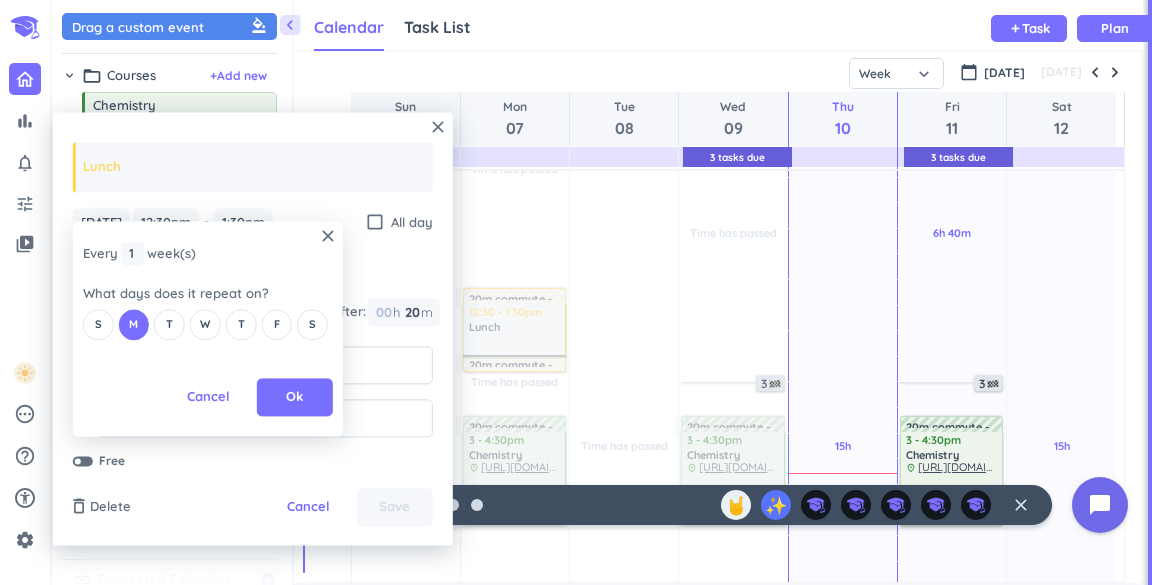 drag, startPoint x: 85, startPoint y: 326, endPoint x: 69, endPoint y: 340, distance: 21.260292 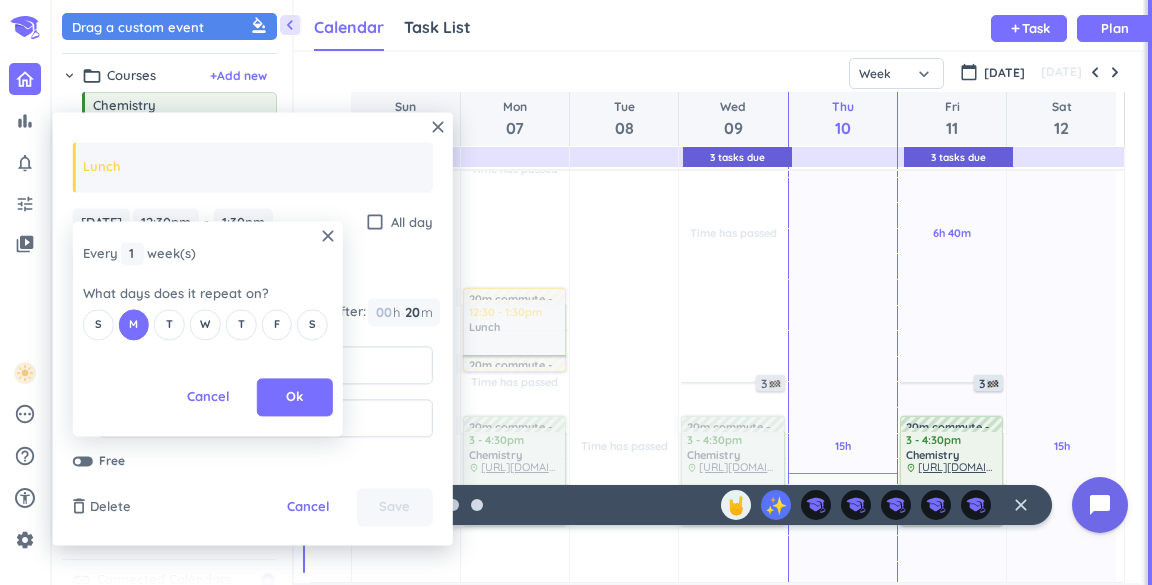 drag, startPoint x: 69, startPoint y: 340, endPoint x: 294, endPoint y: 107, distance: 323.9043 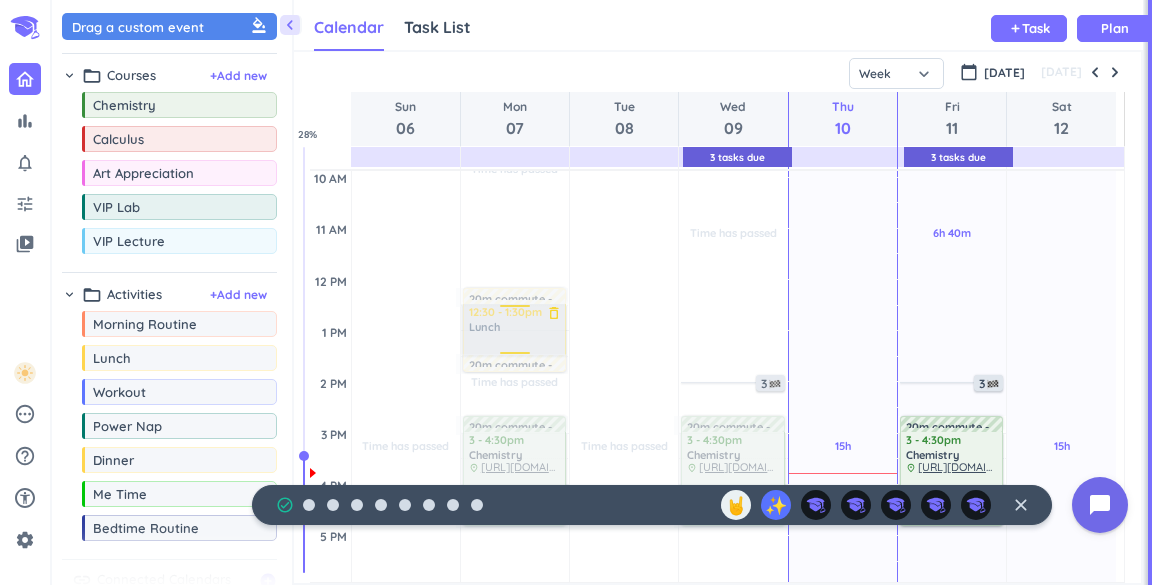 click at bounding box center (513, 329) 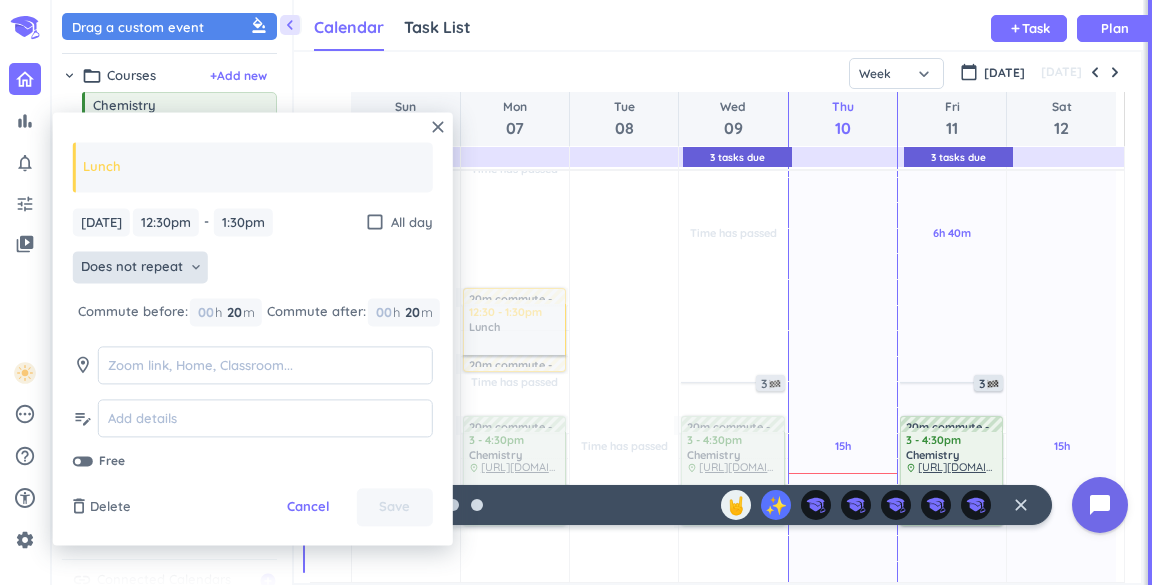 click on "Does not repeat" at bounding box center (132, 268) 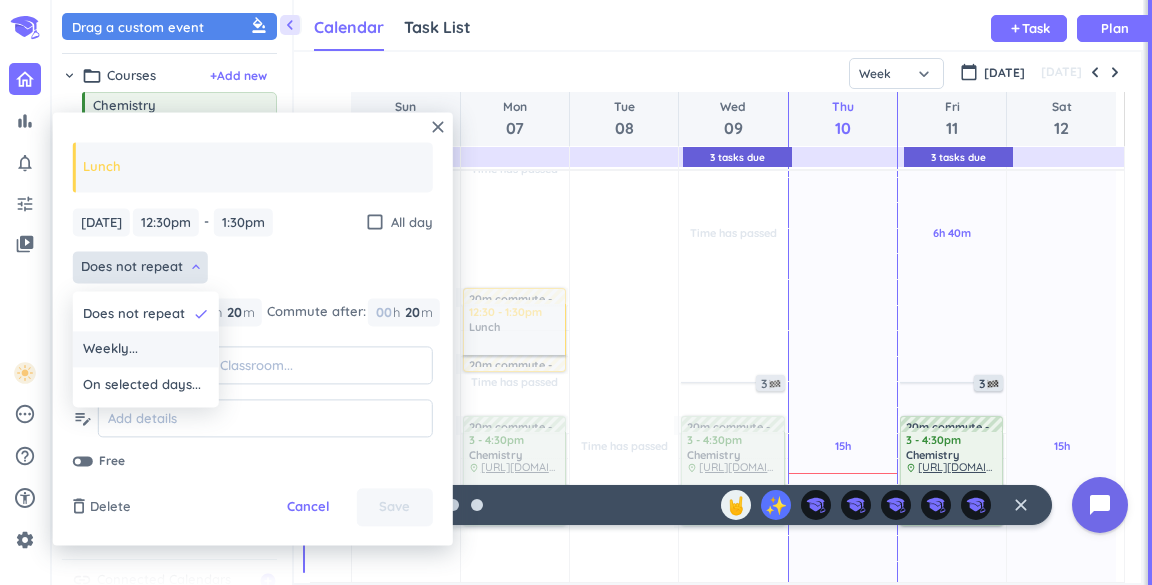 click on "Weekly..." at bounding box center (110, 350) 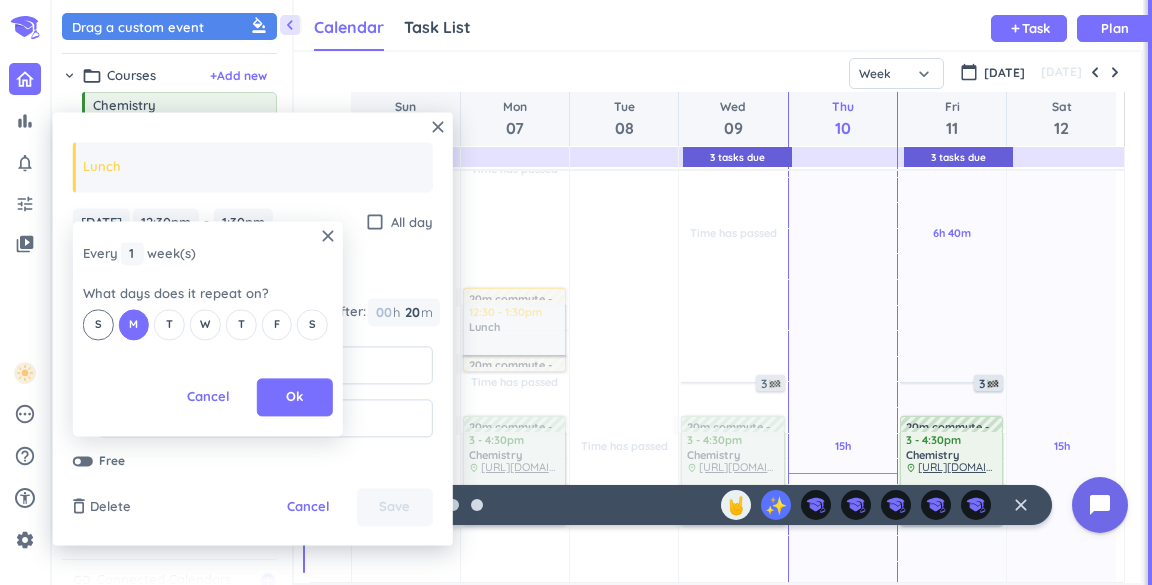 click on "S" at bounding box center [98, 324] 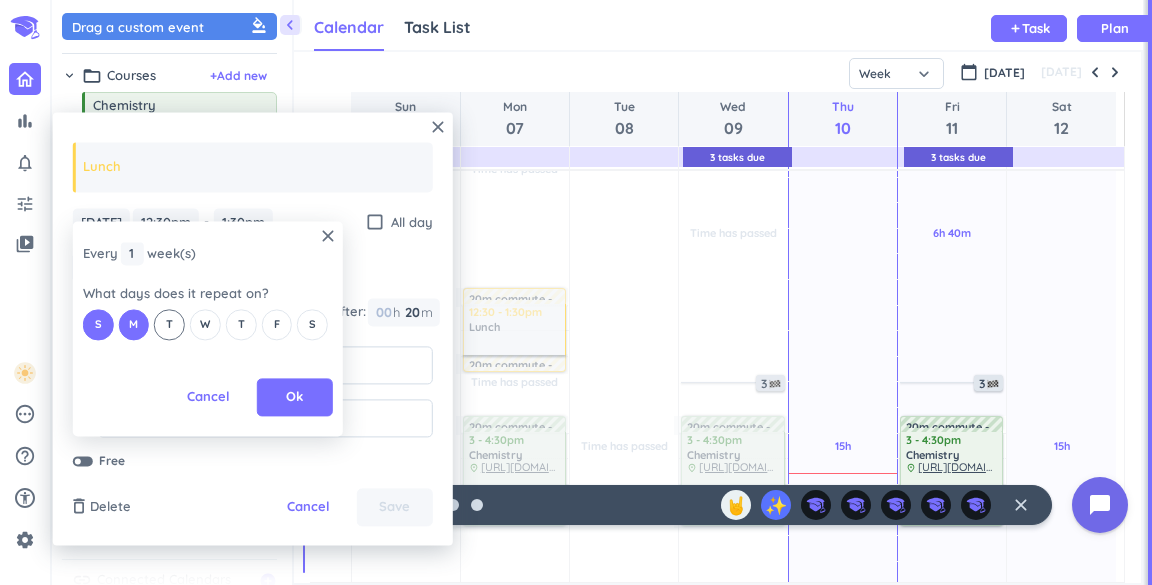 click on "T" at bounding box center [169, 324] 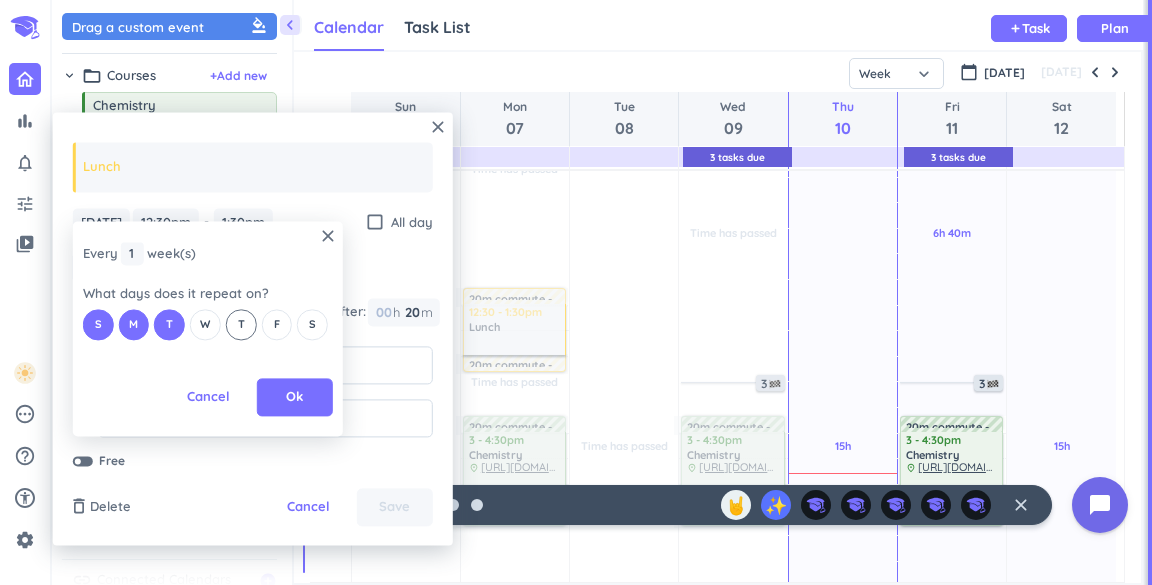 click on "T" at bounding box center (241, 324) 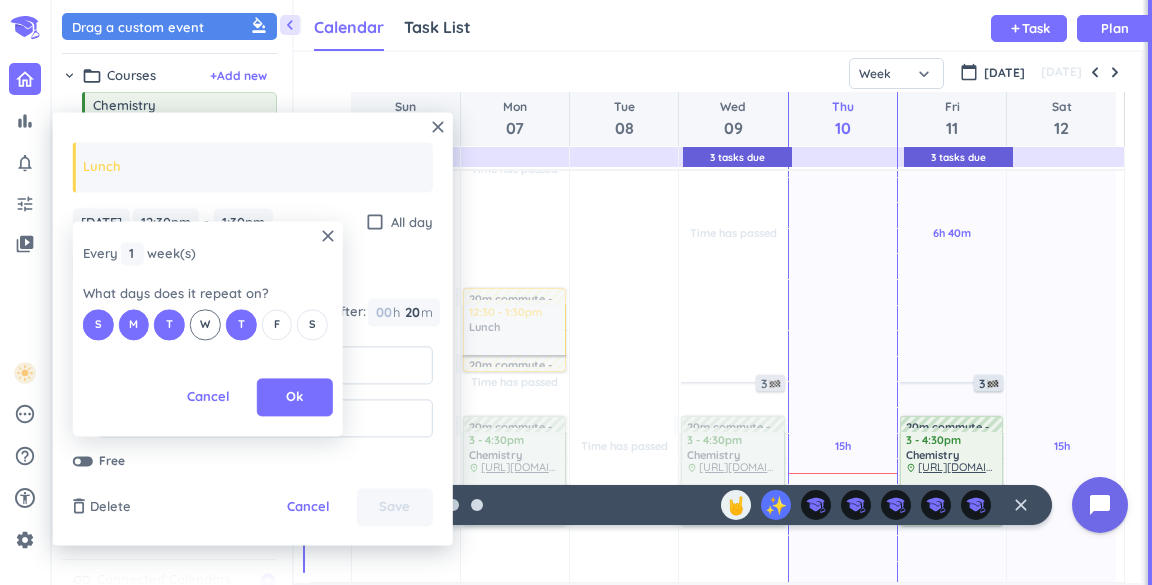 click on "W" at bounding box center (205, 324) 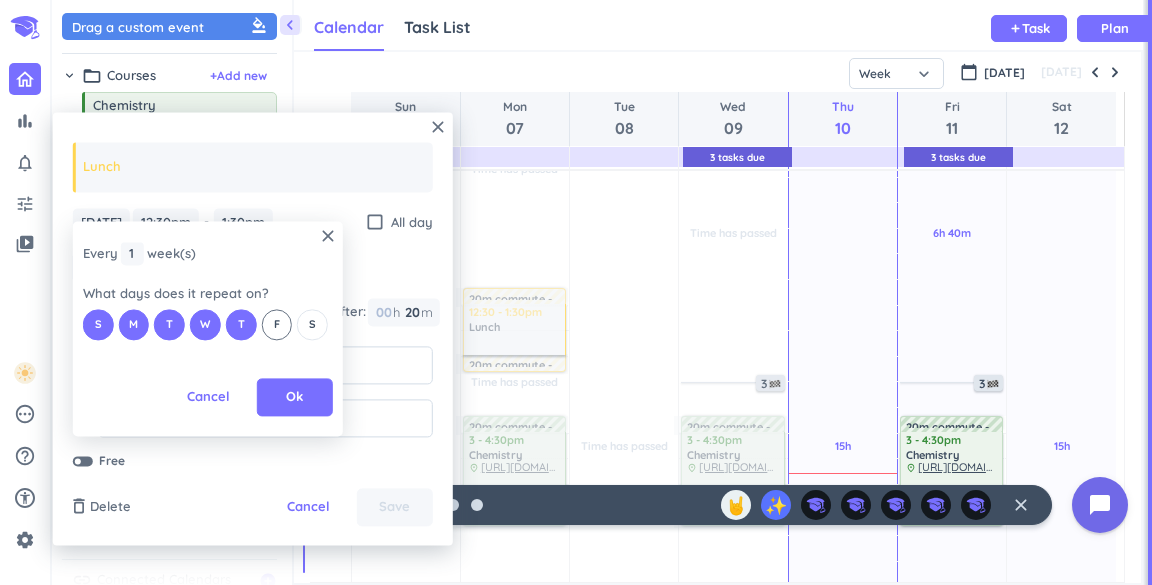 click on "F" at bounding box center [276, 324] 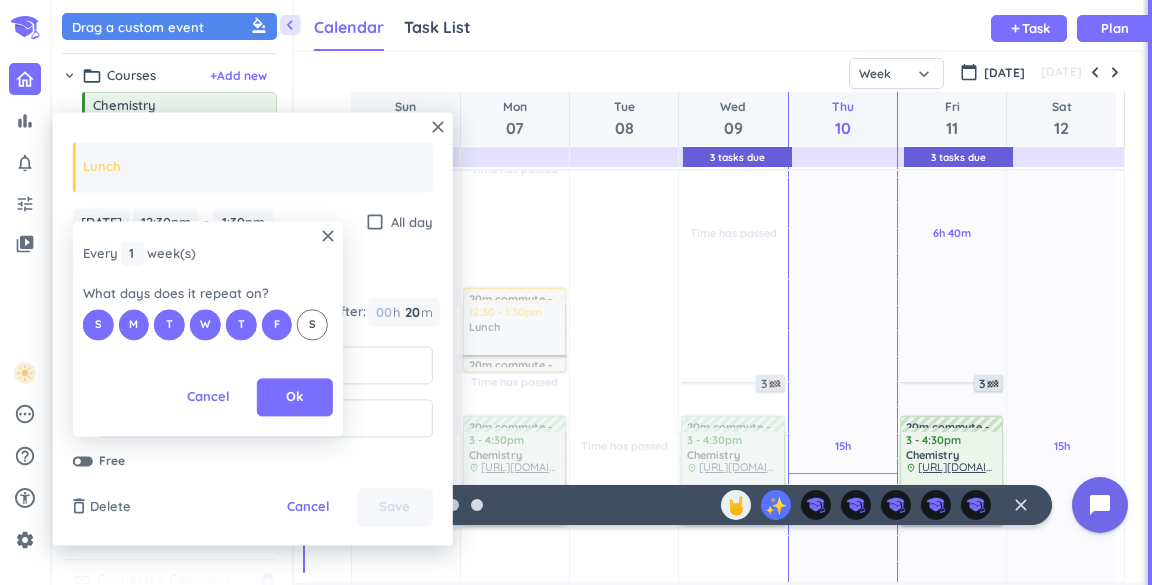 click on "S" at bounding box center [312, 324] 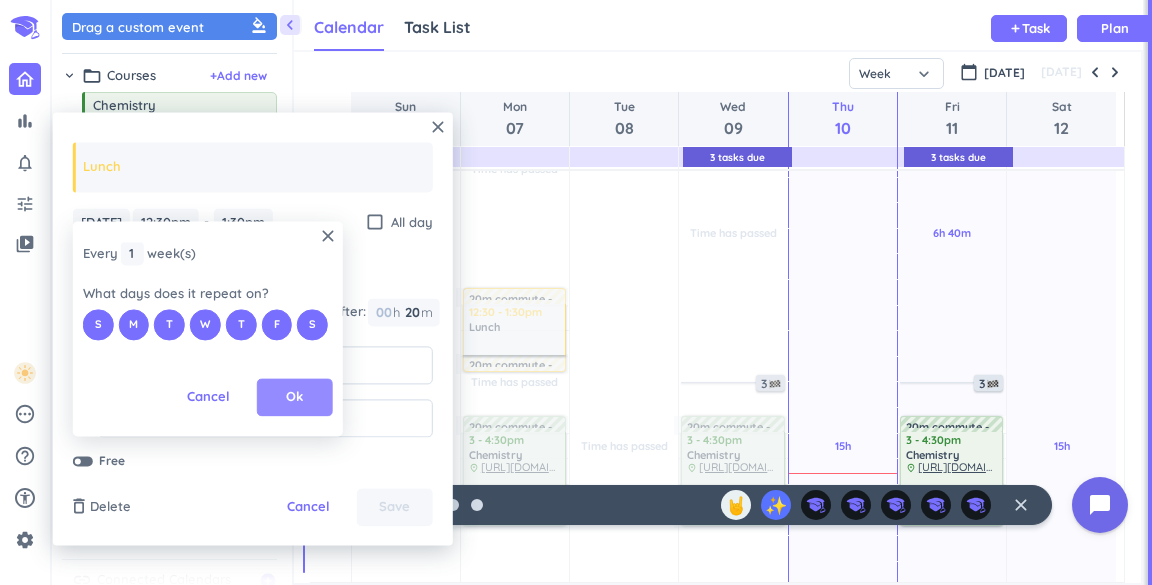 click on "Ok" at bounding box center [294, 398] 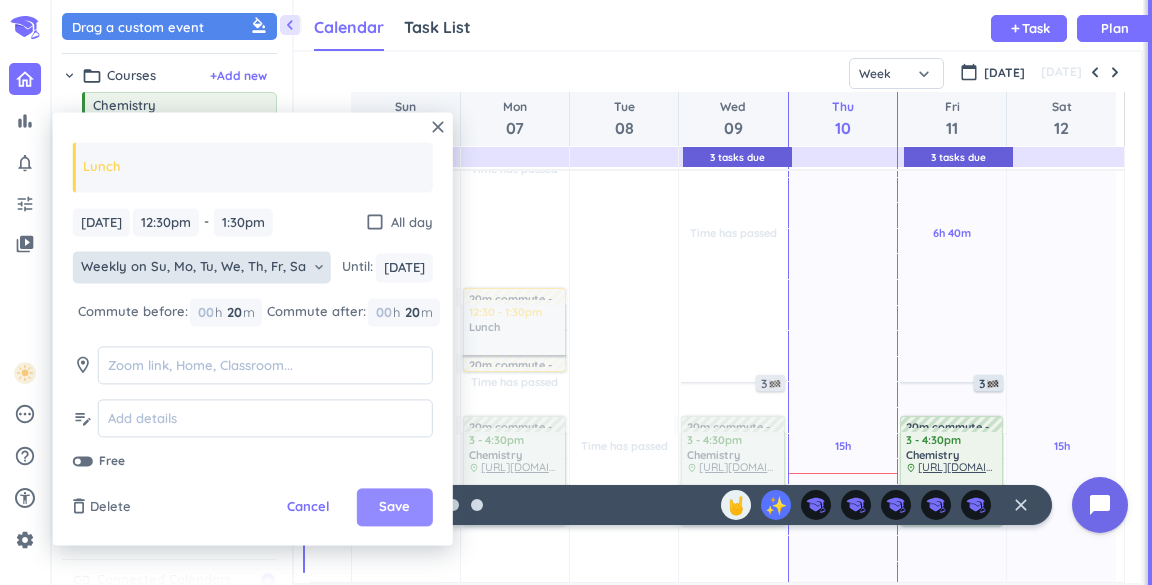 click on "Save" at bounding box center [394, 508] 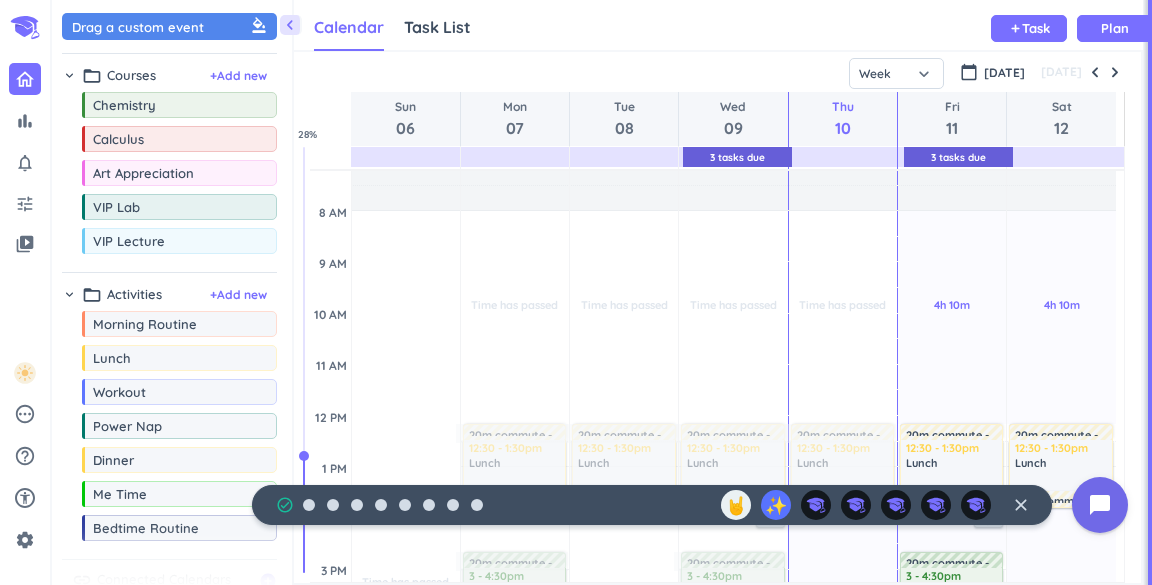 scroll, scrollTop: 164, scrollLeft: 0, axis: vertical 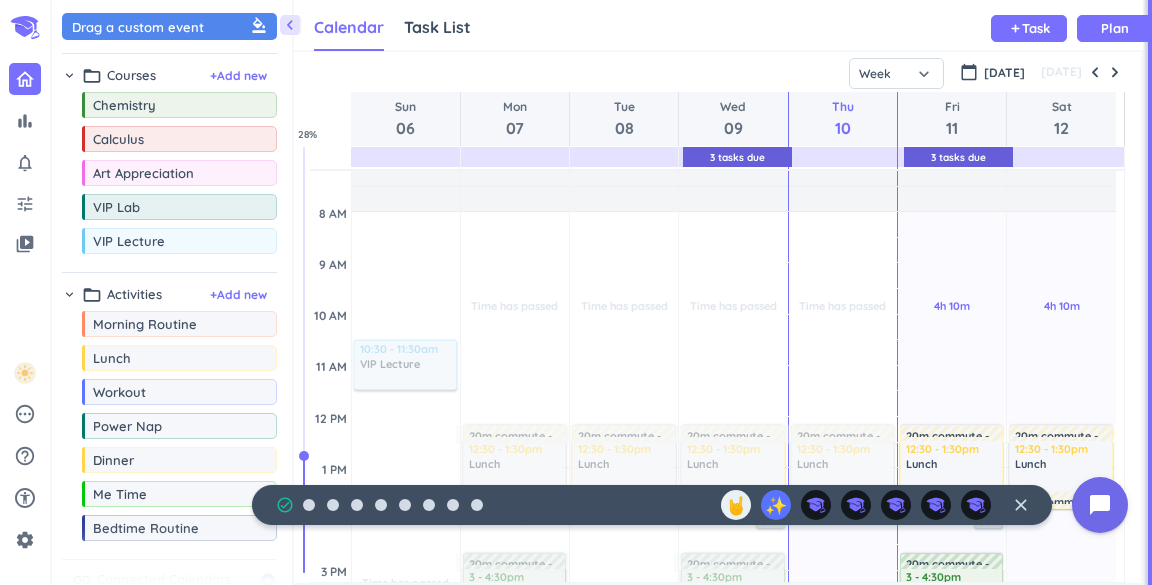 drag, startPoint x: 189, startPoint y: 239, endPoint x: 441, endPoint y: 341, distance: 271.86026 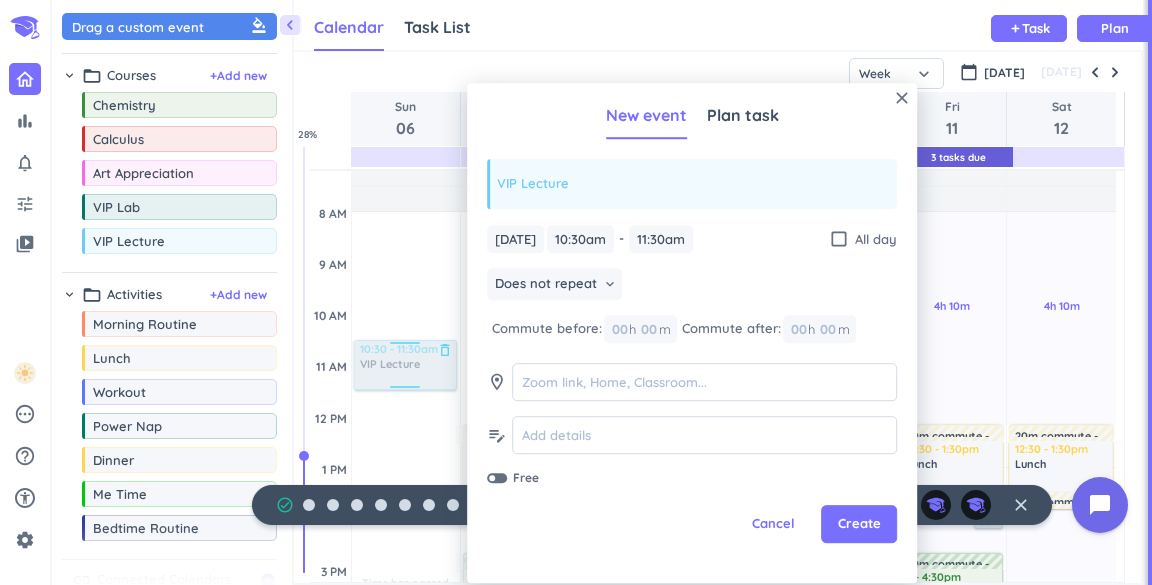 click at bounding box center [404, 365] 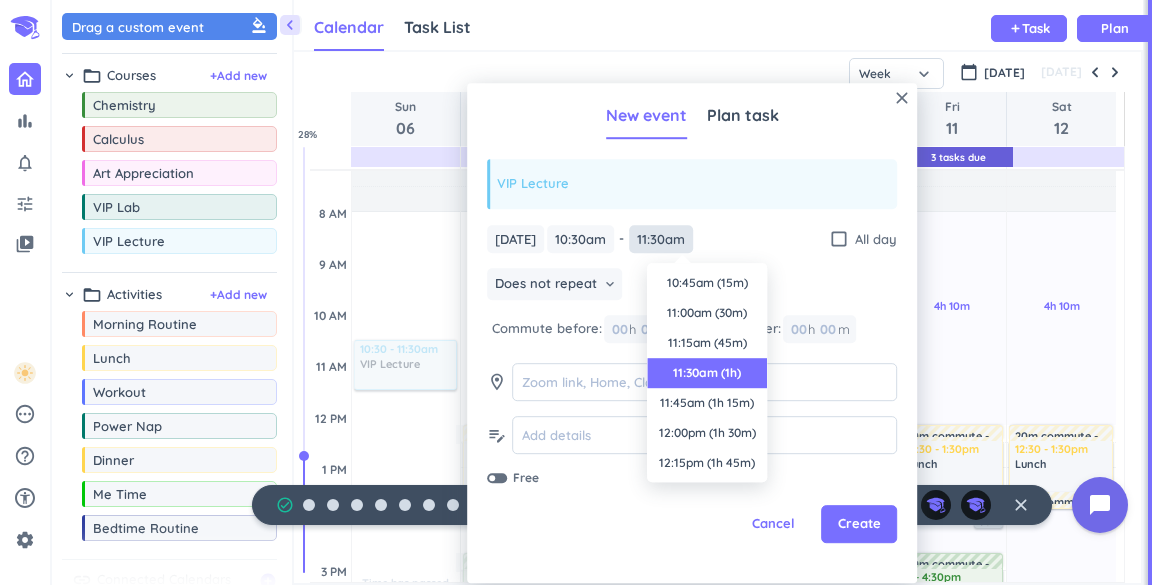 click on "11:30am" at bounding box center (661, 239) 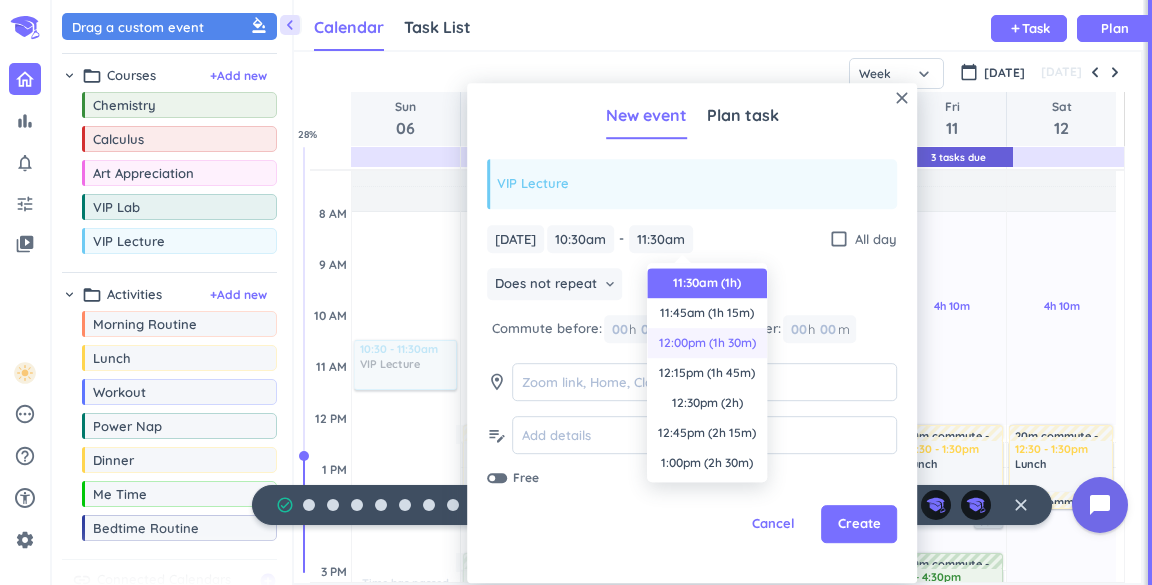 click on "12:00pm (1h 30m)" at bounding box center (707, 343) 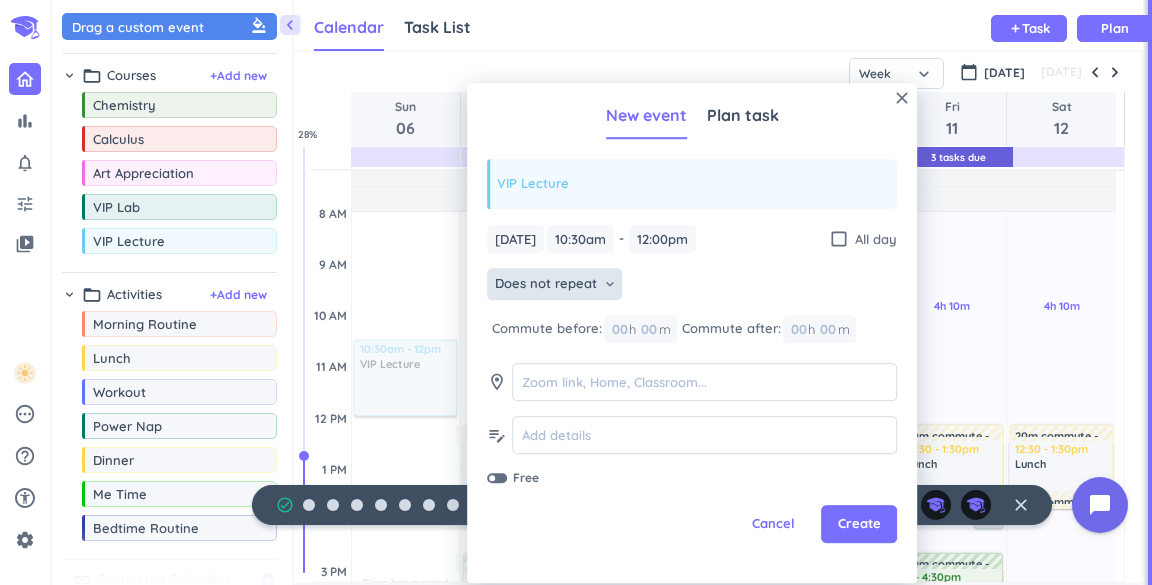 click on "Does not repeat" at bounding box center (546, 285) 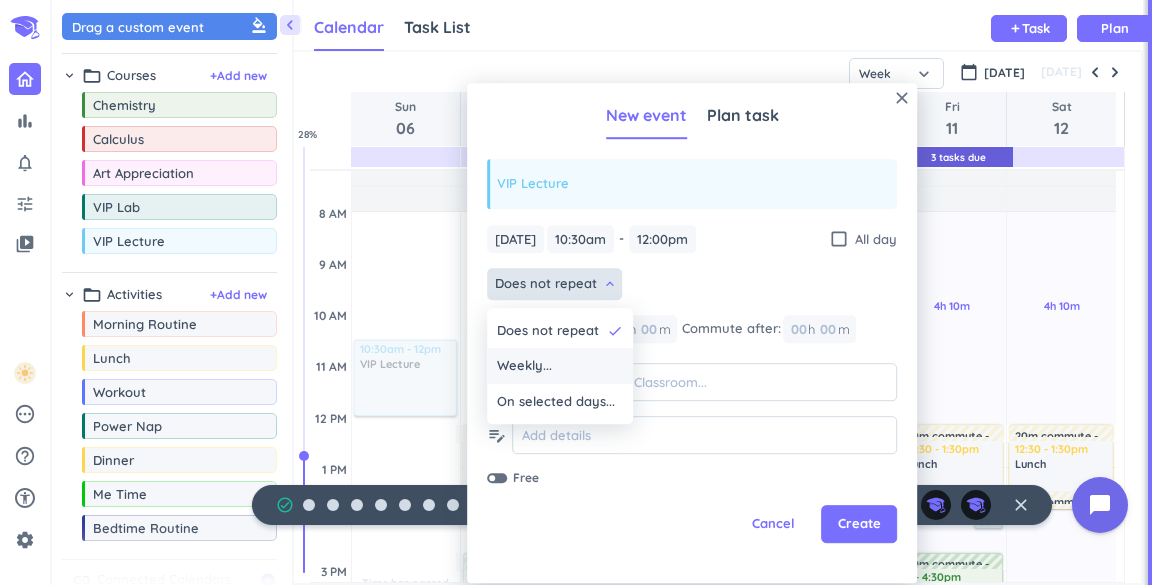 click on "Weekly..." at bounding box center [524, 367] 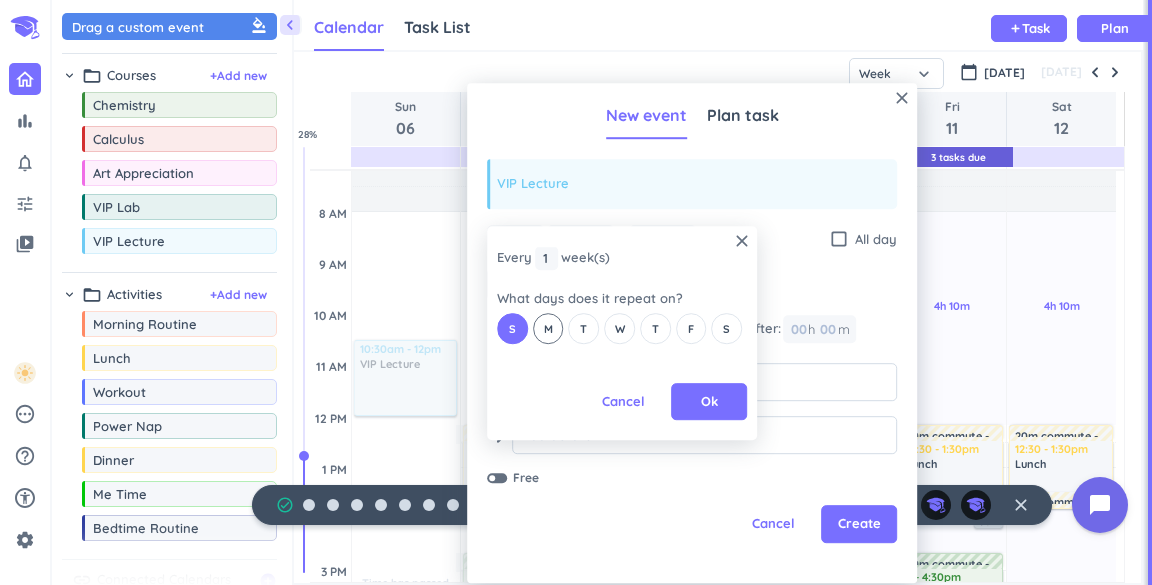 click on "M" at bounding box center [548, 329] 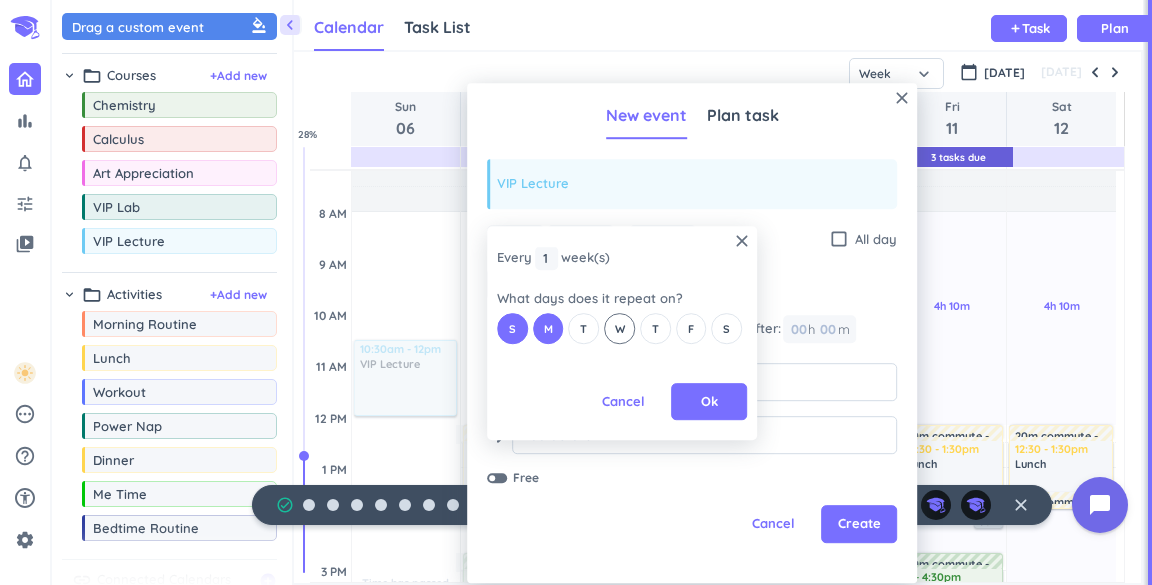 click on "W" at bounding box center (620, 329) 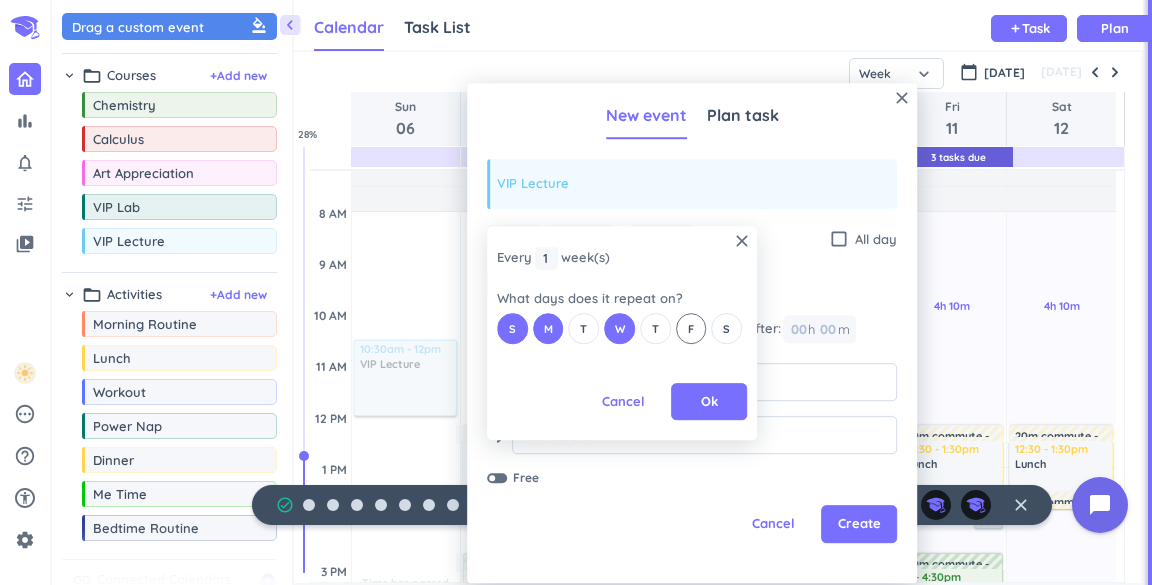 click on "F" at bounding box center (691, 329) 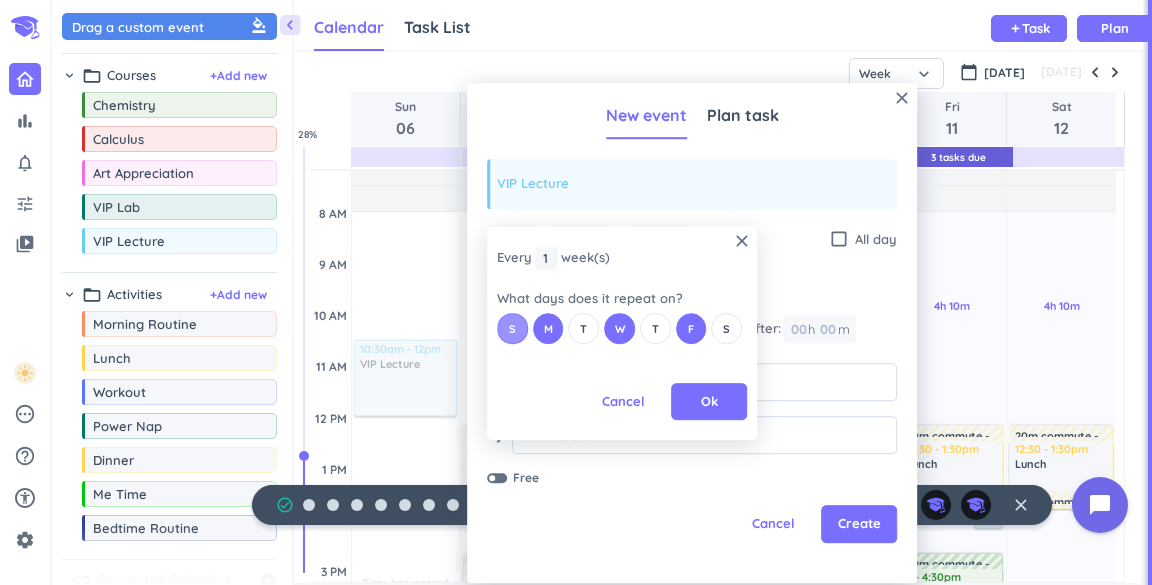 click on "S" at bounding box center [512, 328] 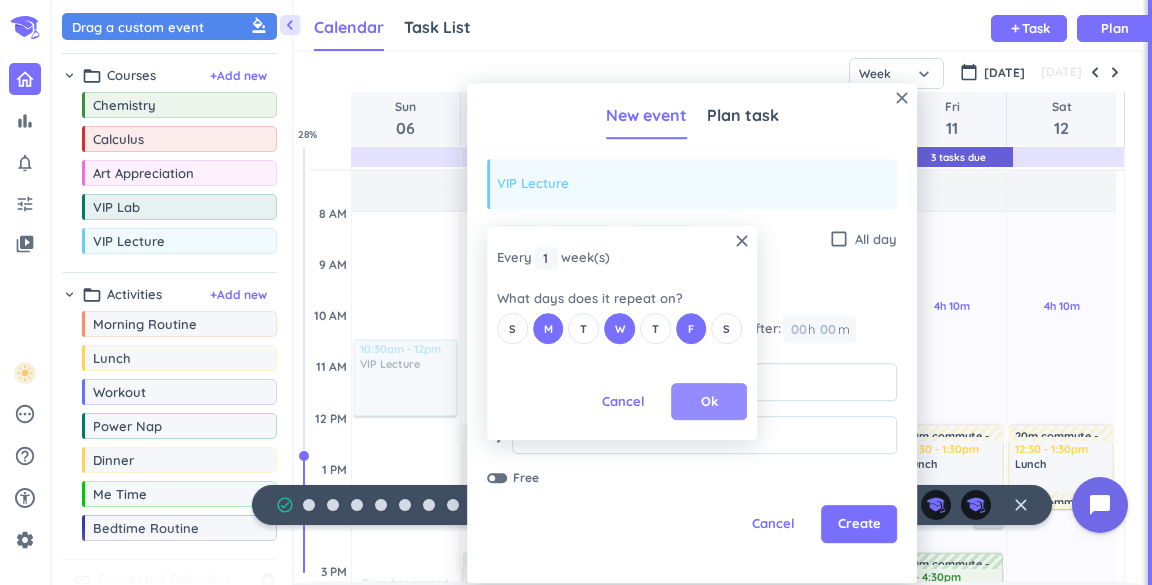 click on "Ok" at bounding box center [709, 402] 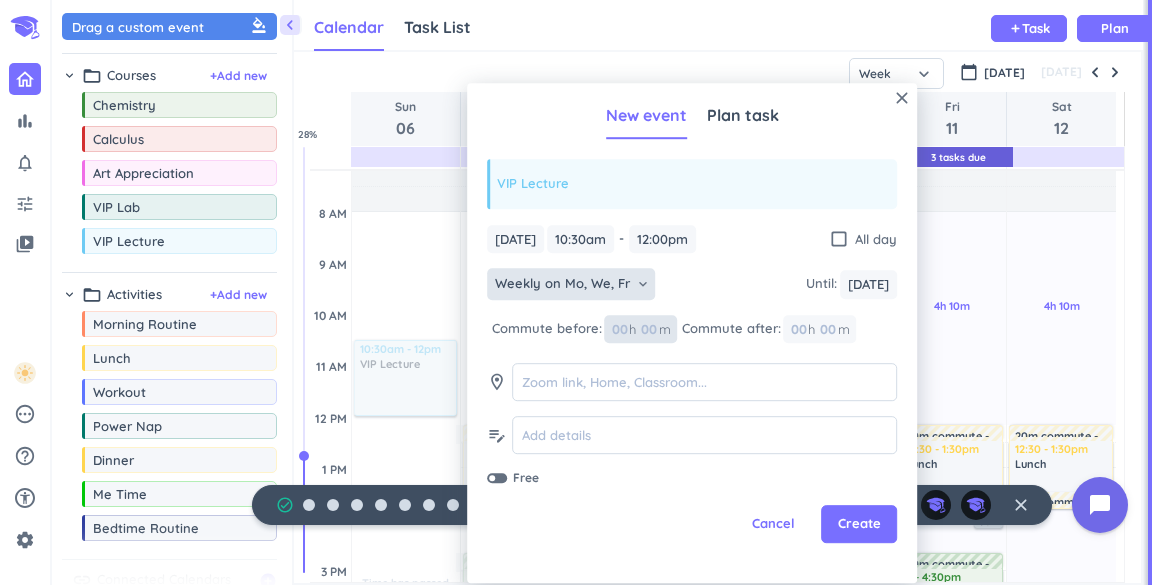 click at bounding box center [648, 329] 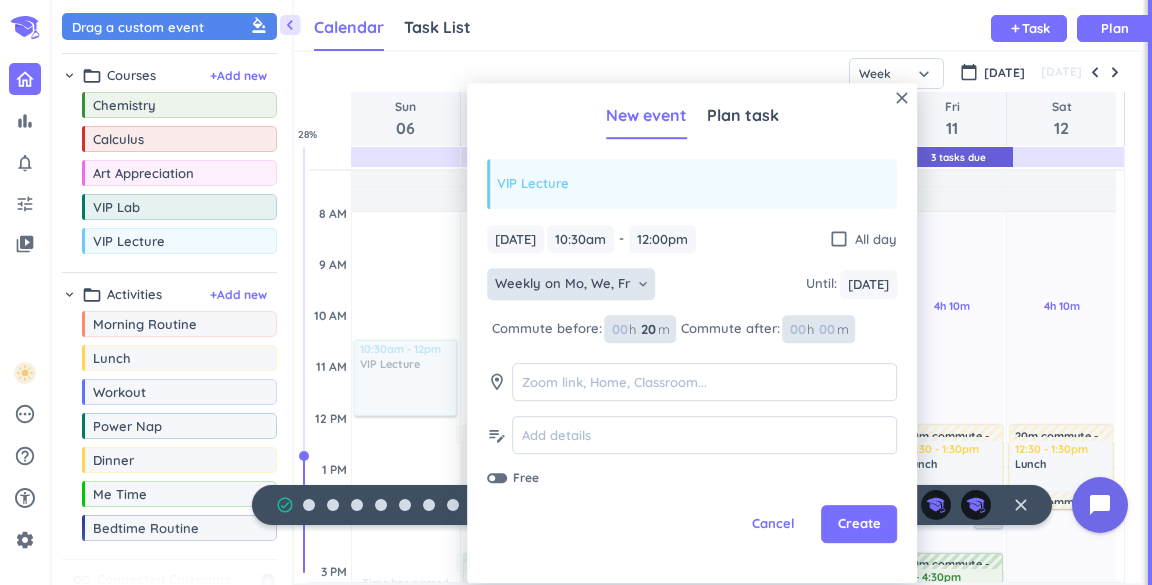 type on "20" 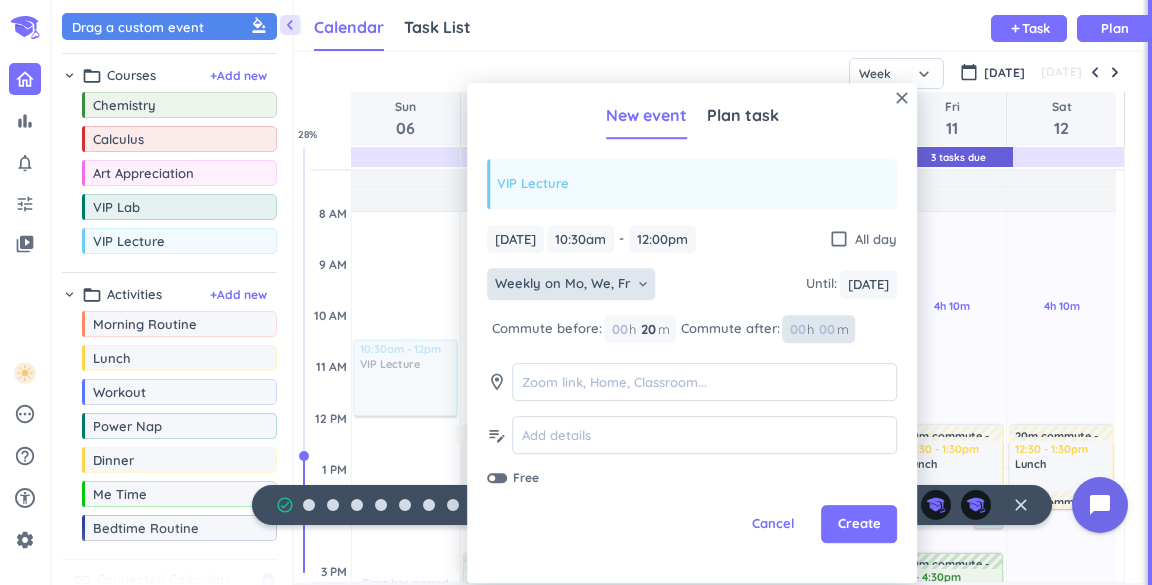 click on "00" at bounding box center (833, 329) 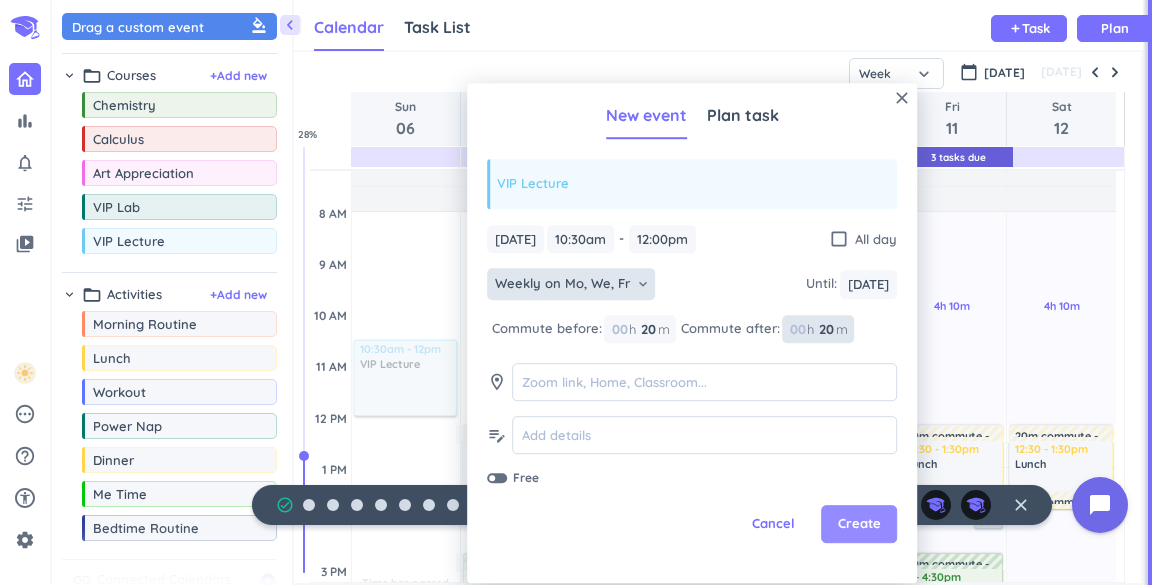 type on "20" 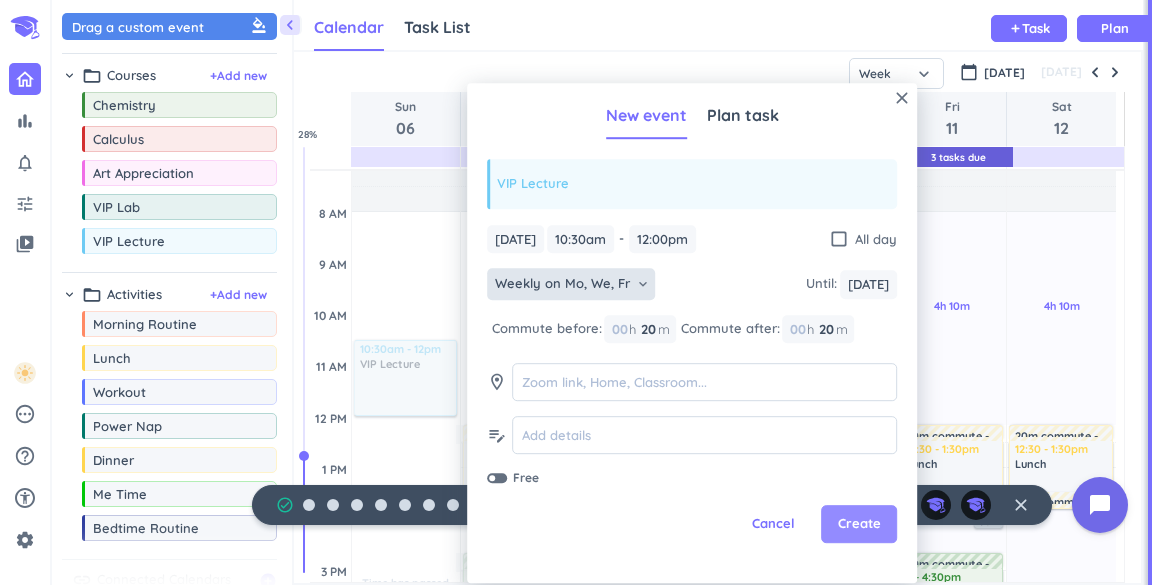 click on "Create" at bounding box center [859, 525] 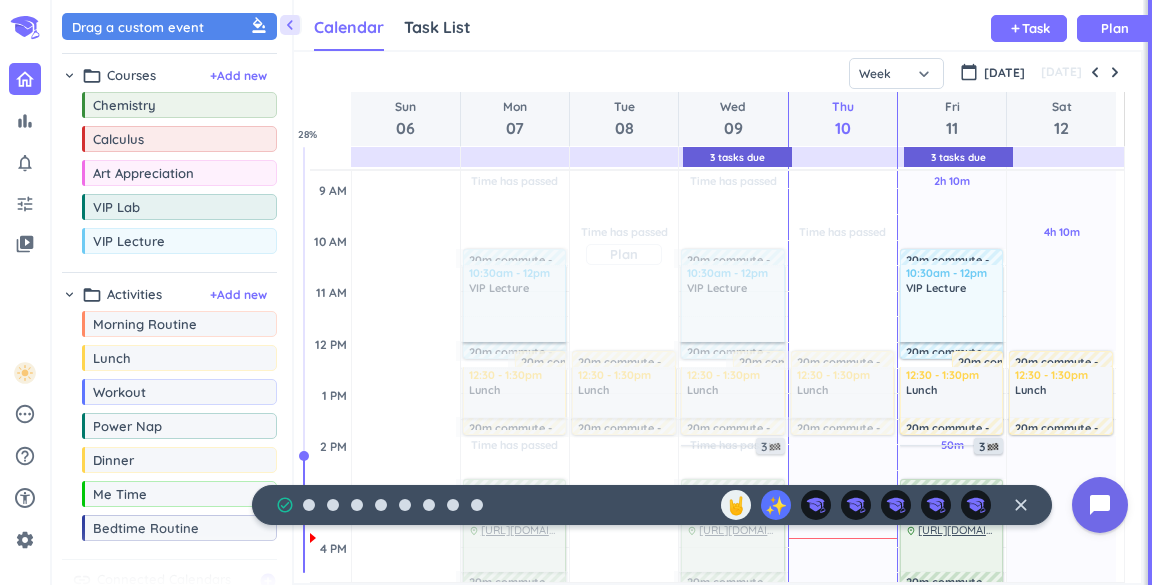 scroll, scrollTop: 220, scrollLeft: 0, axis: vertical 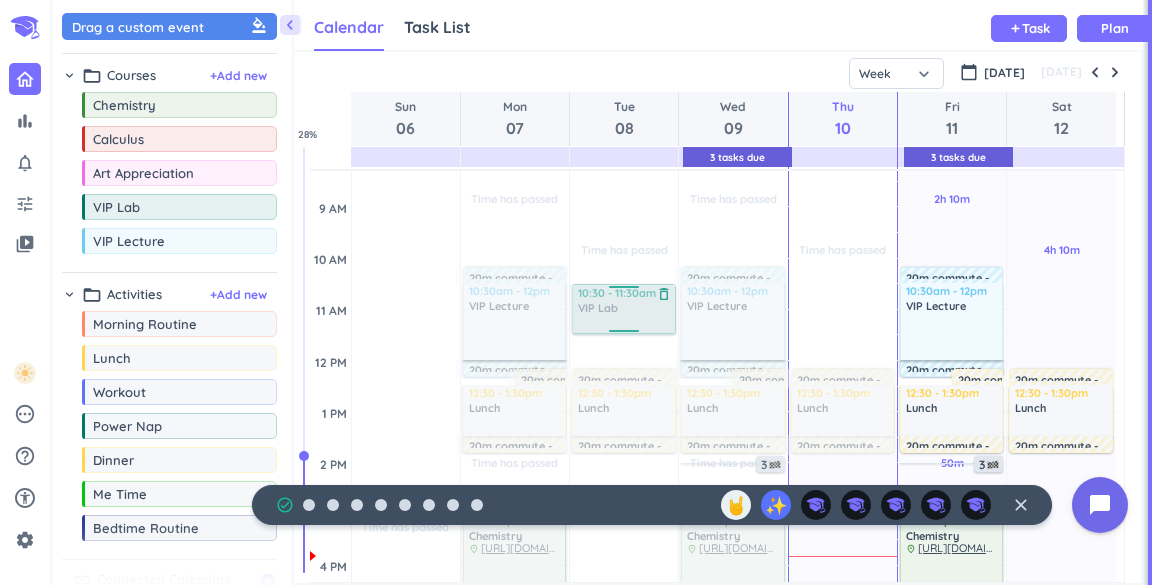 drag, startPoint x: 153, startPoint y: 214, endPoint x: 621, endPoint y: 286, distance: 473.50607 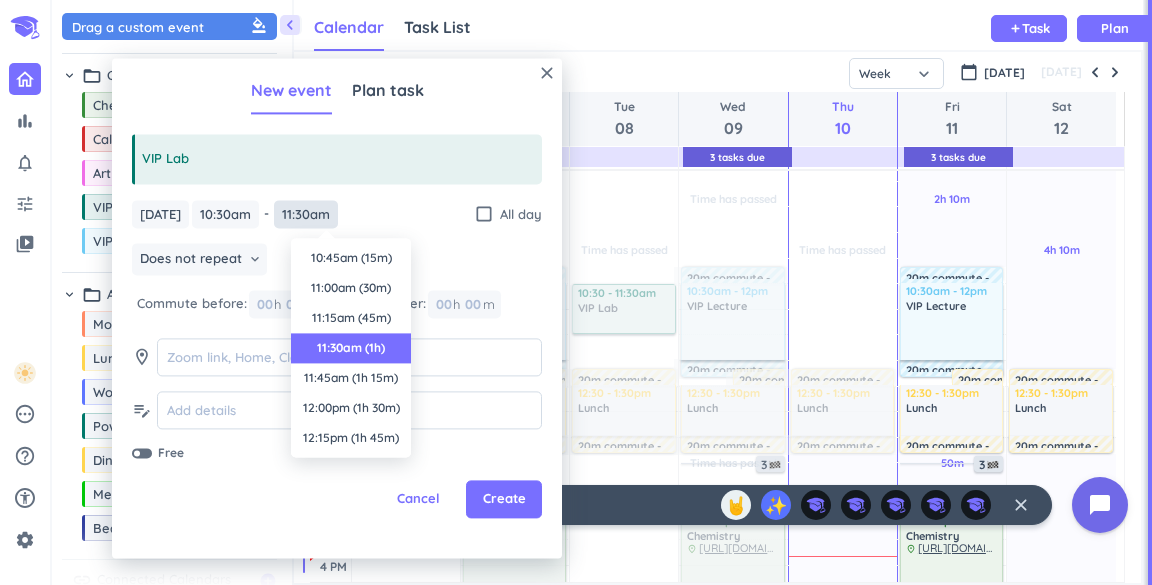 click on "11:30am" at bounding box center (306, 214) 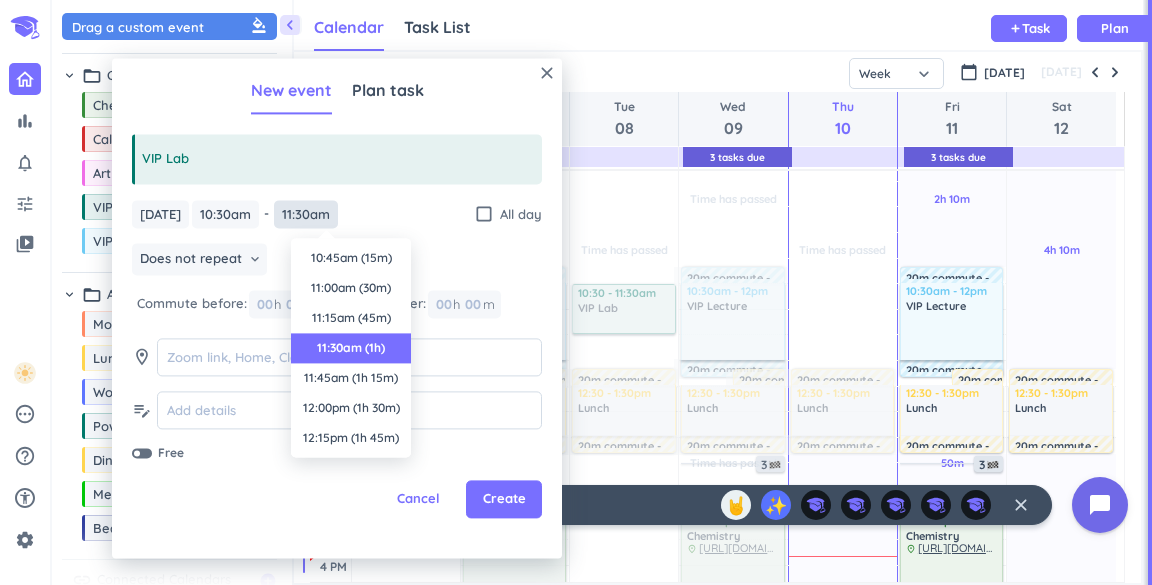 scroll, scrollTop: 90, scrollLeft: 0, axis: vertical 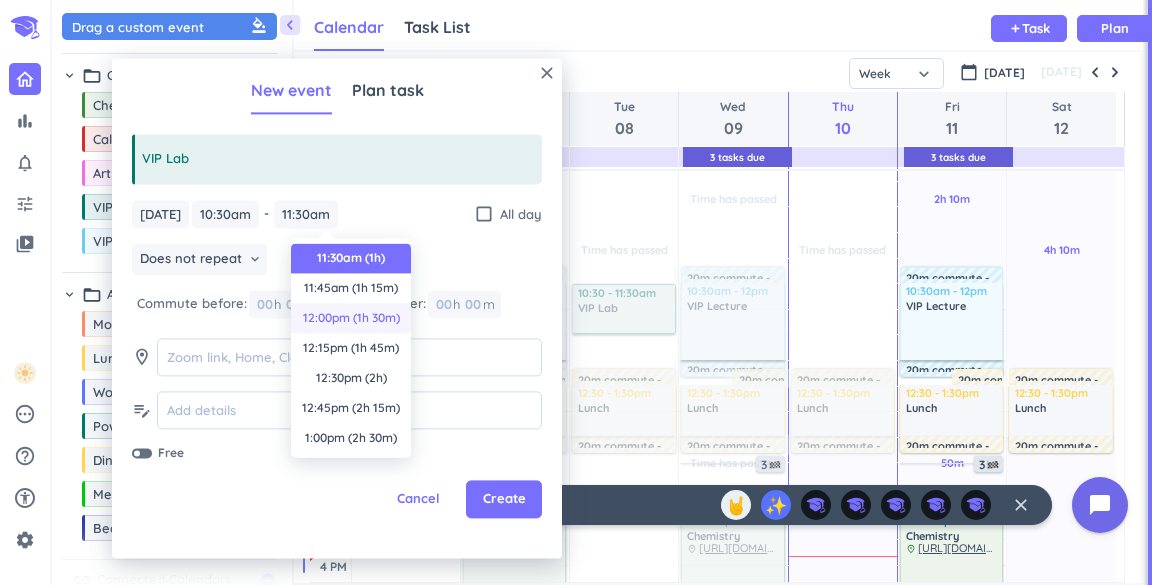 click on "12:00pm (1h 30m)" at bounding box center [351, 318] 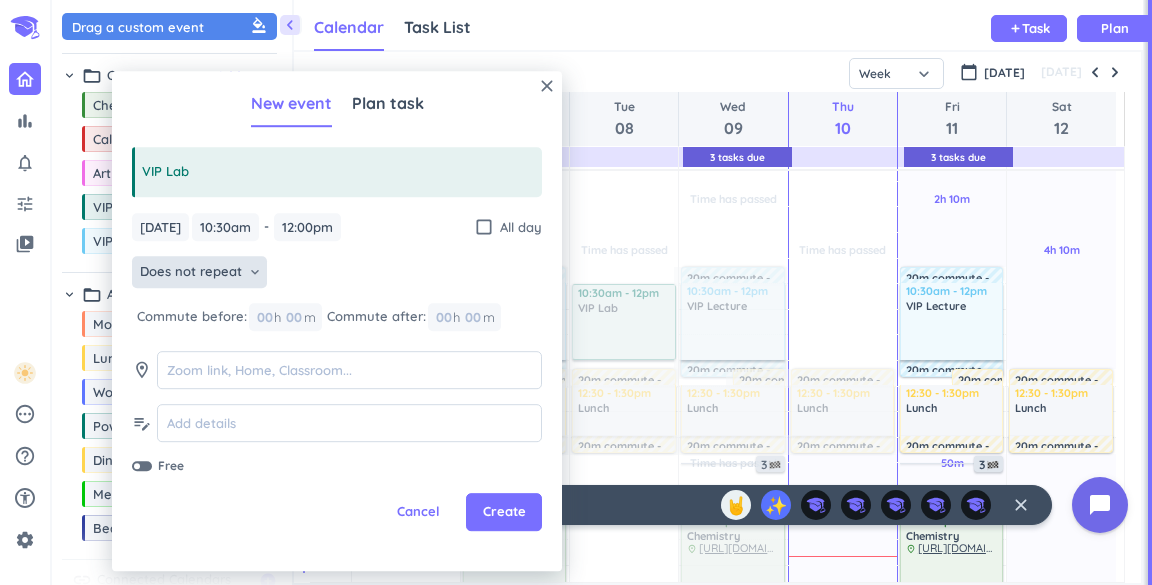 click on "Does not repeat" at bounding box center (191, 273) 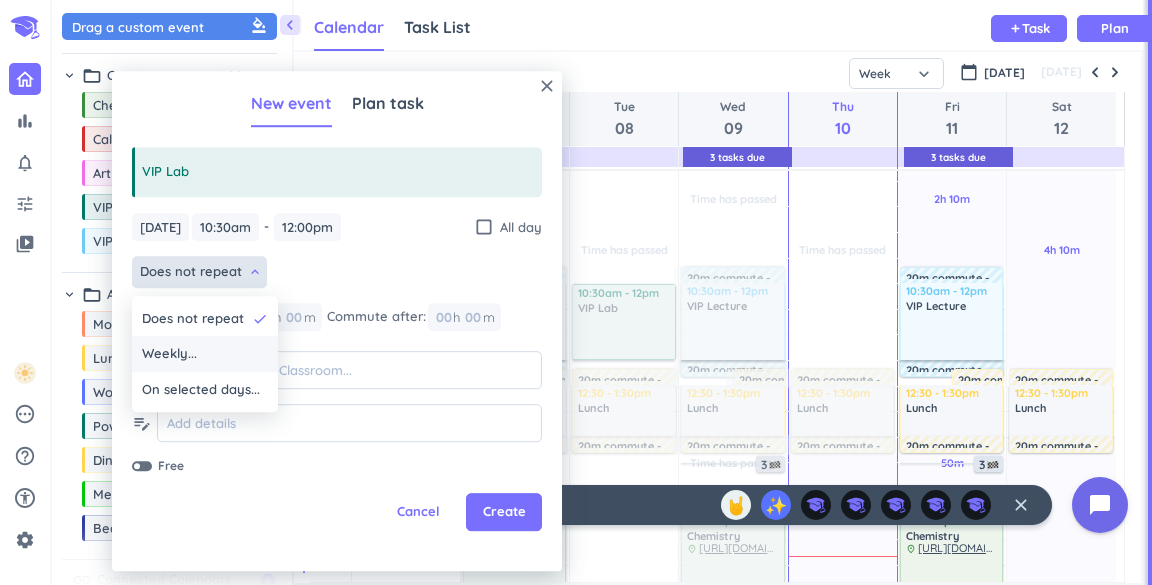 click on "Weekly..." at bounding box center (205, 355) 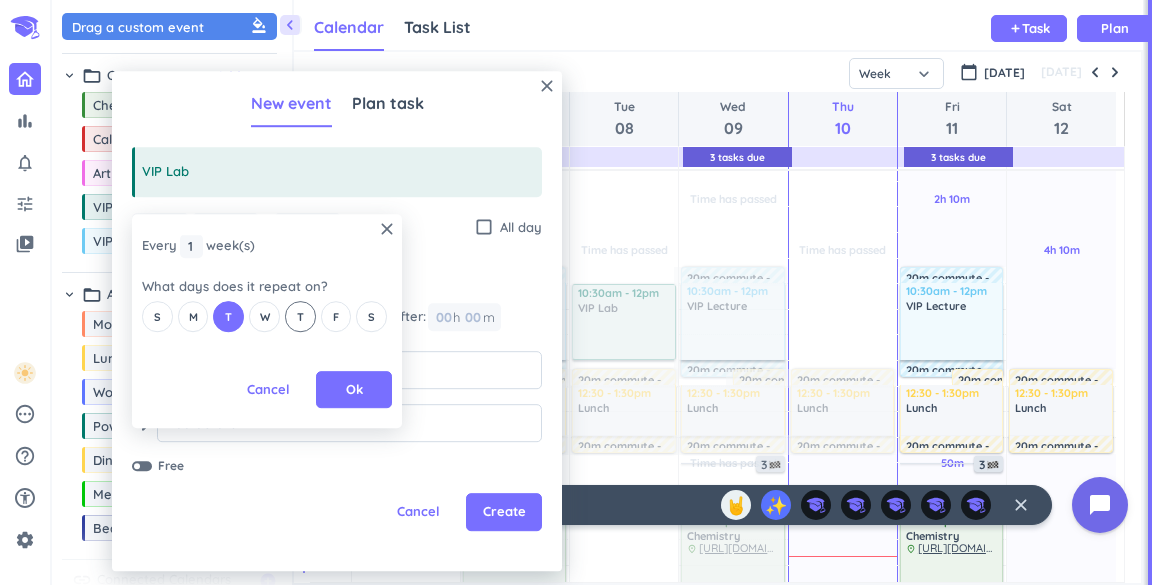 click on "T" at bounding box center [300, 317] 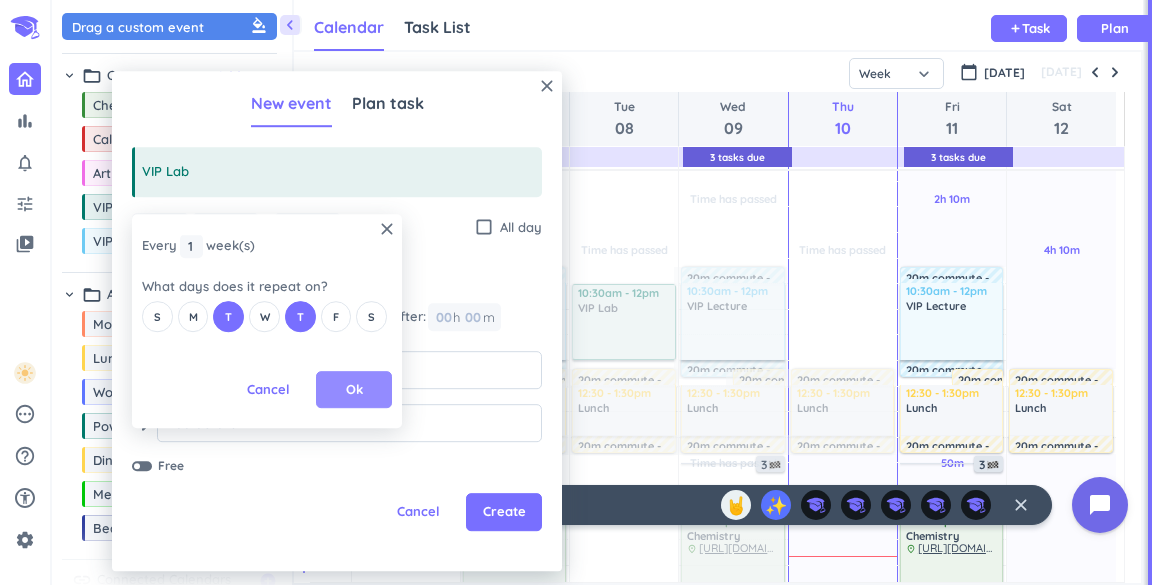 click on "Ok" at bounding box center [354, 390] 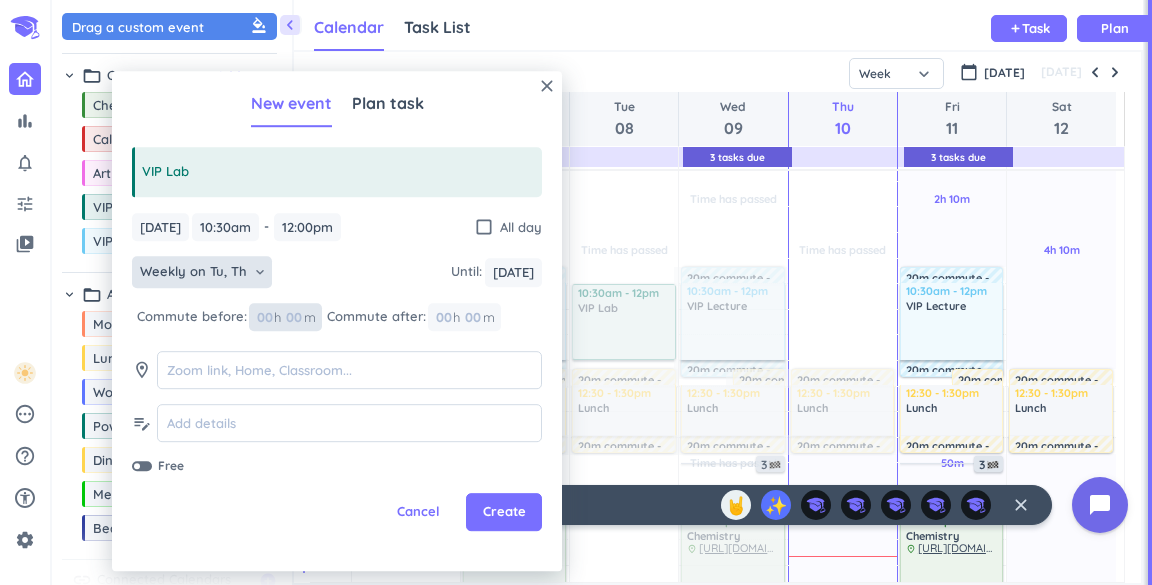 click at bounding box center [293, 317] 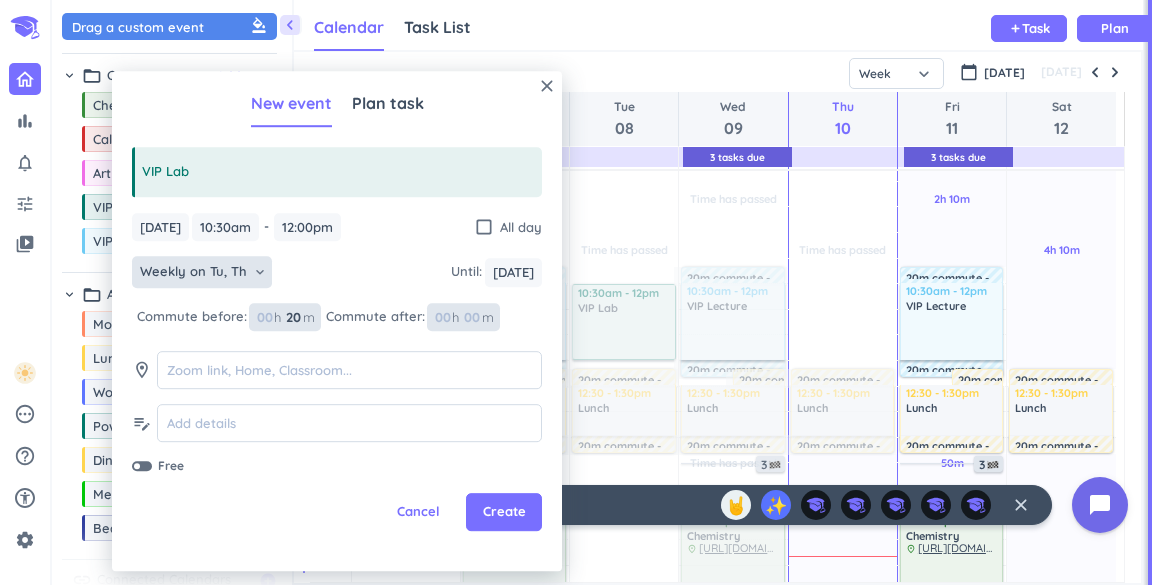 type on "20" 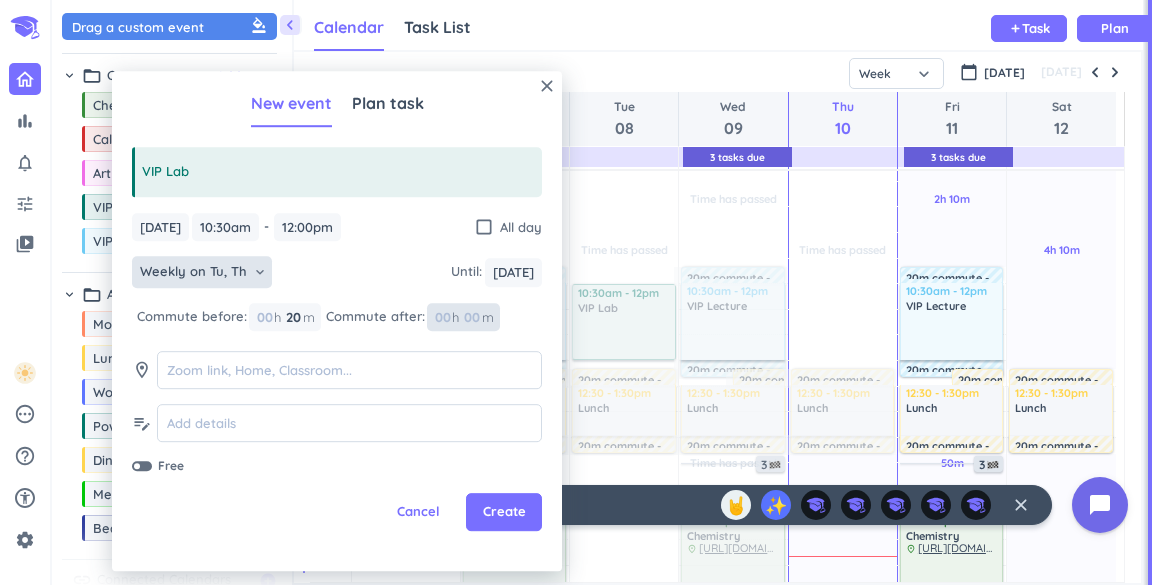 click at bounding box center (471, 317) 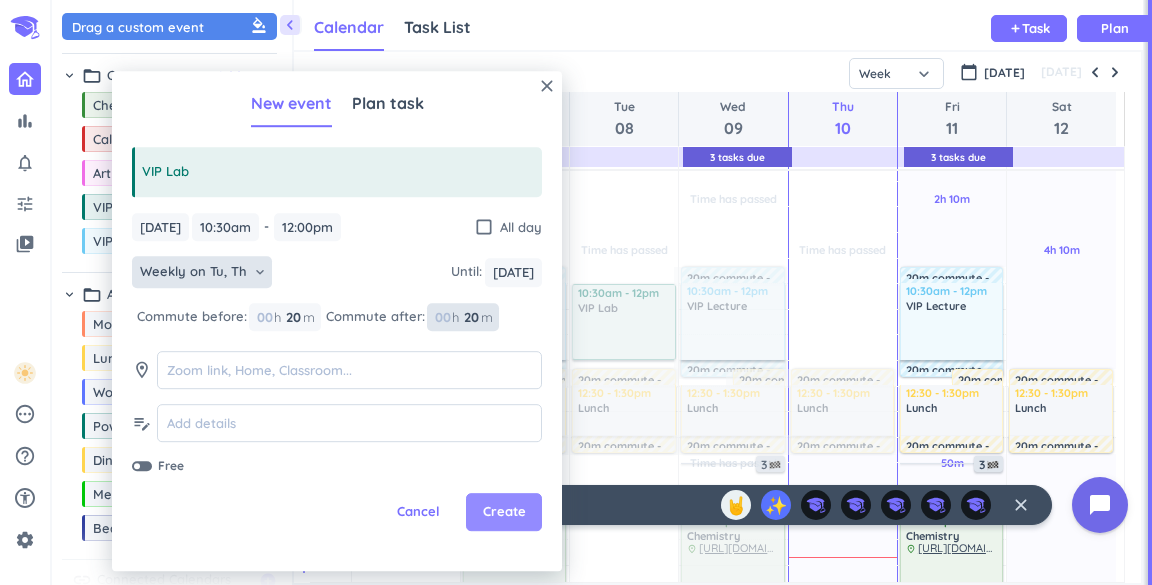 type on "20" 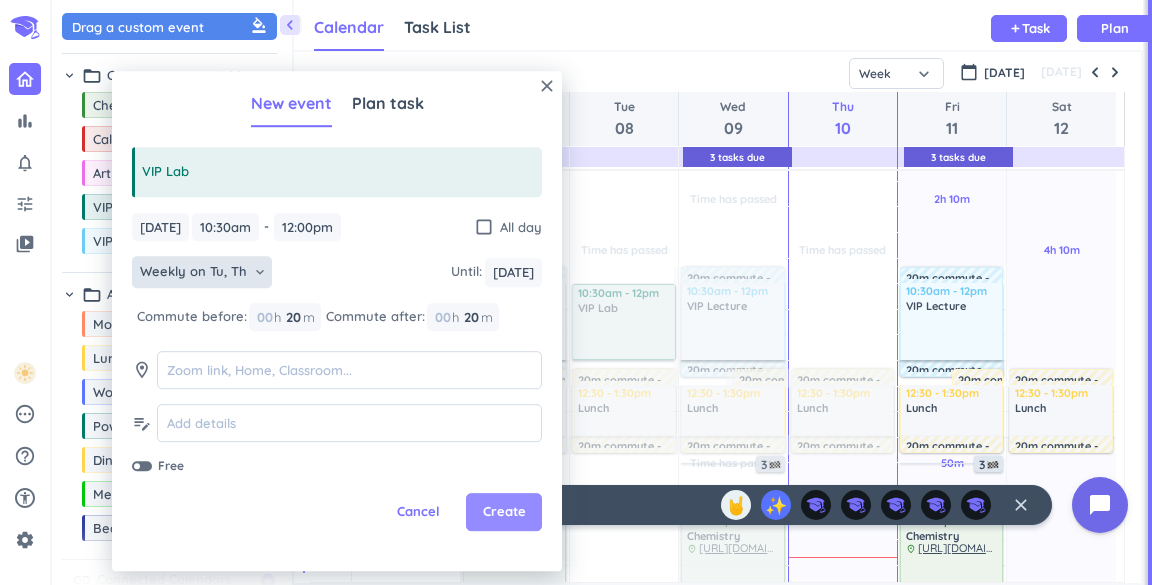 click on "Create" at bounding box center [504, 513] 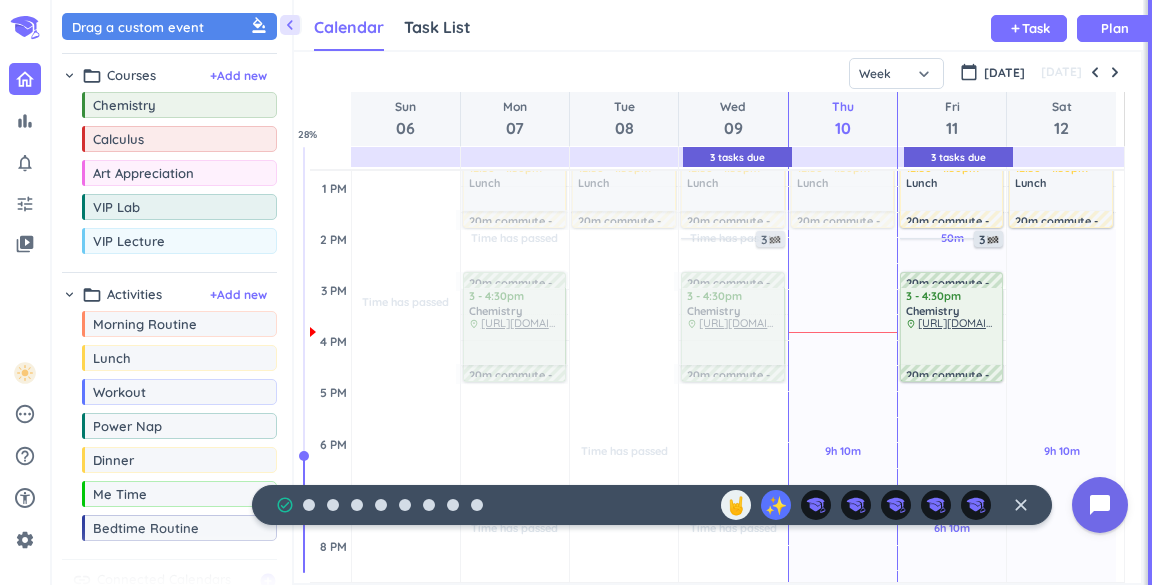 scroll, scrollTop: 448, scrollLeft: 0, axis: vertical 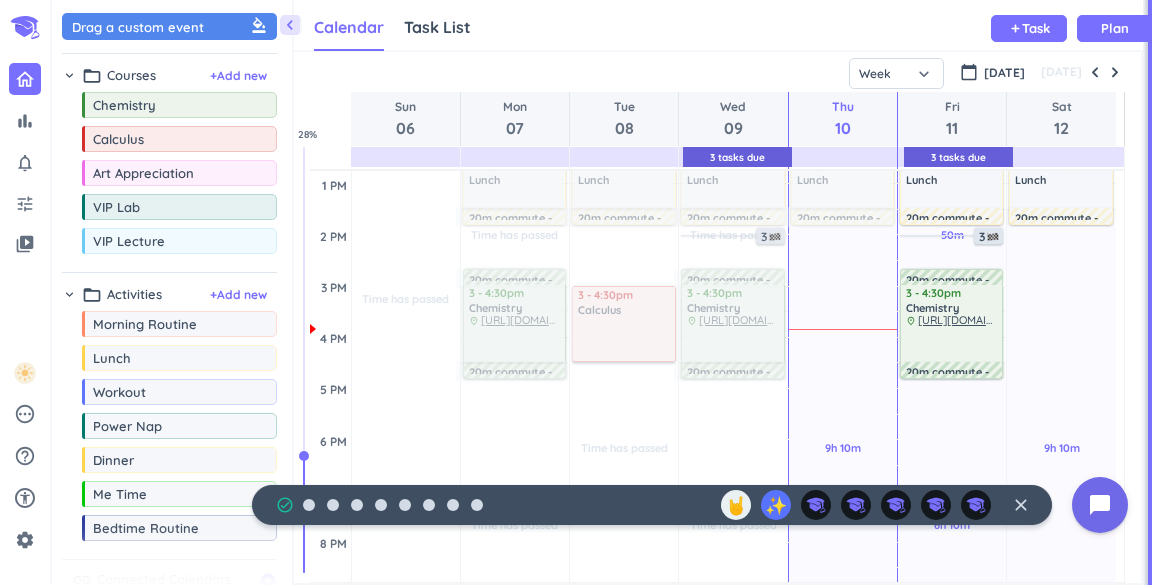 drag, startPoint x: 200, startPoint y: 137, endPoint x: 639, endPoint y: 289, distance: 464.5697 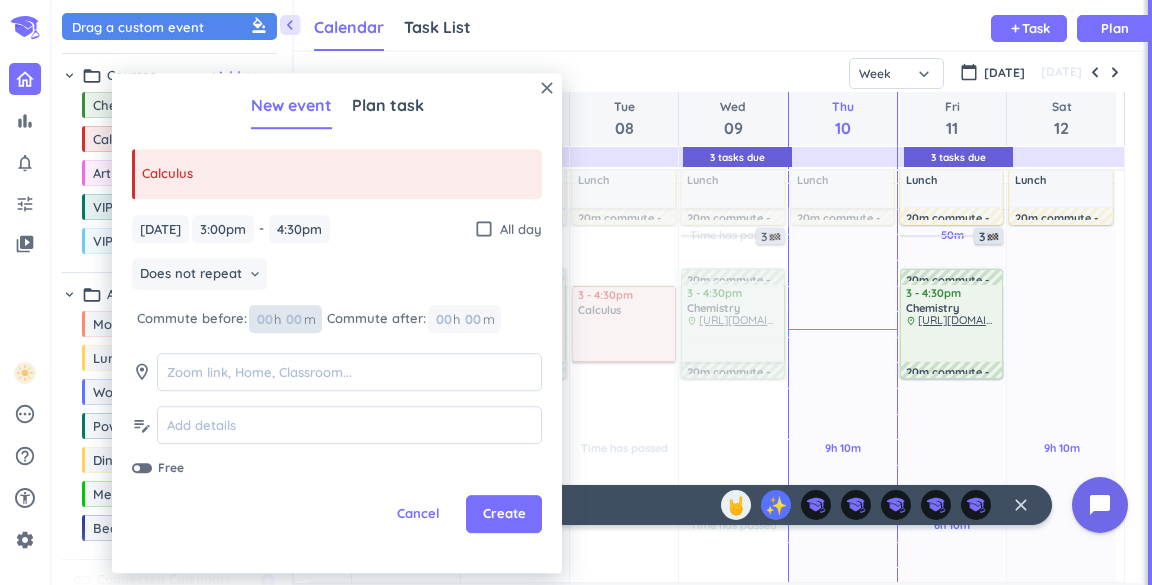 click at bounding box center [293, 319] 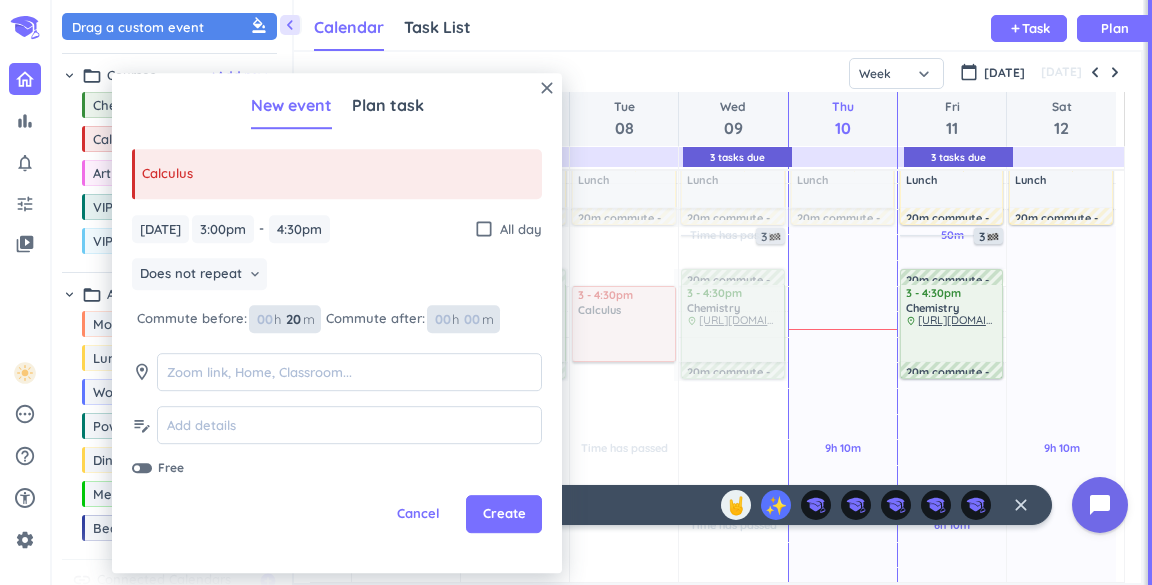 type on "20" 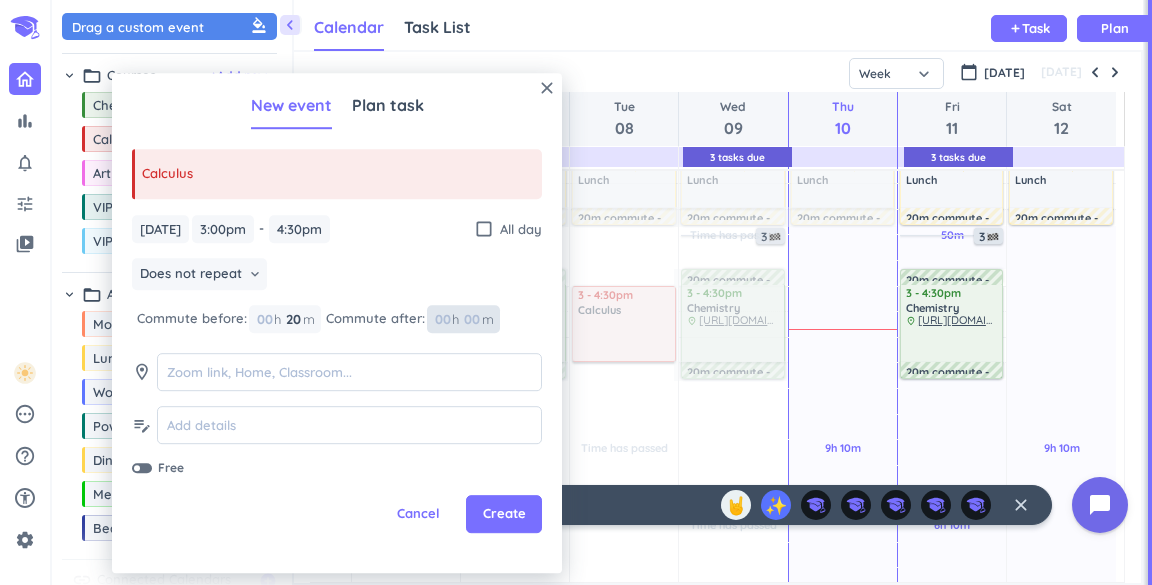click at bounding box center [471, 319] 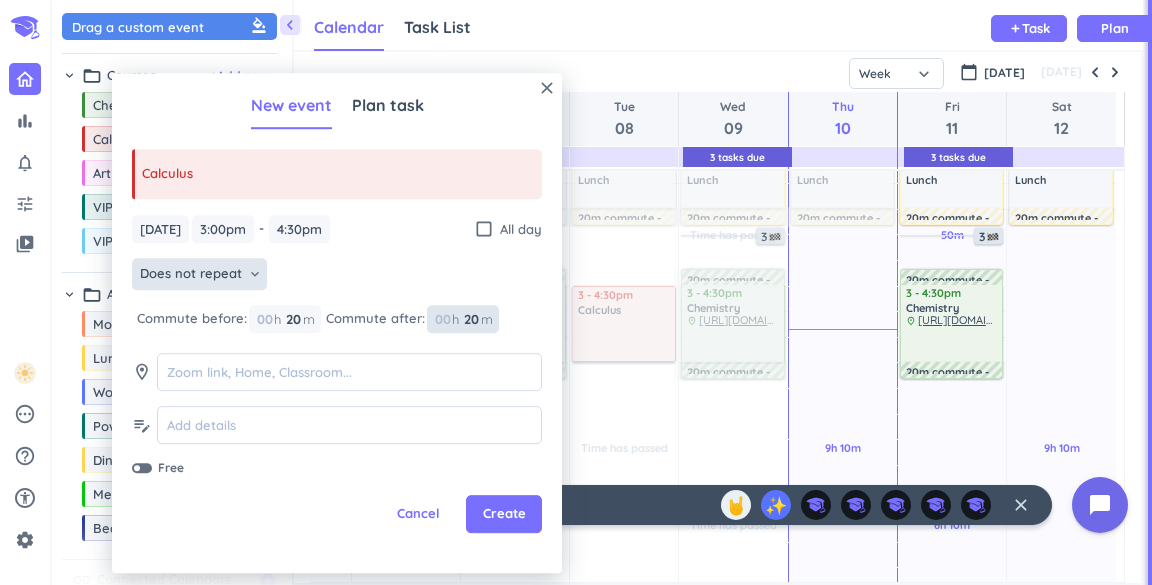 type on "20" 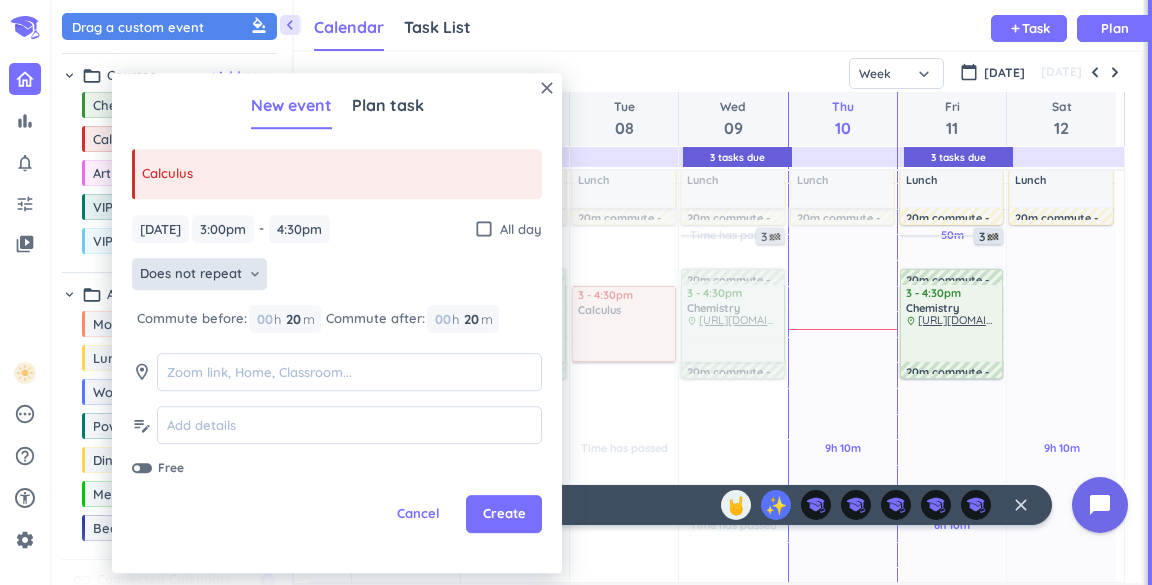 click on "Does not repeat" at bounding box center (191, 275) 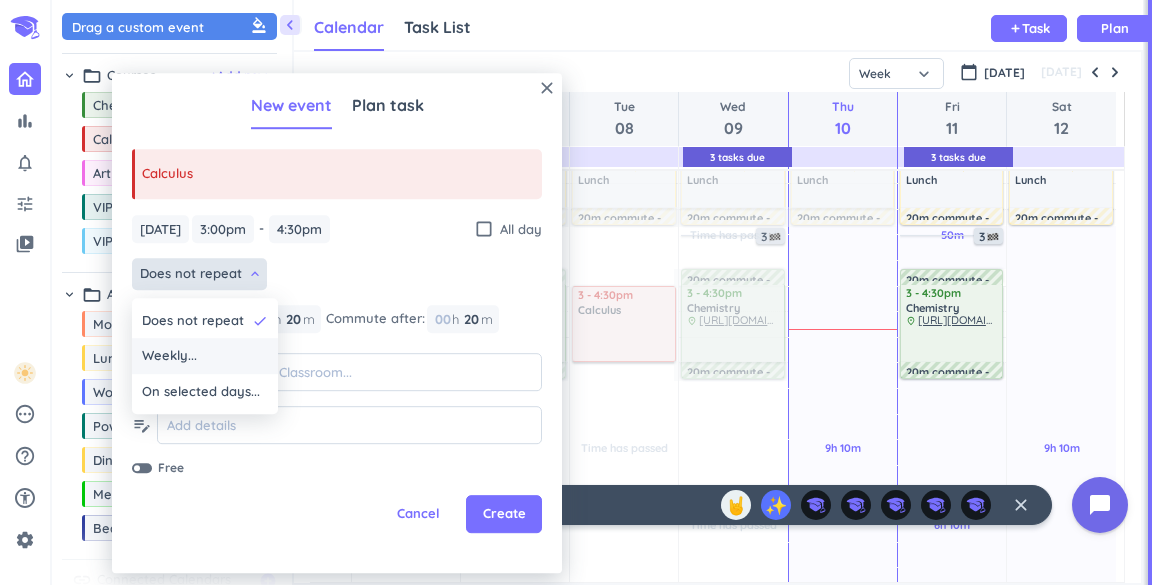 click on "Weekly..." at bounding box center (205, 357) 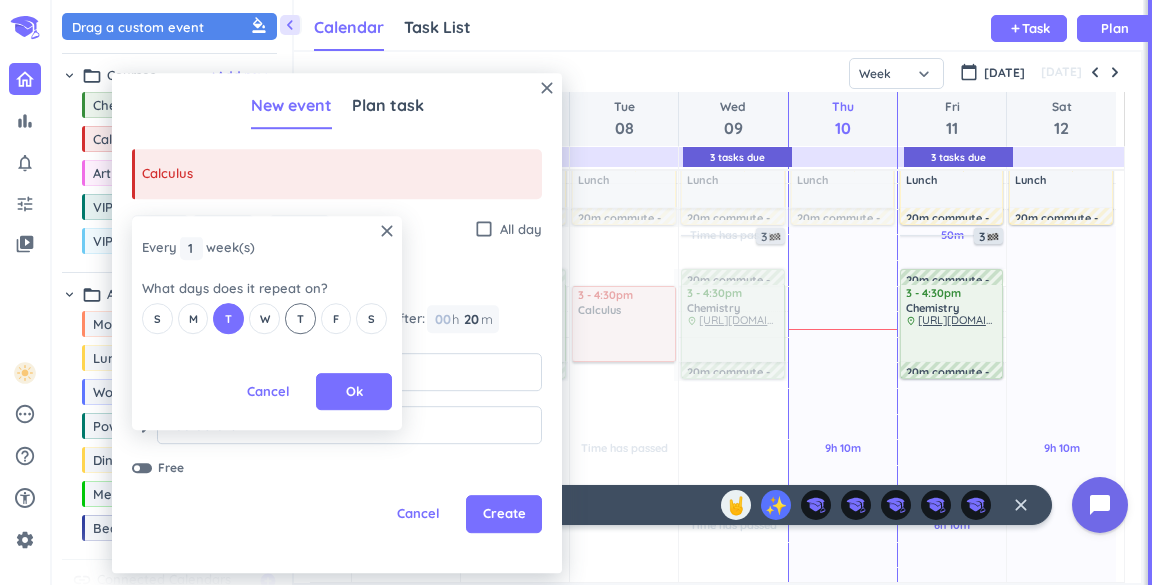 click on "T" at bounding box center (300, 319) 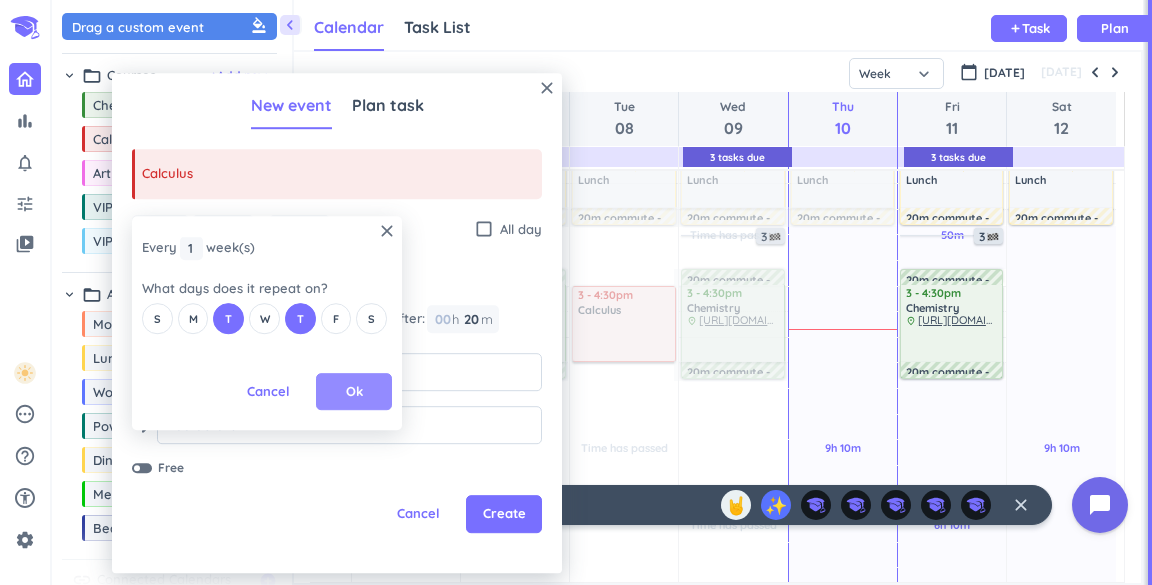 click on "Ok" at bounding box center (354, 392) 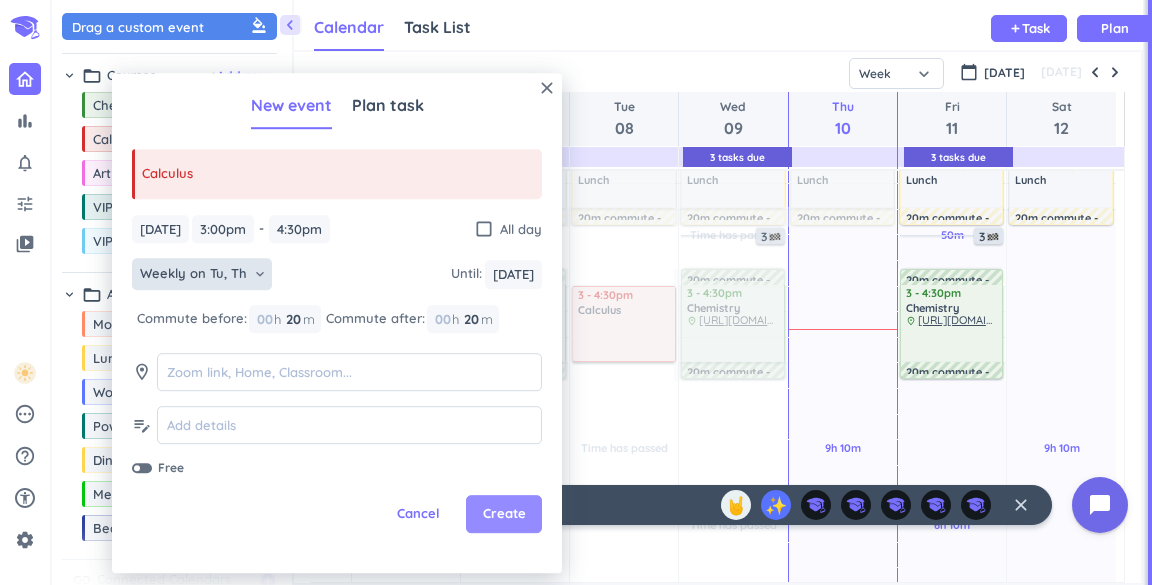 click on "Create" at bounding box center (504, 515) 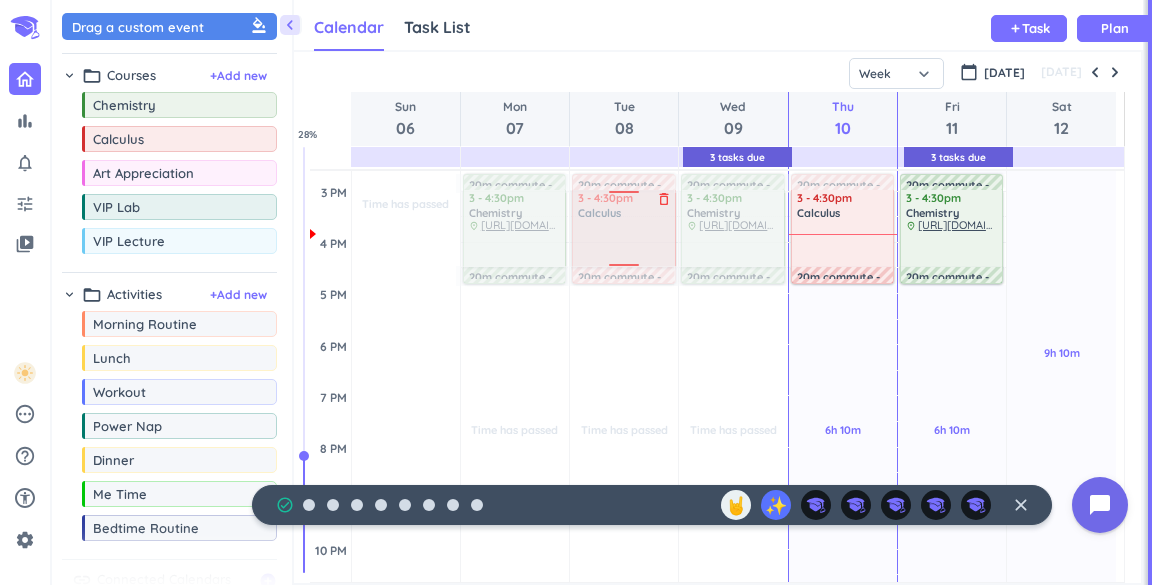 scroll, scrollTop: 544, scrollLeft: 0, axis: vertical 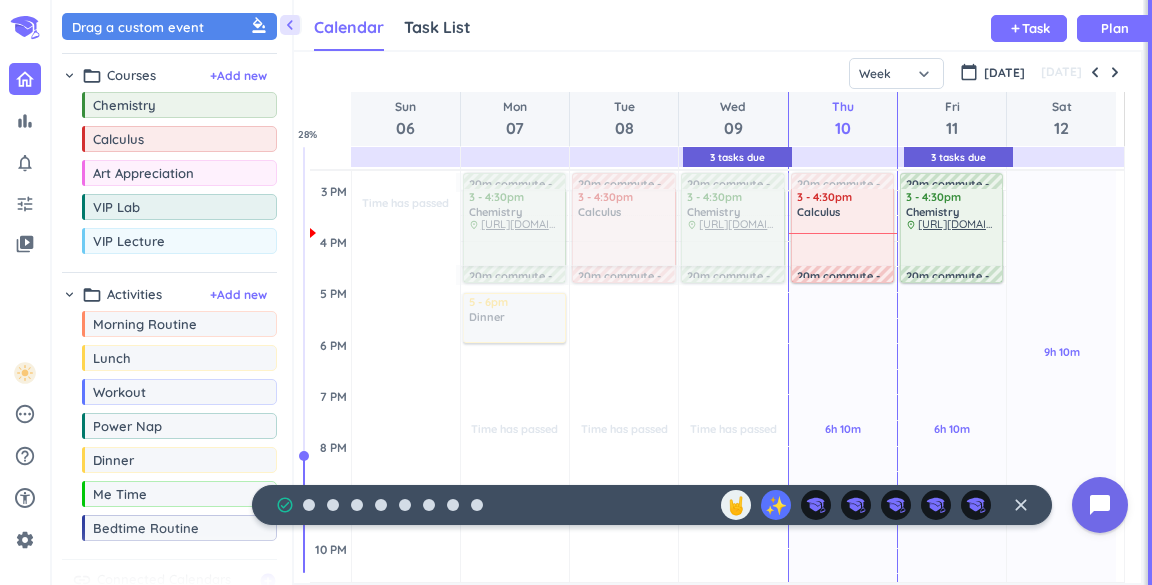 drag, startPoint x: 171, startPoint y: 459, endPoint x: 528, endPoint y: 293, distance: 393.70676 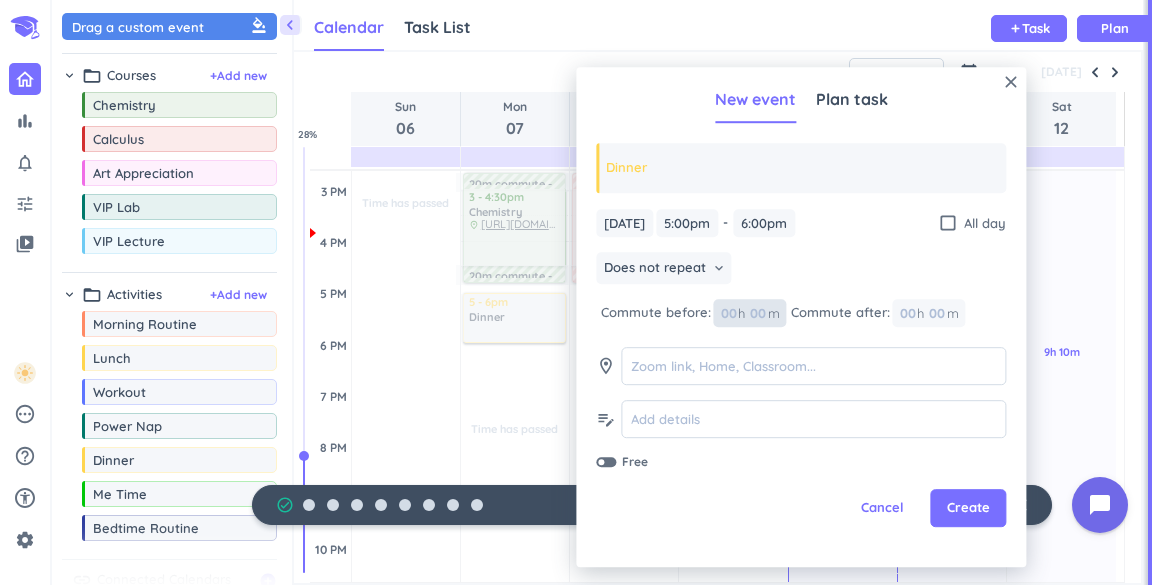 click at bounding box center [757, 313] 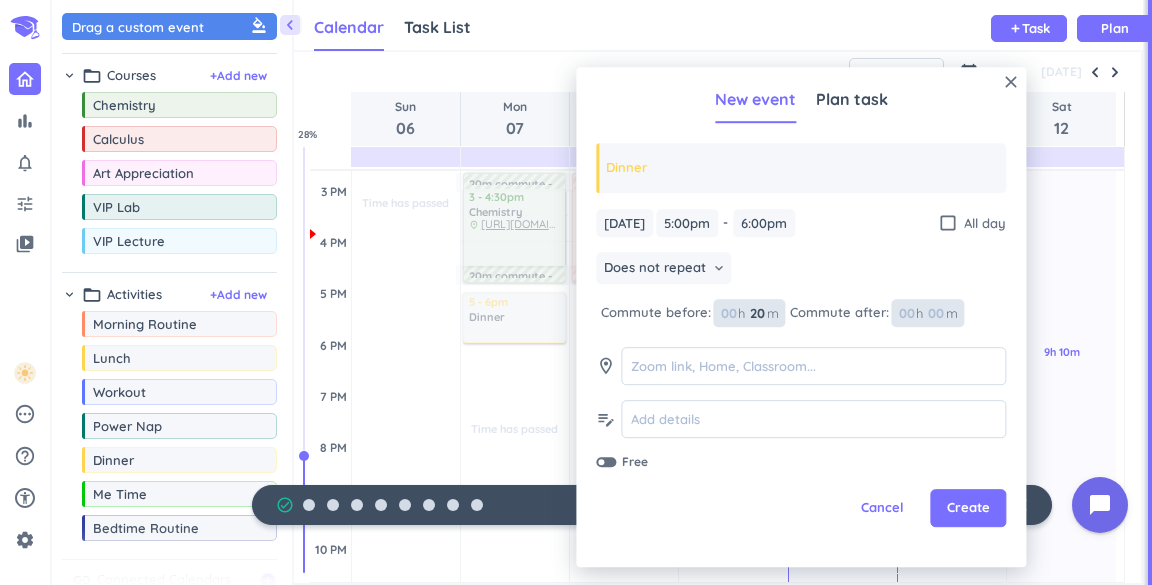 type on "20" 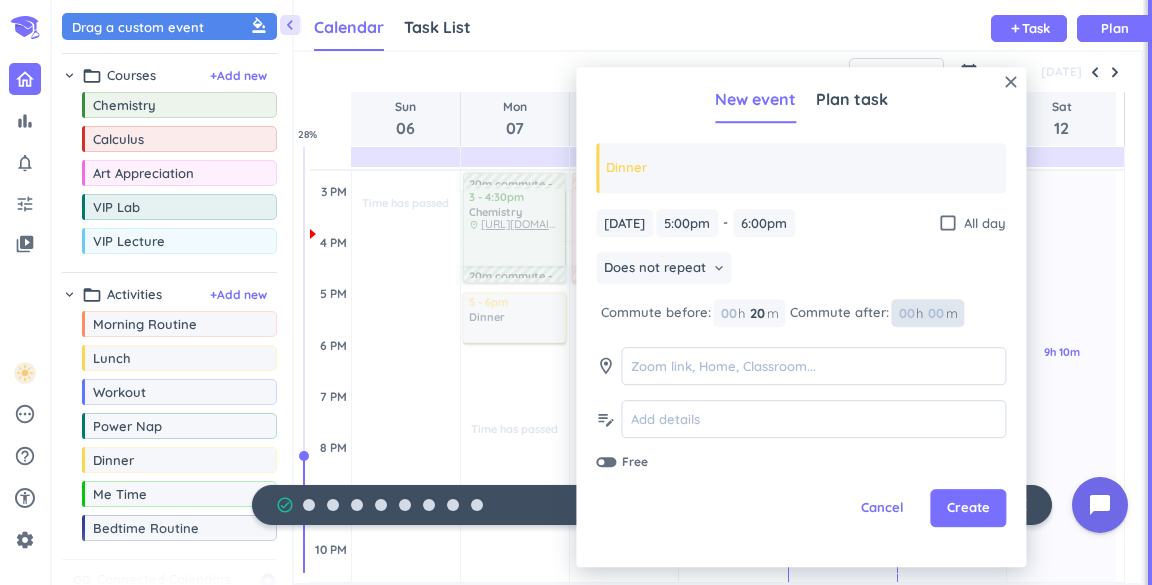 click at bounding box center [935, 313] 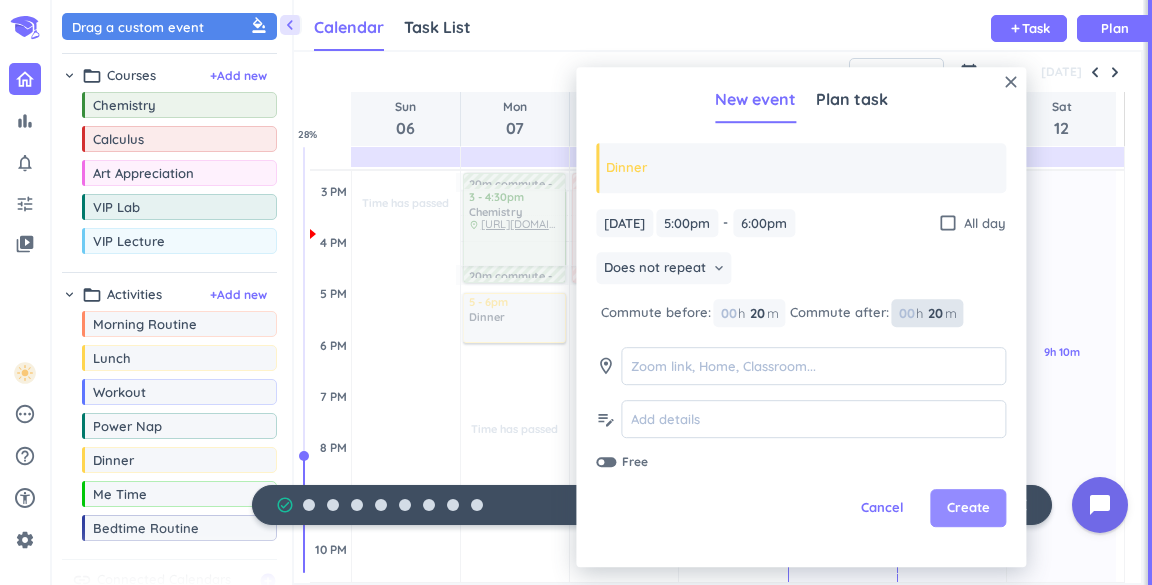 type on "20" 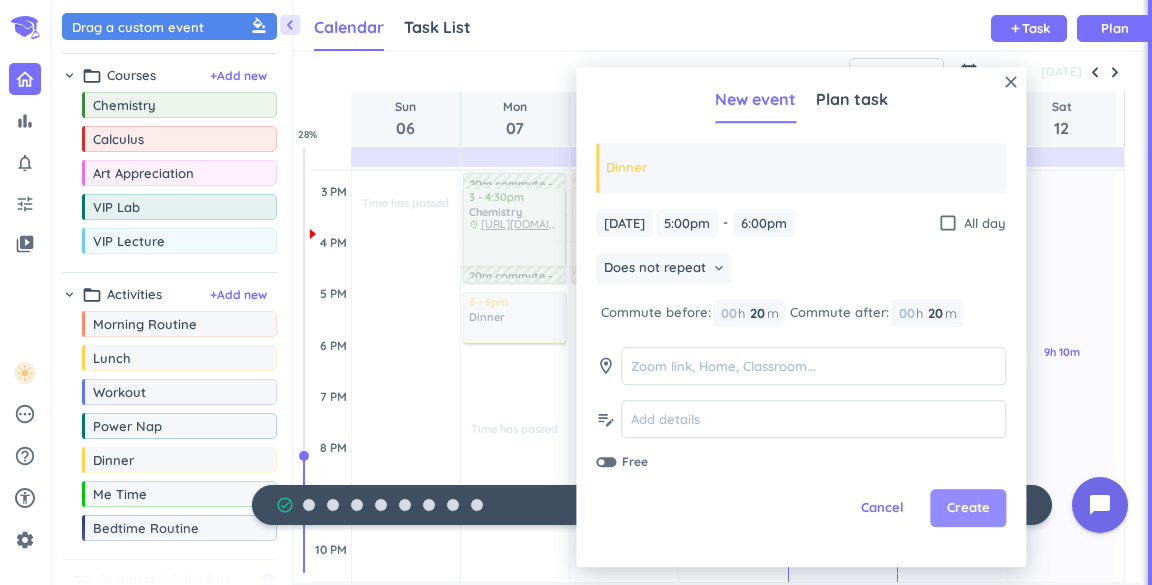 click on "Create" at bounding box center [968, 509] 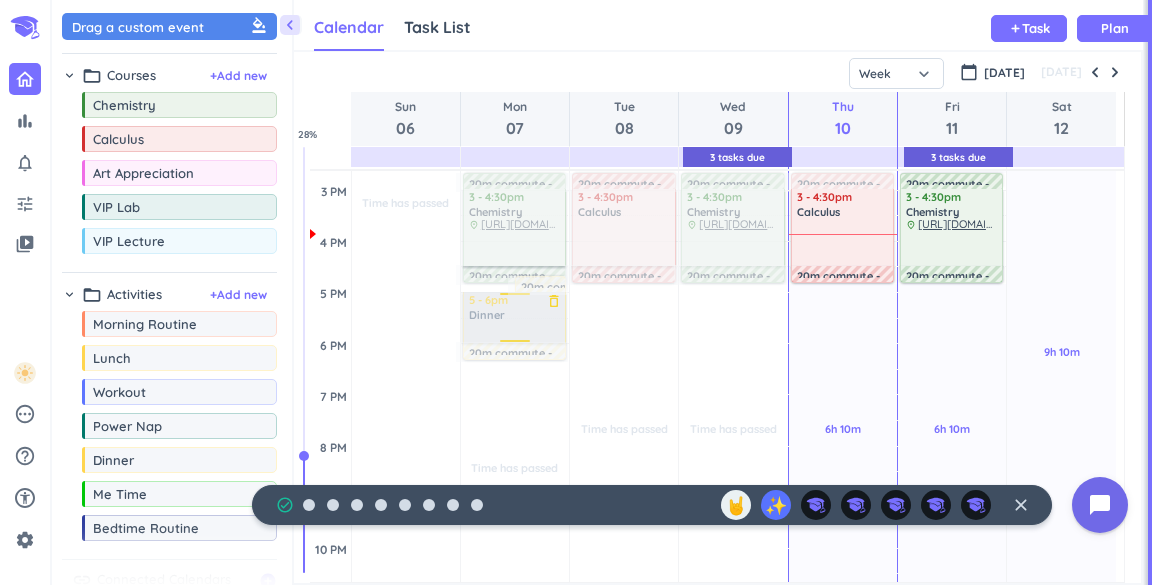 click at bounding box center (513, 317) 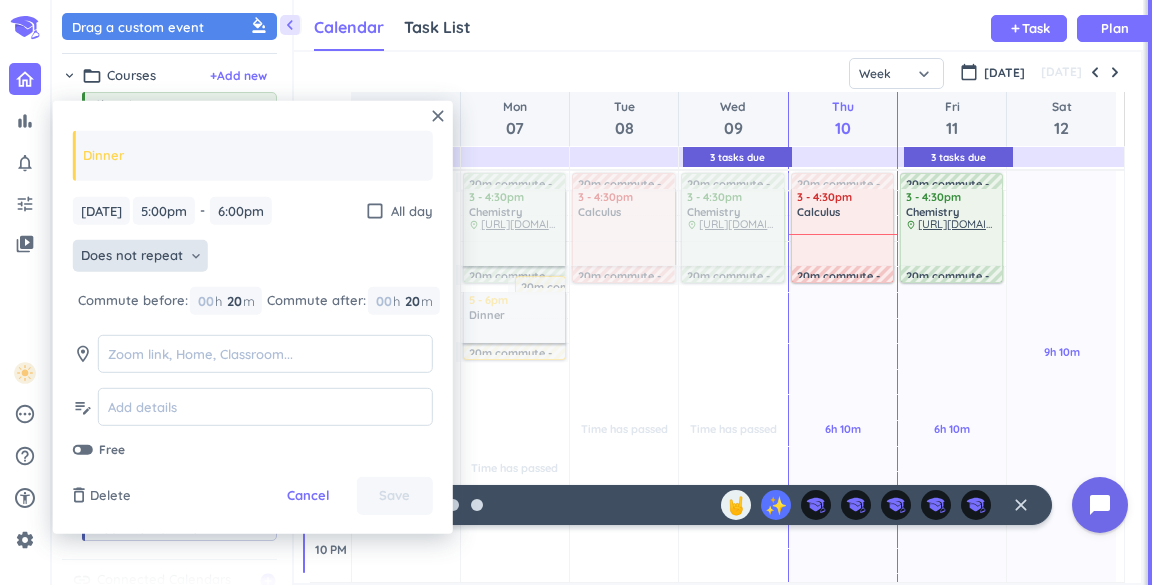click on "Does not repeat" at bounding box center [132, 255] 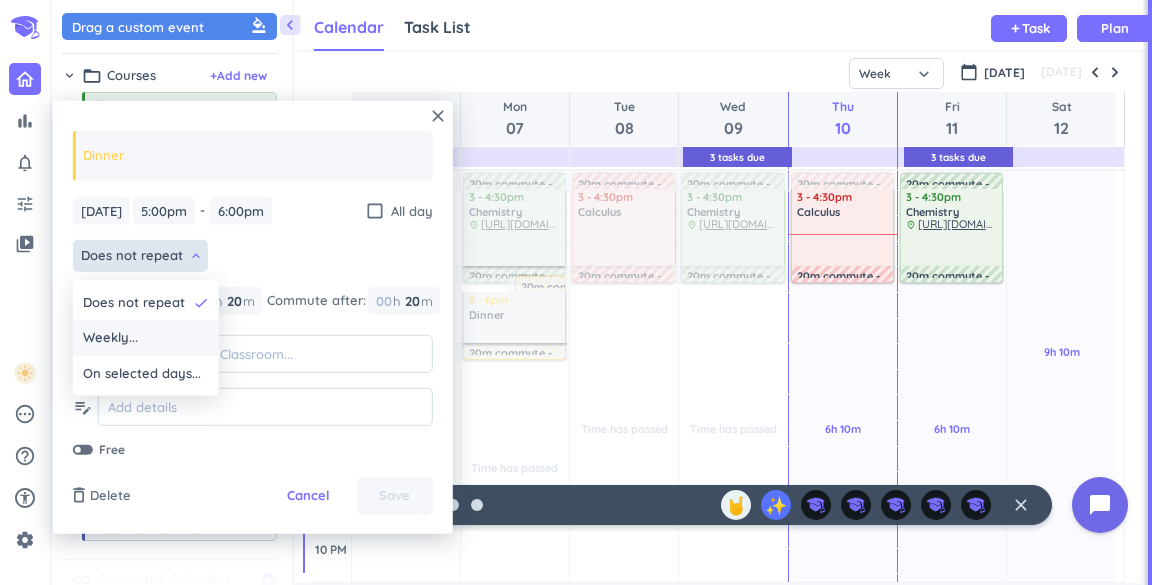 click on "Weekly..." at bounding box center [146, 338] 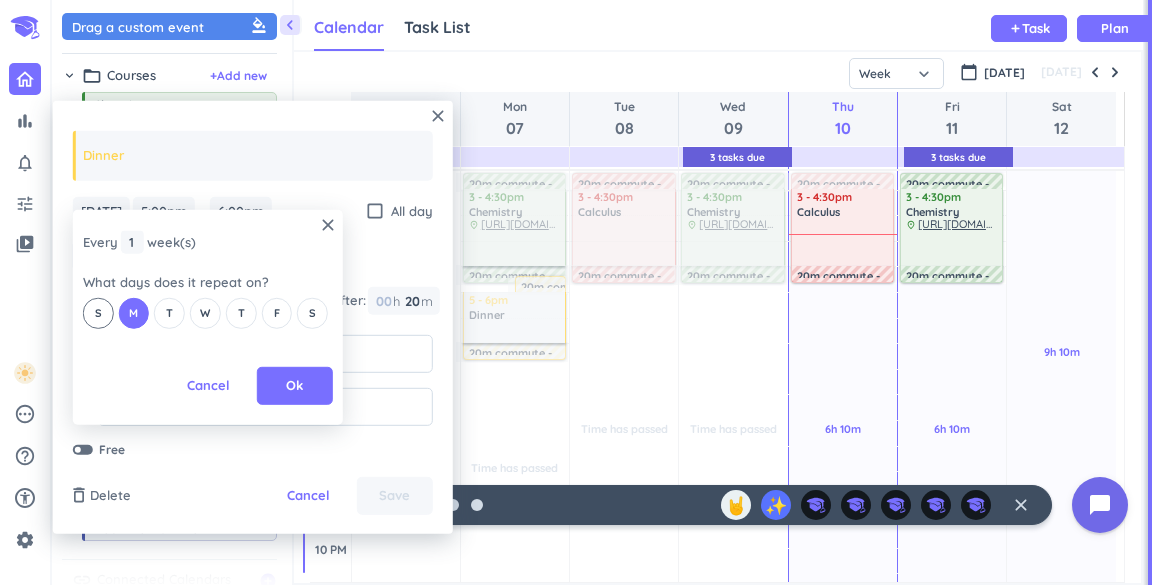 click on "S" at bounding box center [98, 312] 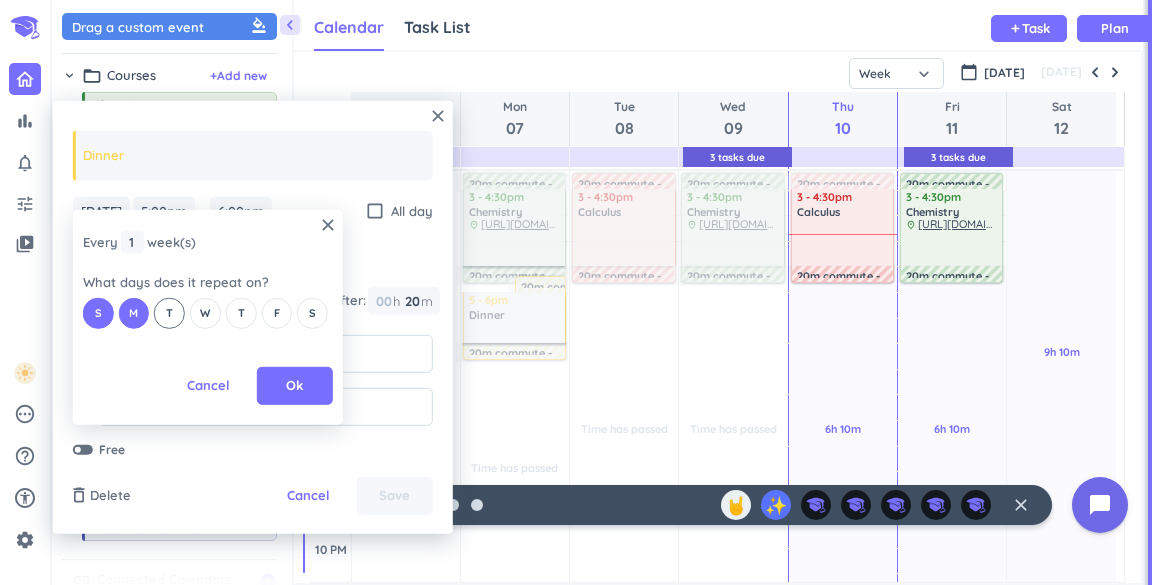 click on "T" at bounding box center [169, 312] 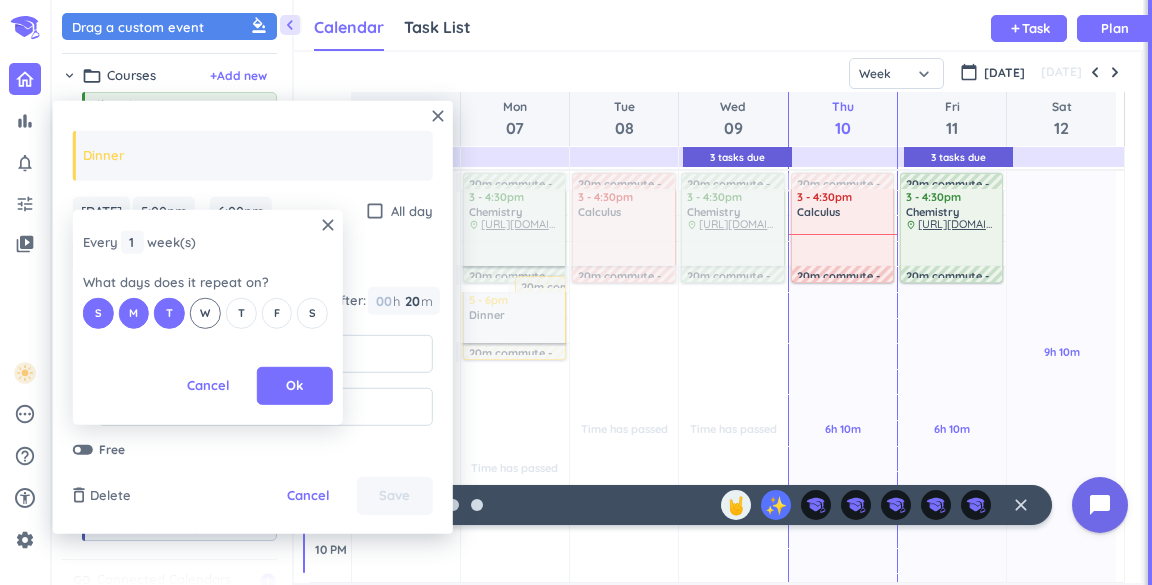 click on "W" at bounding box center (205, 312) 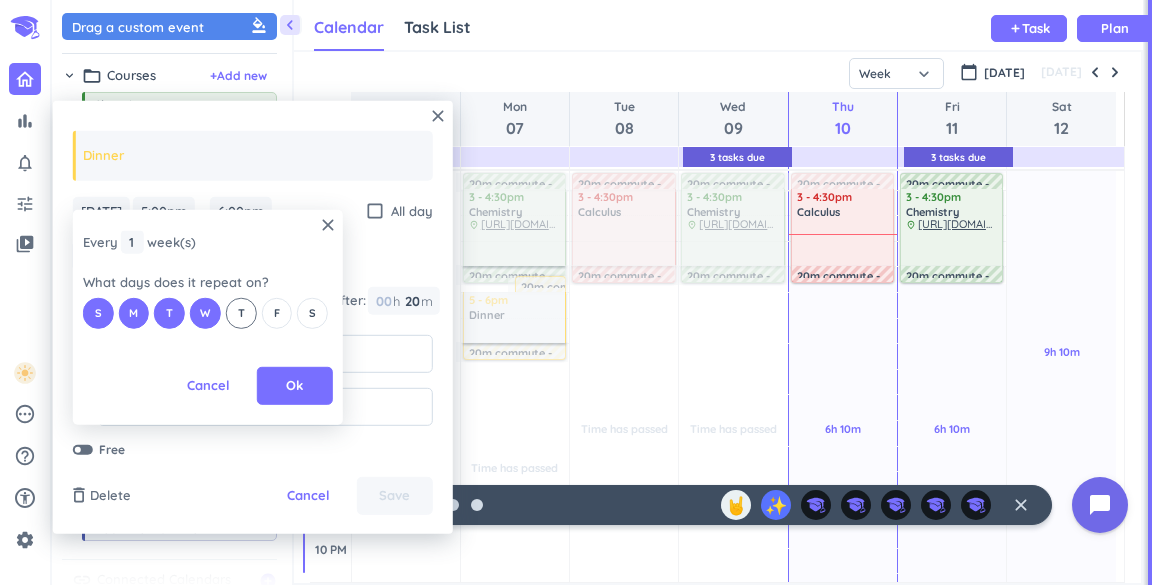 click on "T" at bounding box center [241, 312] 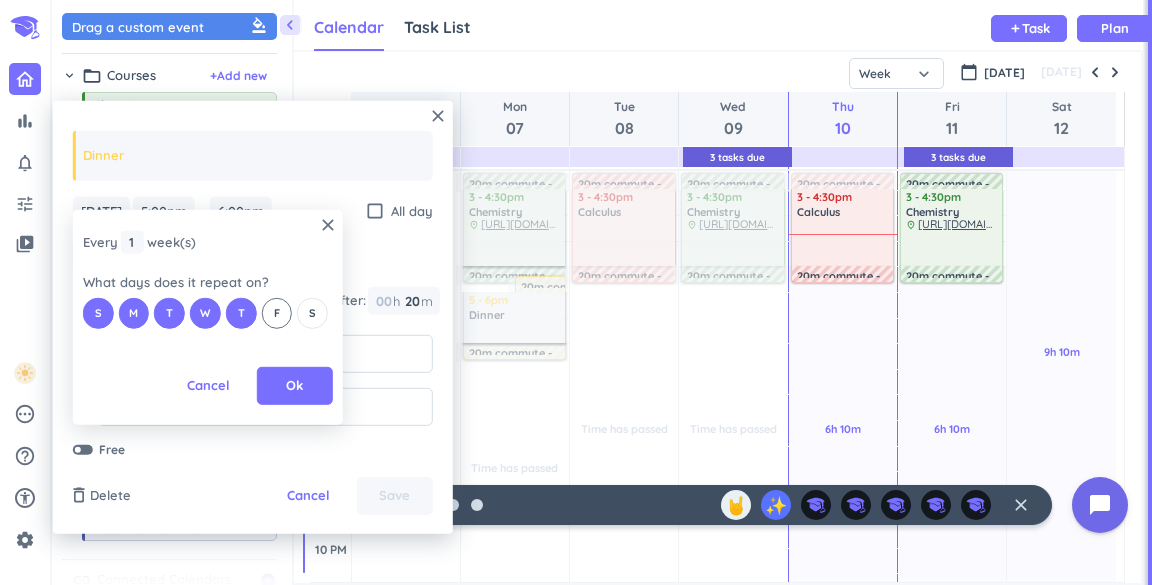 click on "F" at bounding box center (277, 313) 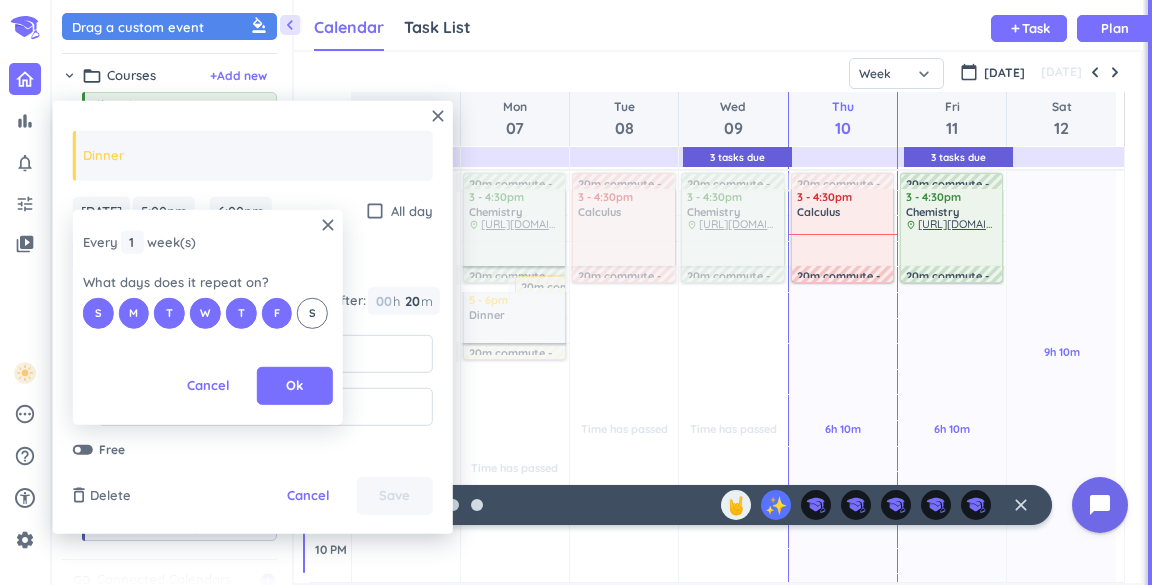 click on "S" at bounding box center [312, 312] 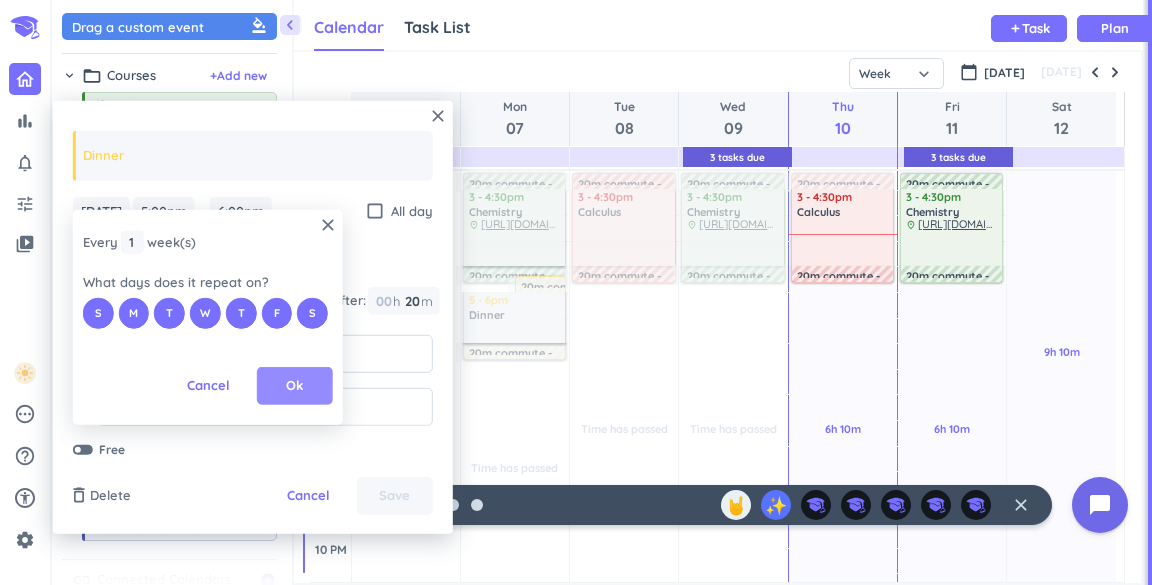 click on "Ok" at bounding box center [294, 386] 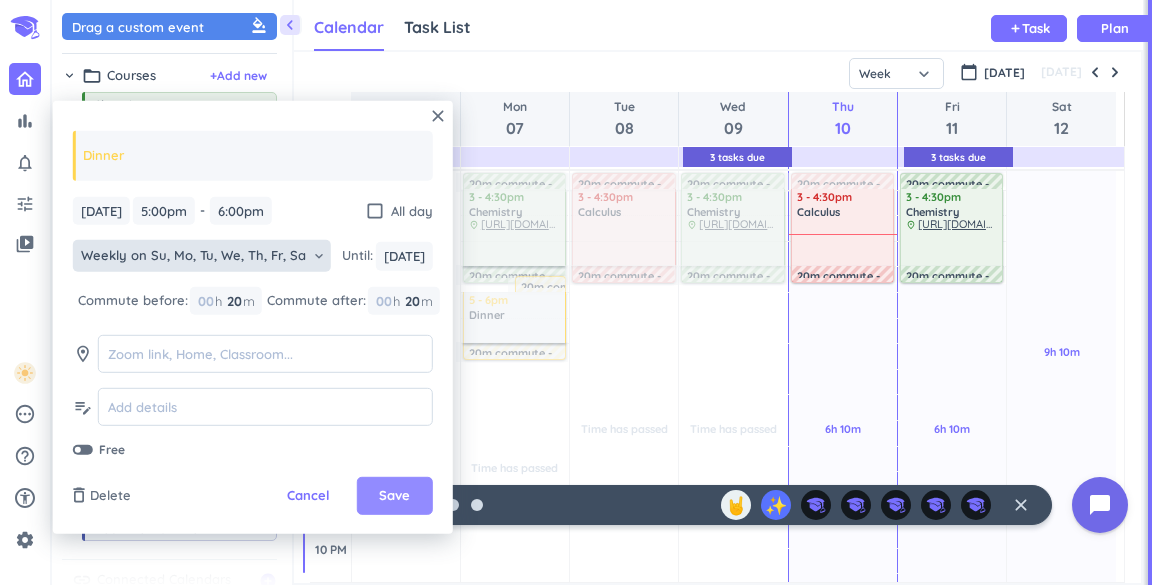 click on "Save" at bounding box center [394, 496] 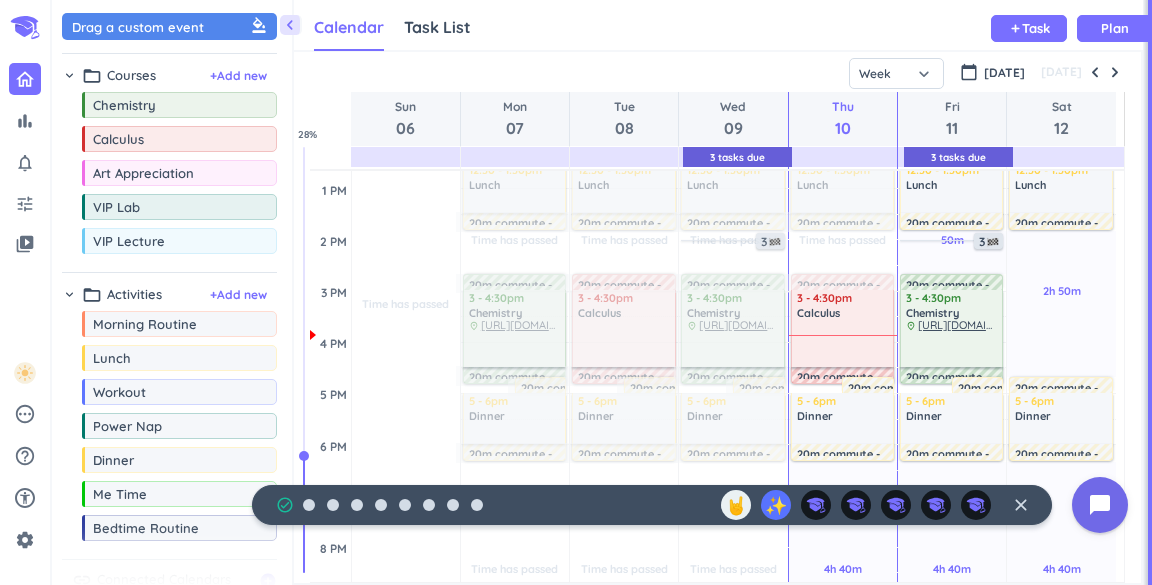 scroll, scrollTop: 444, scrollLeft: 0, axis: vertical 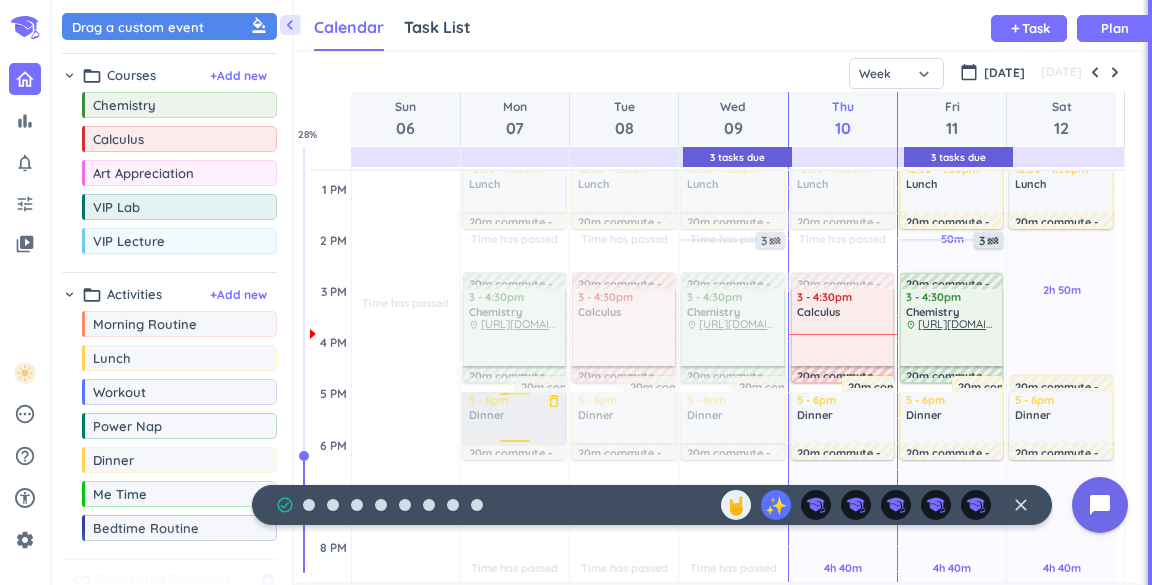 click at bounding box center [513, 417] 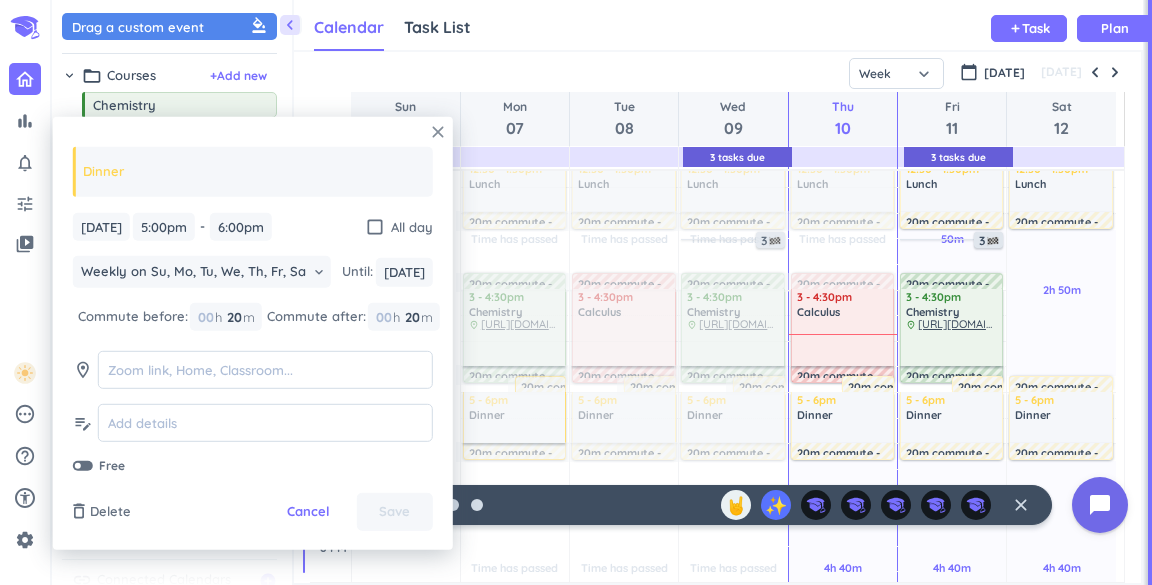 click on "close" at bounding box center (438, 132) 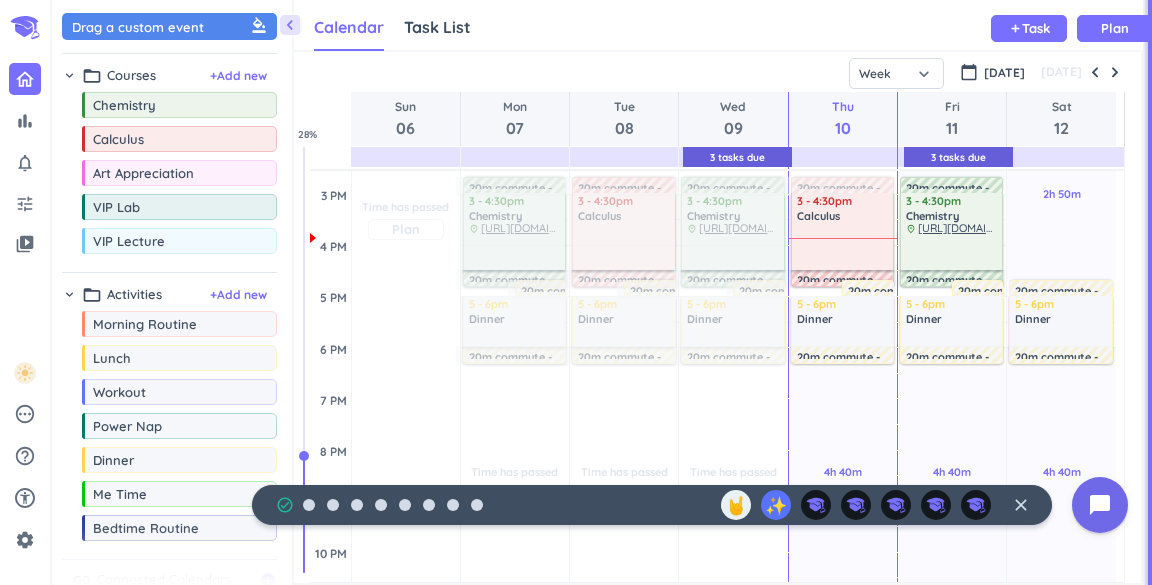 scroll, scrollTop: 547, scrollLeft: 0, axis: vertical 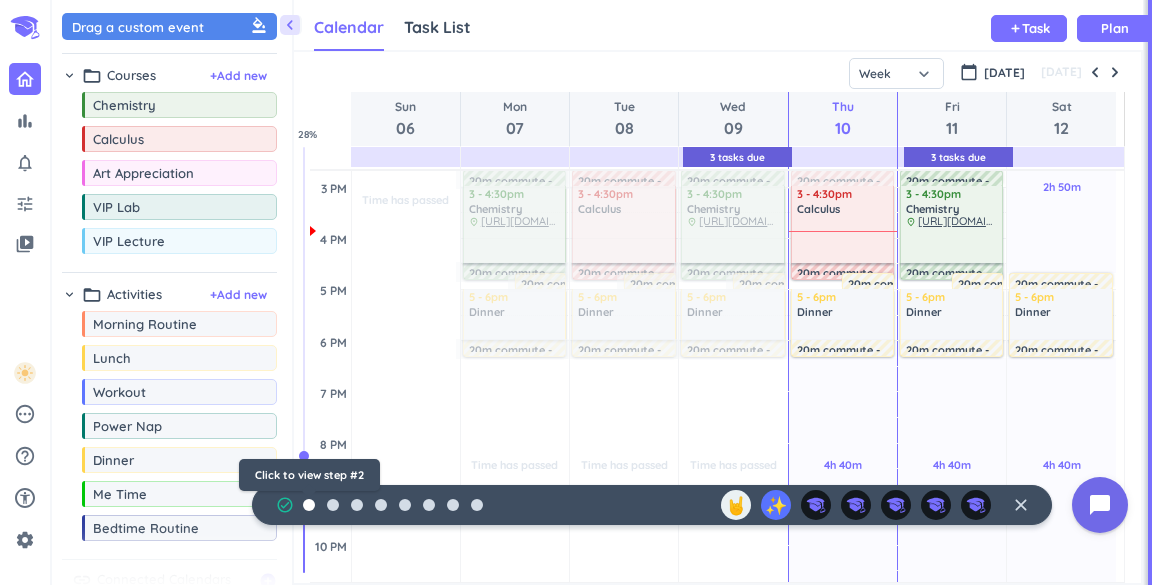 click at bounding box center [309, 505] 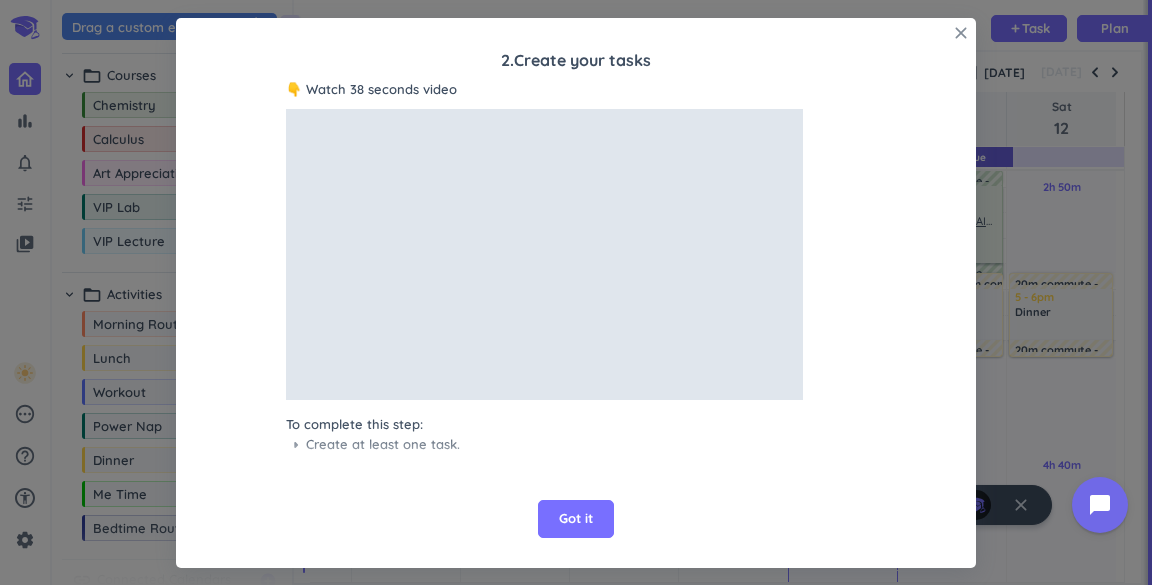 click on "close" at bounding box center [961, 33] 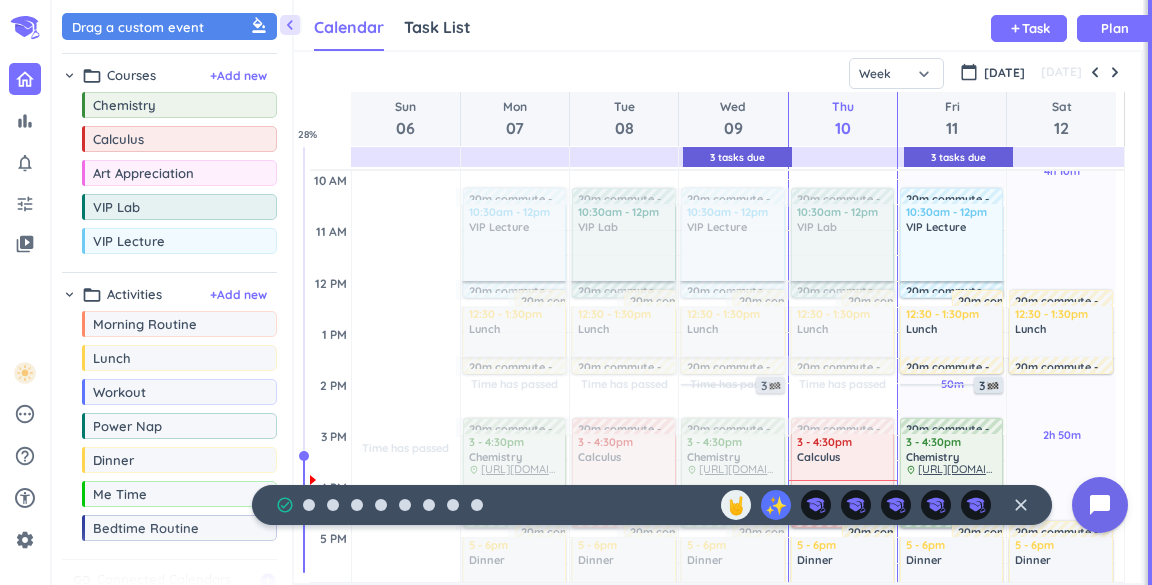 scroll, scrollTop: 297, scrollLeft: 0, axis: vertical 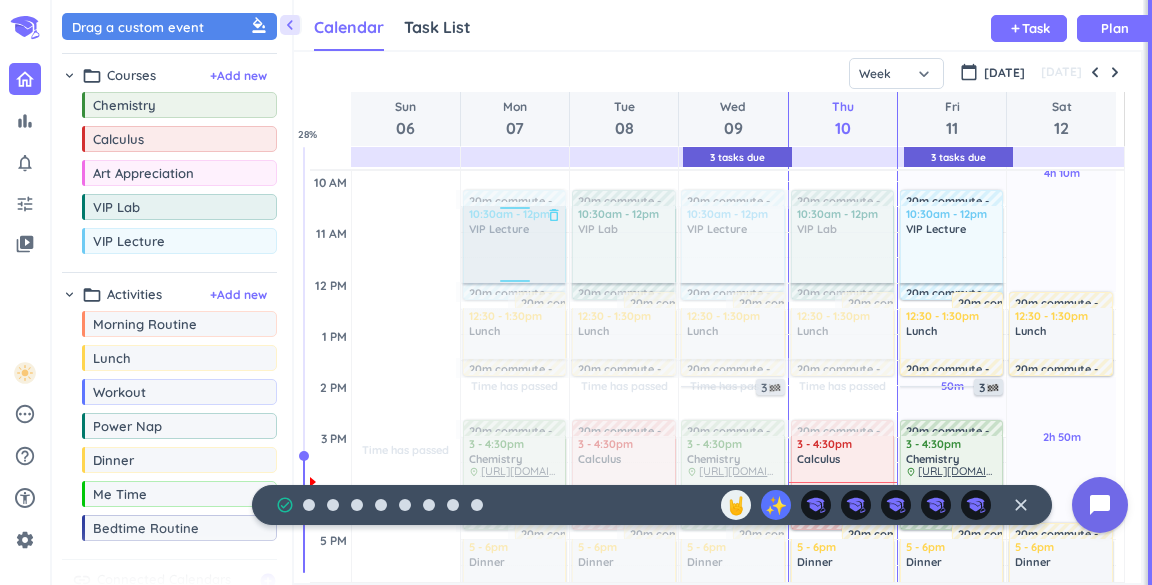 click at bounding box center (513, 244) 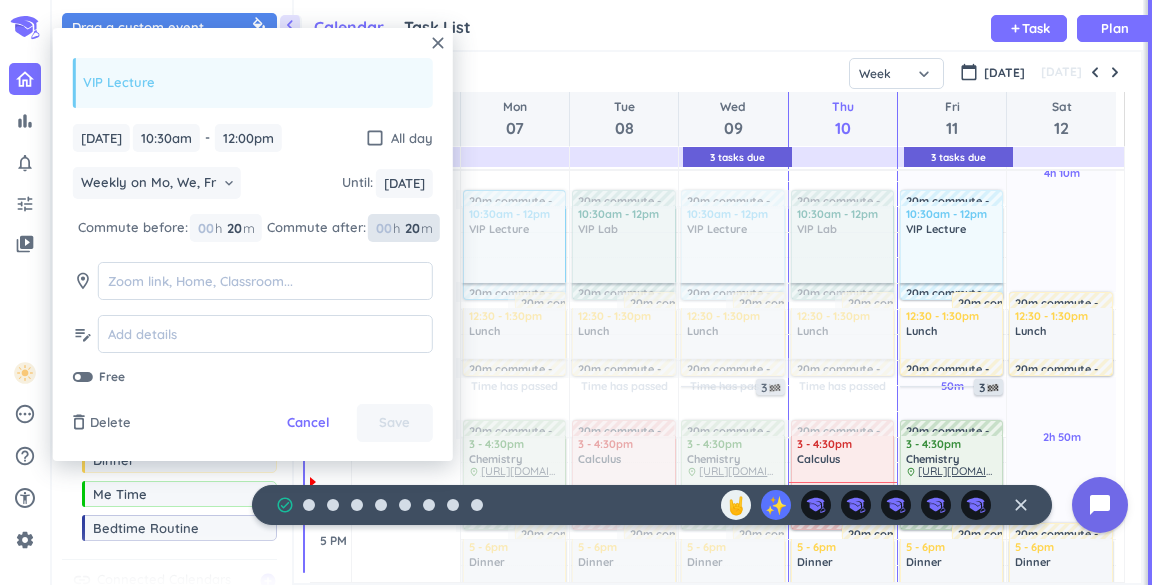 click on "20" at bounding box center [411, 228] 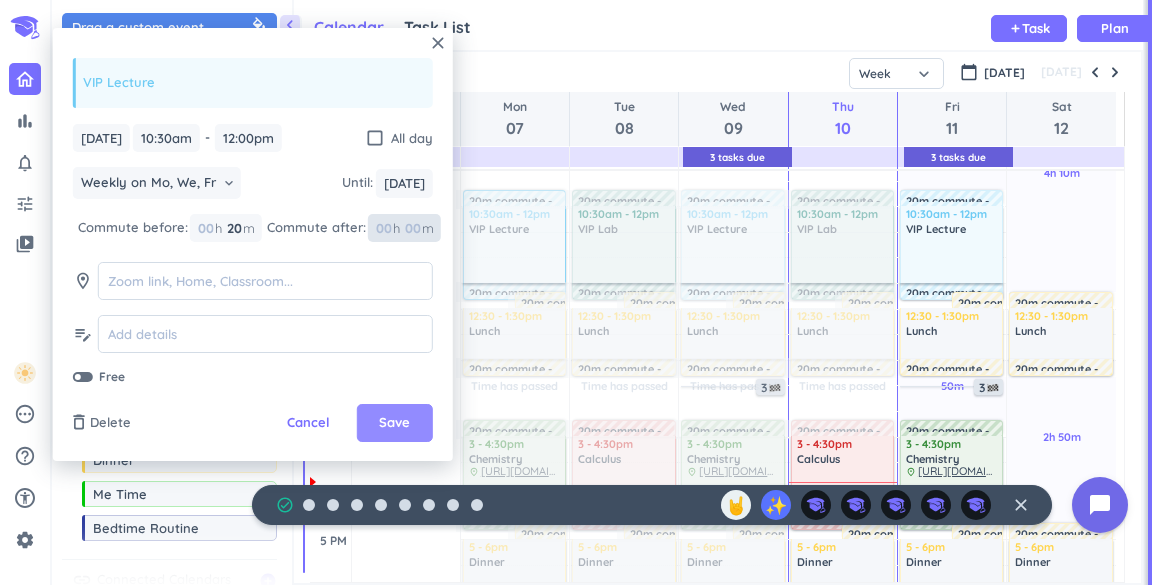 type 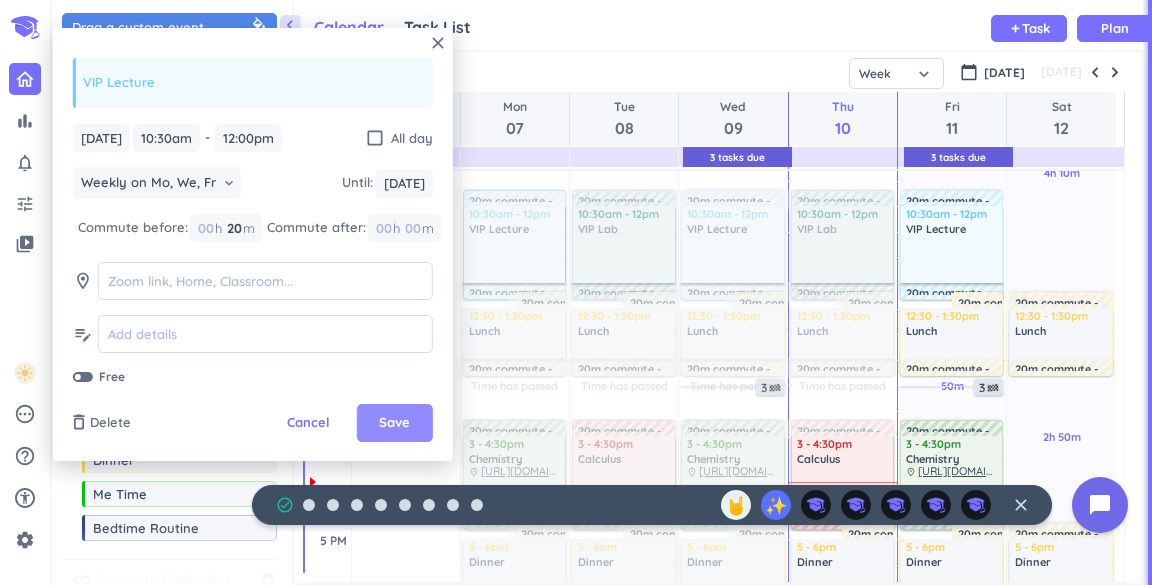 click on "Save" at bounding box center (395, 423) 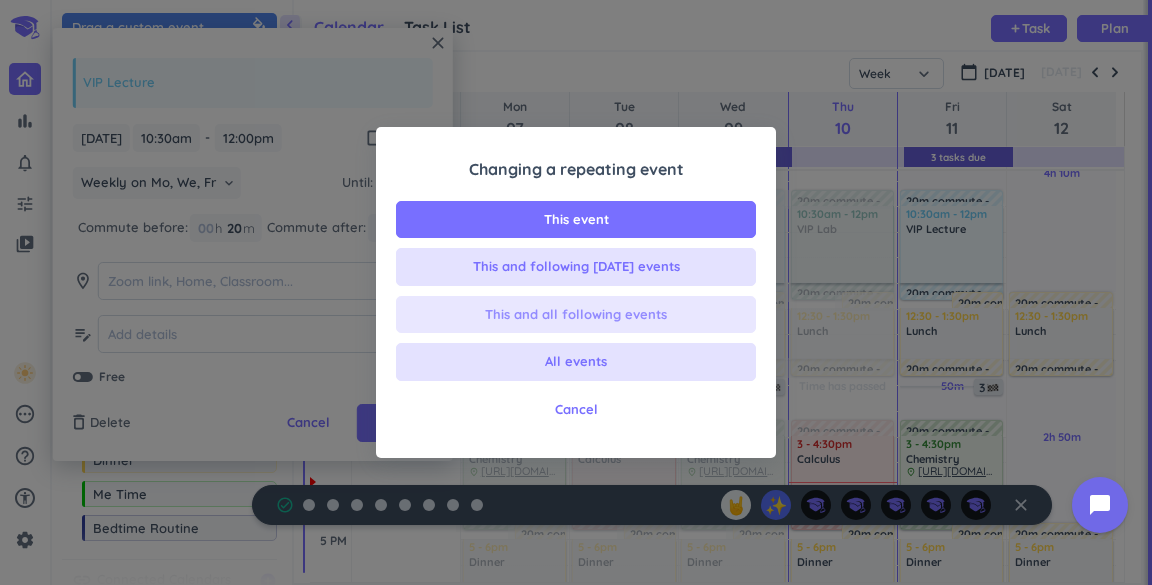 click on "This and all following events" at bounding box center (576, 315) 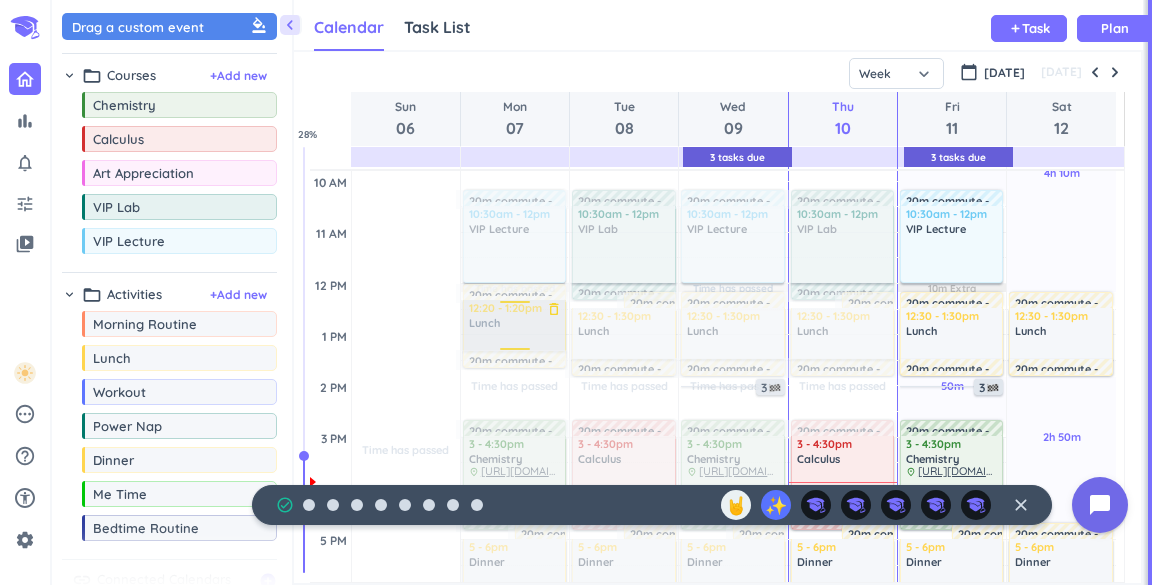 click on "Time has passed Past due Plan Time has passed Past due Plan Time has passed Past due Plan Time has passed Adjust Awake Time Adjust Awake Time 20m commute 20m commute 20m commute 10:30am - 12pm VIP Lecture delete_outline 20m commute 12:30 - 1:30pm Lunch delete_outline 20m commute 20m commute 3 - 4:30pm Chemistry delete_outline place [URL][DOMAIN_NAME] 5 - 6pm Dinner delete_outline 20m commute 20m commute 12:20 - 1:20pm Lunch delete_outline 20m commute" at bounding box center [515, 488] 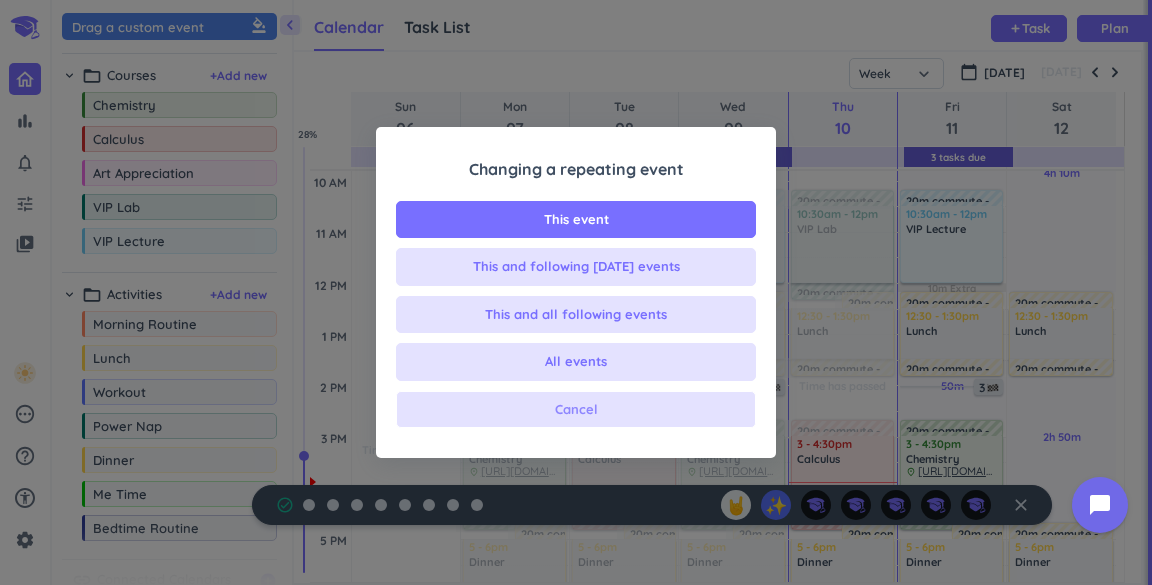 click on "Cancel" at bounding box center (576, 410) 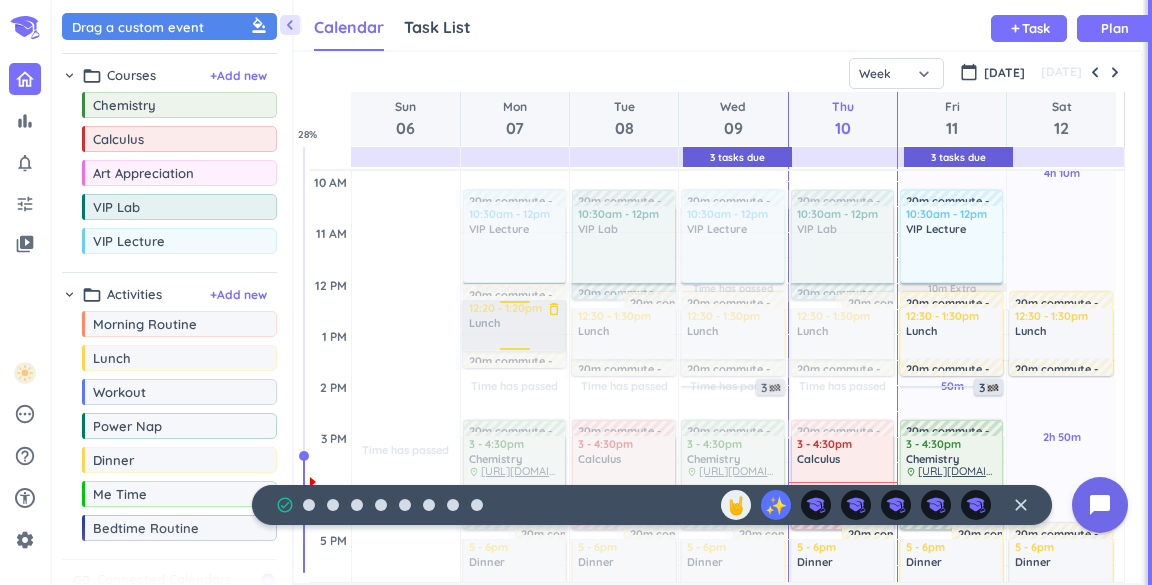 click on "Time has passed Past due Plan Time has passed Past due Plan Time has passed Past due Plan Time has passed Adjust Awake Time Adjust Awake Time 20m commute 20m commute 20m commute 10:30am - 12pm VIP Lecture delete_outline 20m commute 12:30 - 1:30pm Lunch delete_outline 20m commute 20m commute 3 - 4:30pm Chemistry delete_outline place [URL][DOMAIN_NAME] 5 - 6pm Dinner delete_outline 20m commute 20m commute 12:20 - 1:20pm Lunch delete_outline 20m commute" at bounding box center (515, 488) 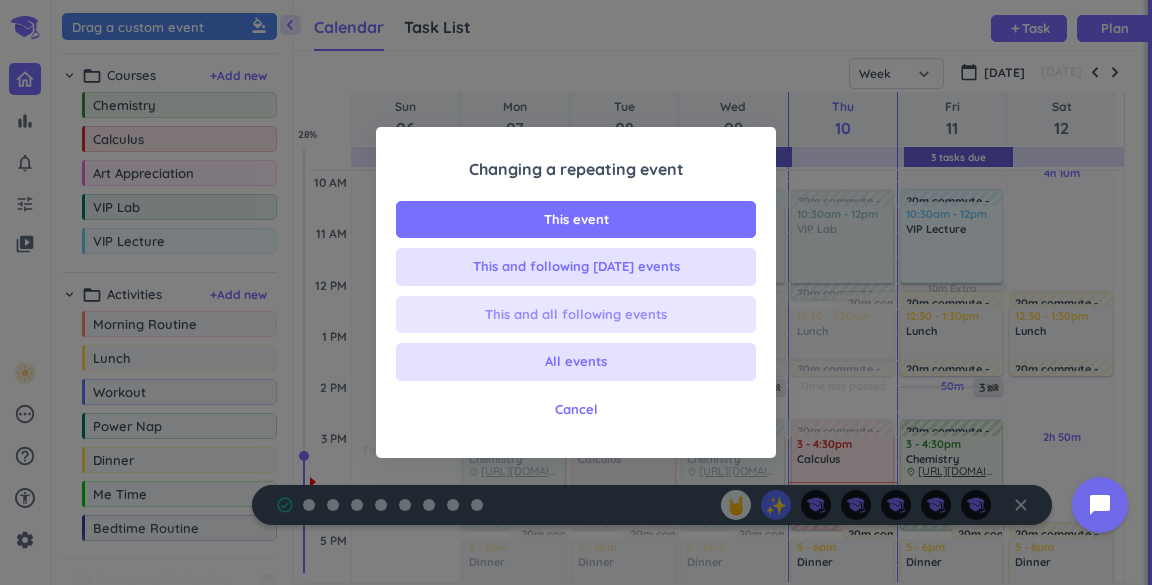 click on "This and all following events" at bounding box center [576, 315] 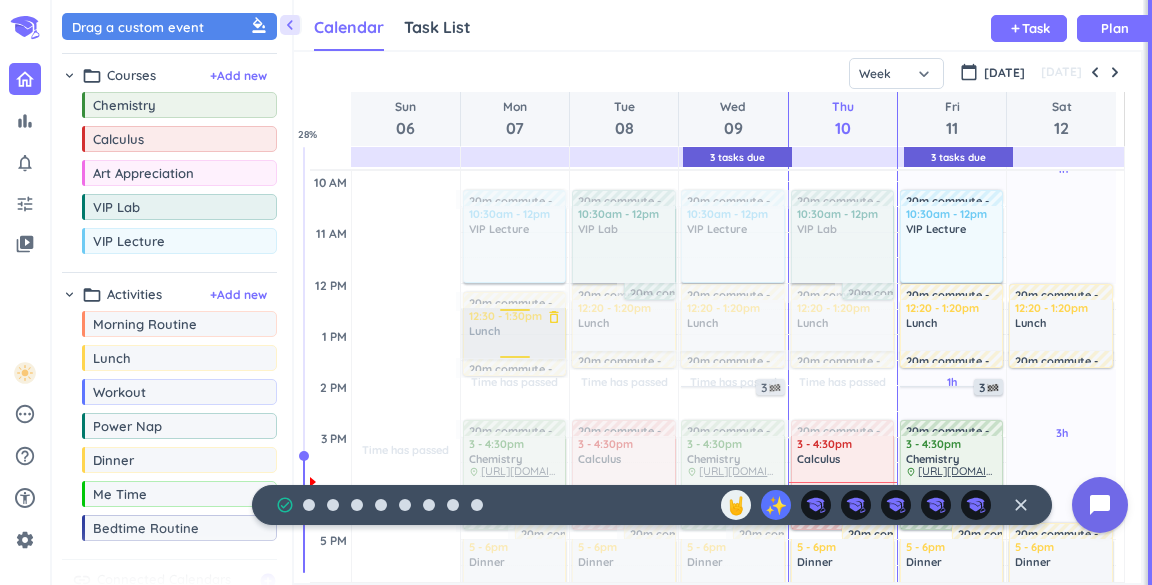 drag, startPoint x: 500, startPoint y: 327, endPoint x: 502, endPoint y: 341, distance: 14.142136 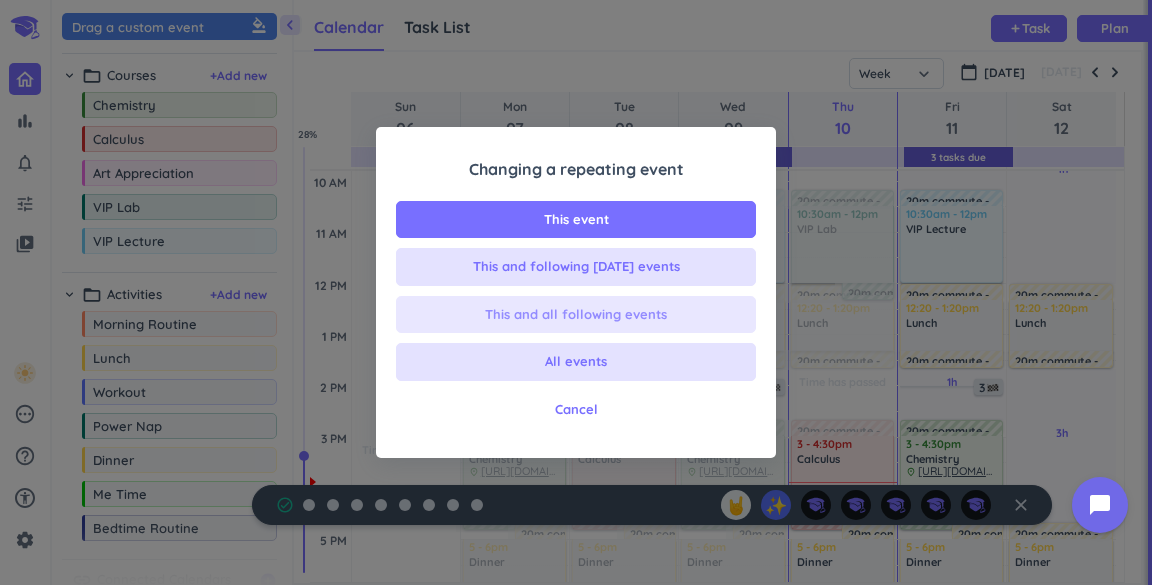 click on "This and all following events" at bounding box center (576, 315) 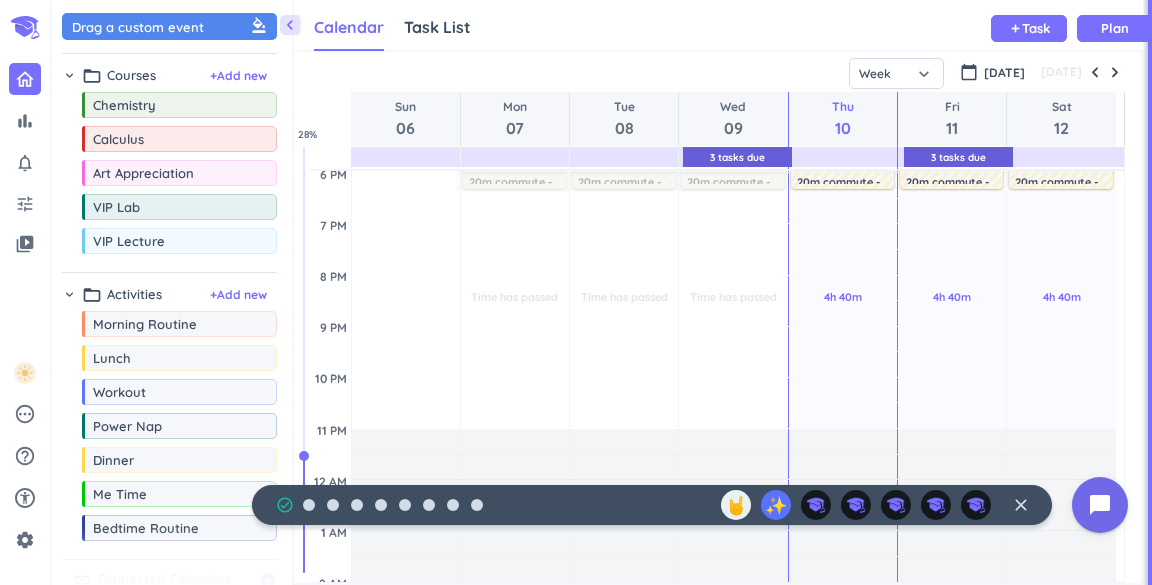 scroll, scrollTop: 716, scrollLeft: 0, axis: vertical 